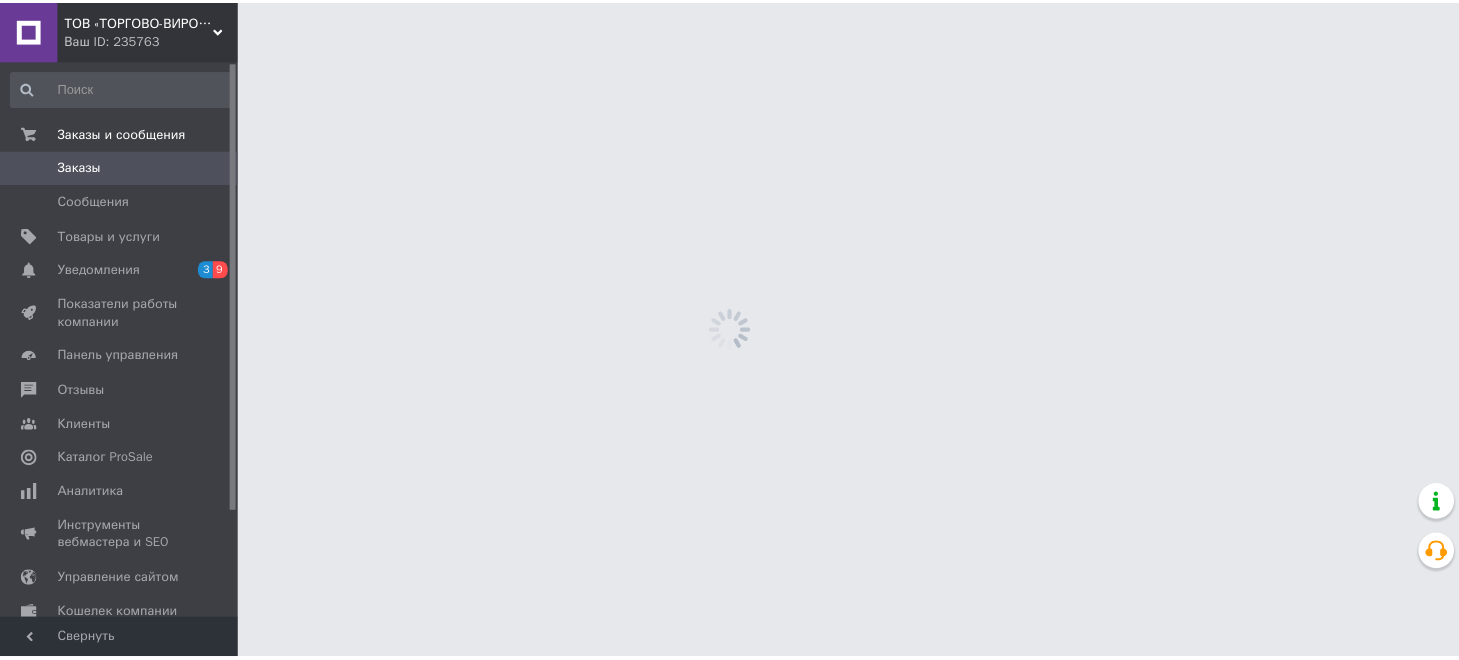 scroll, scrollTop: 0, scrollLeft: 0, axis: both 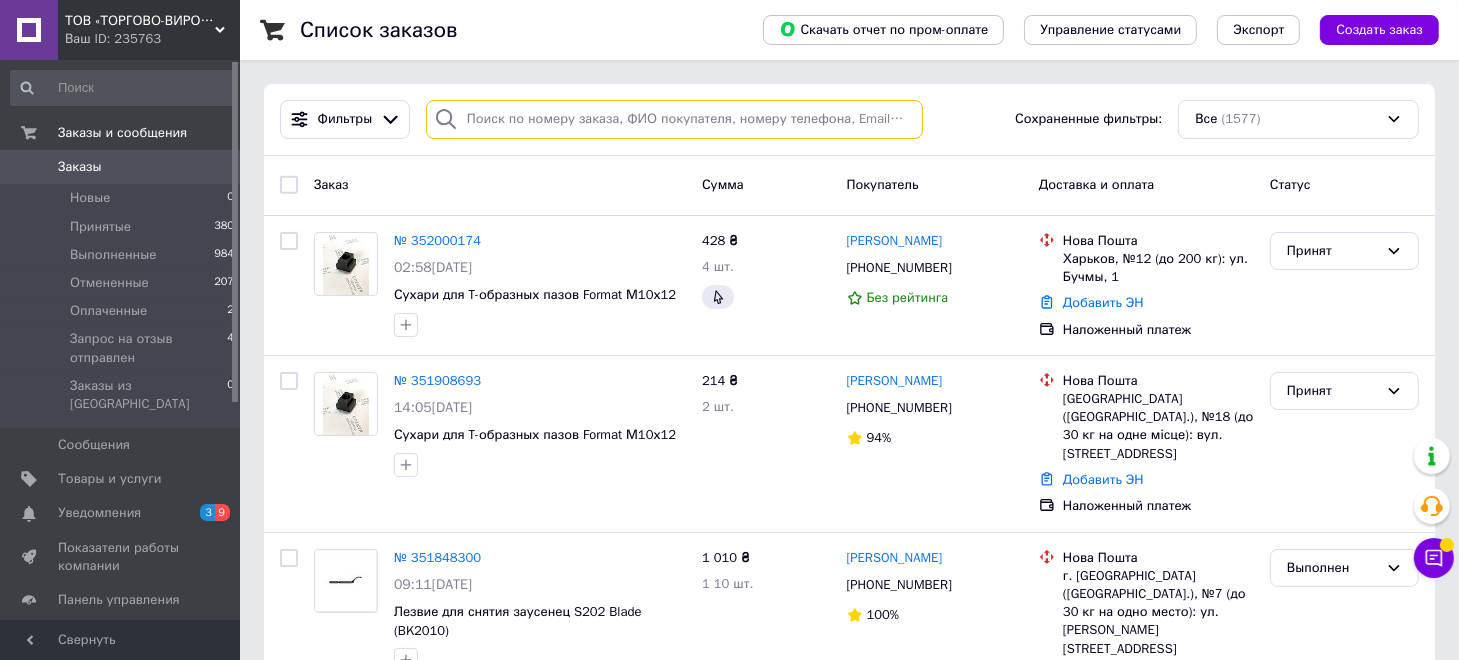 click at bounding box center [674, 119] 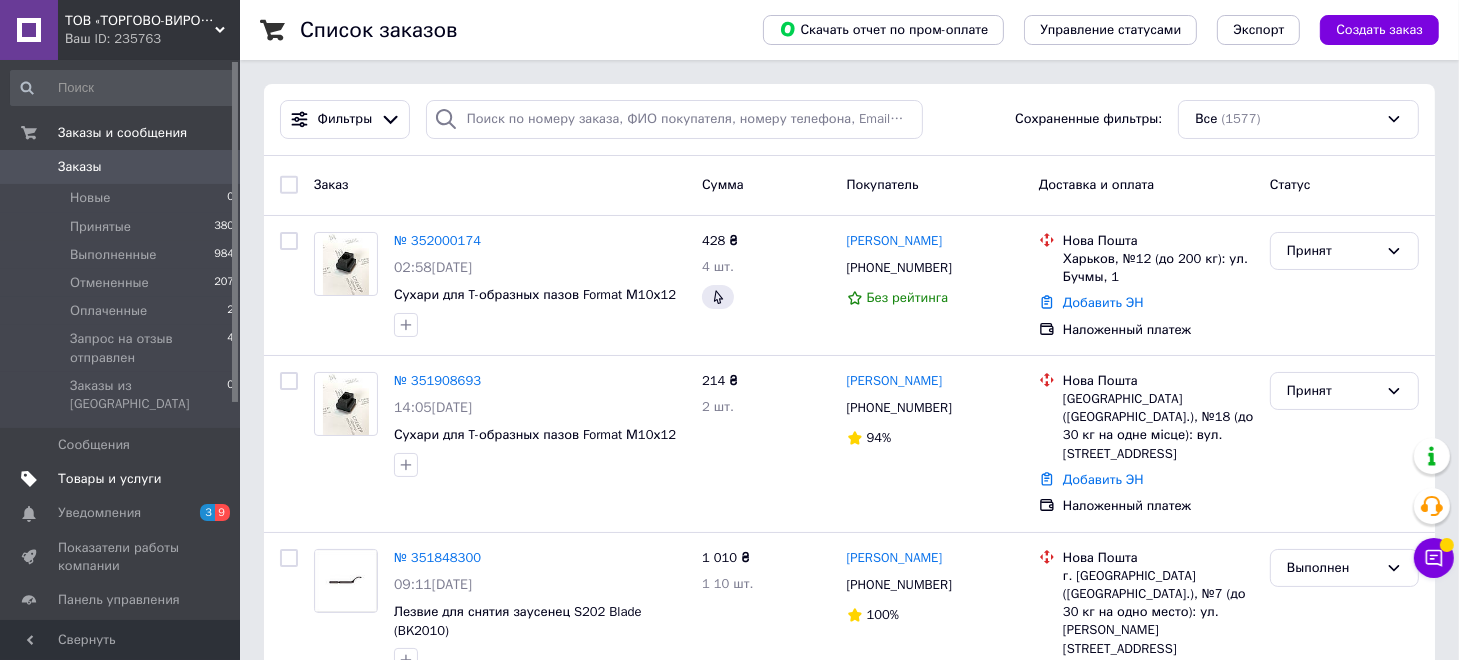 click on "Товары и услуги" at bounding box center (110, 479) 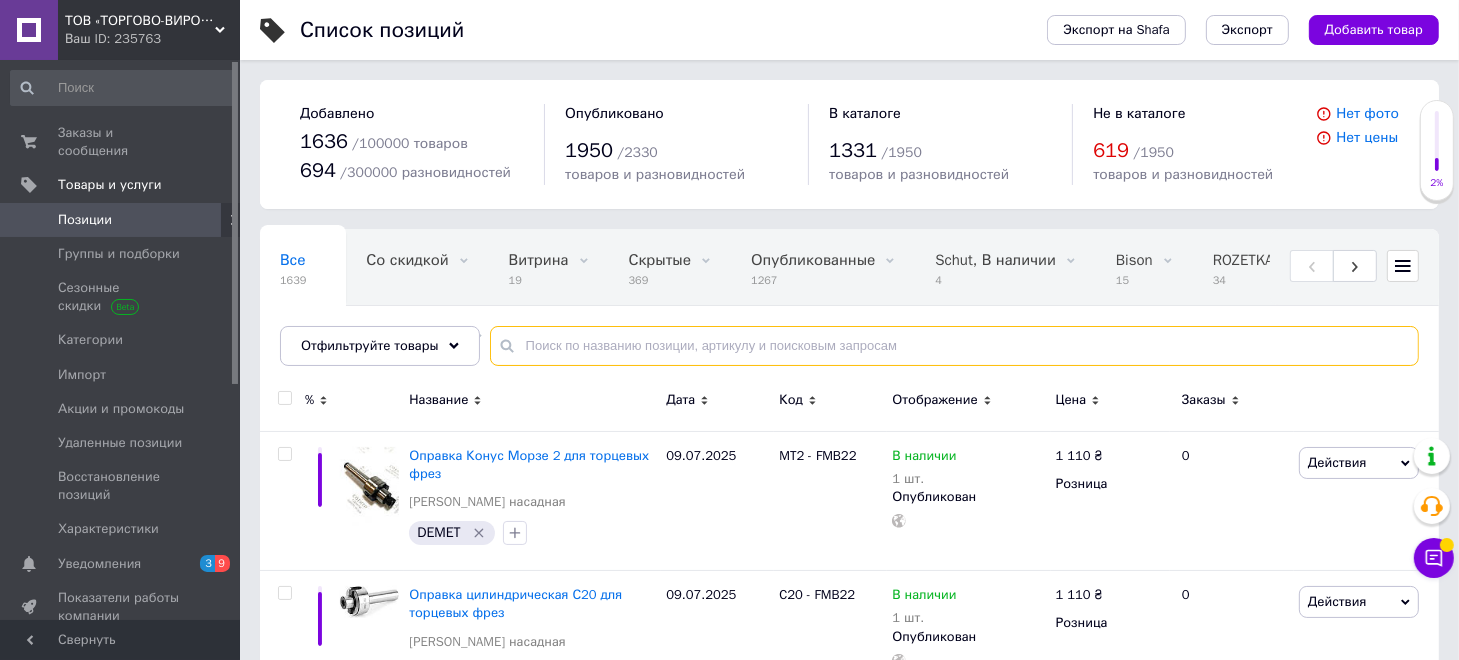 click at bounding box center [954, 346] 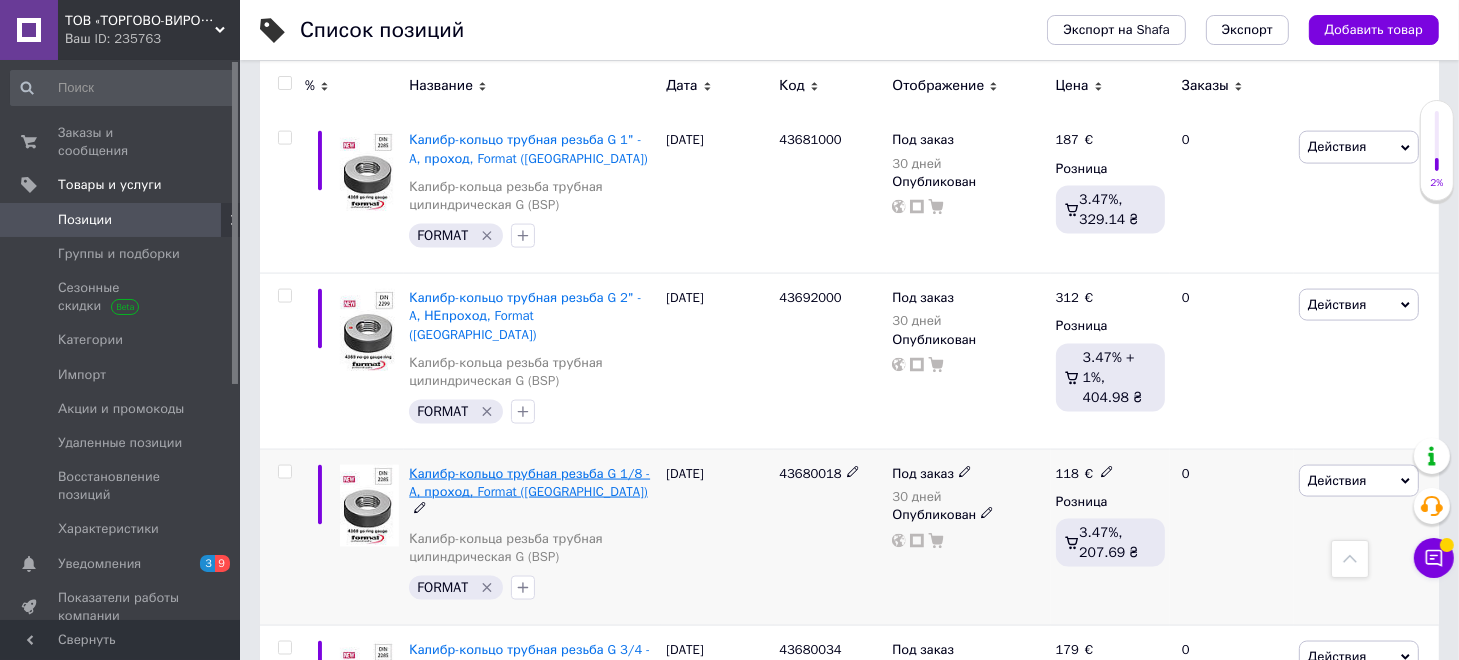 scroll, scrollTop: 2904, scrollLeft: 0, axis: vertical 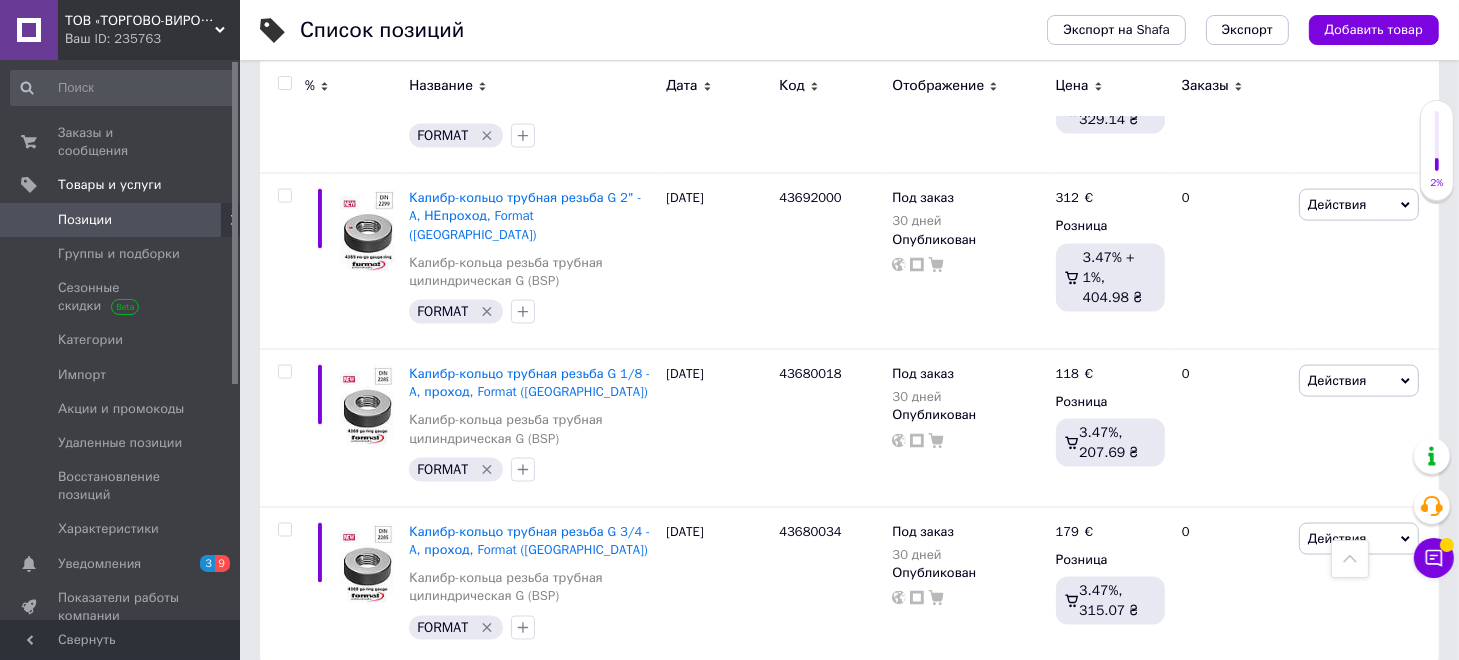 type on "4367" 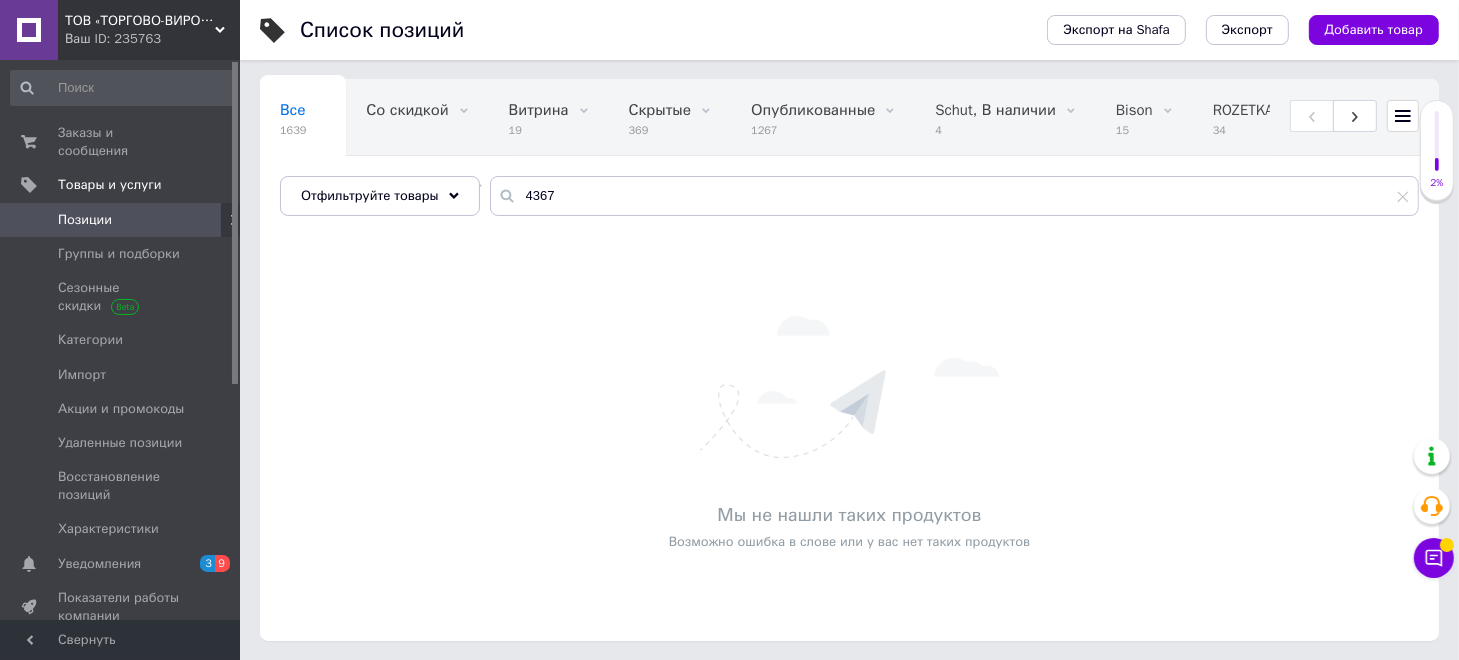 scroll, scrollTop: 0, scrollLeft: 0, axis: both 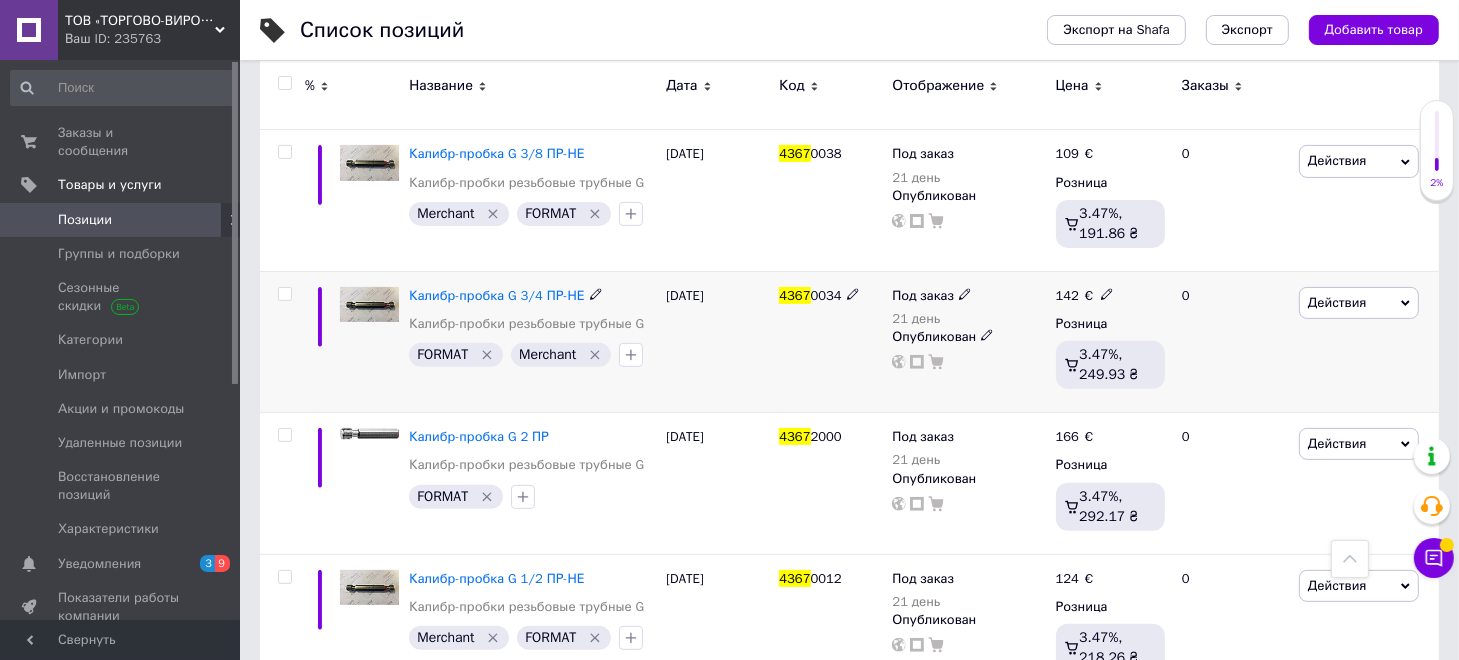 click on "Калибр-пробка G 3/4 ПР-НЕ" at bounding box center (496, 295) 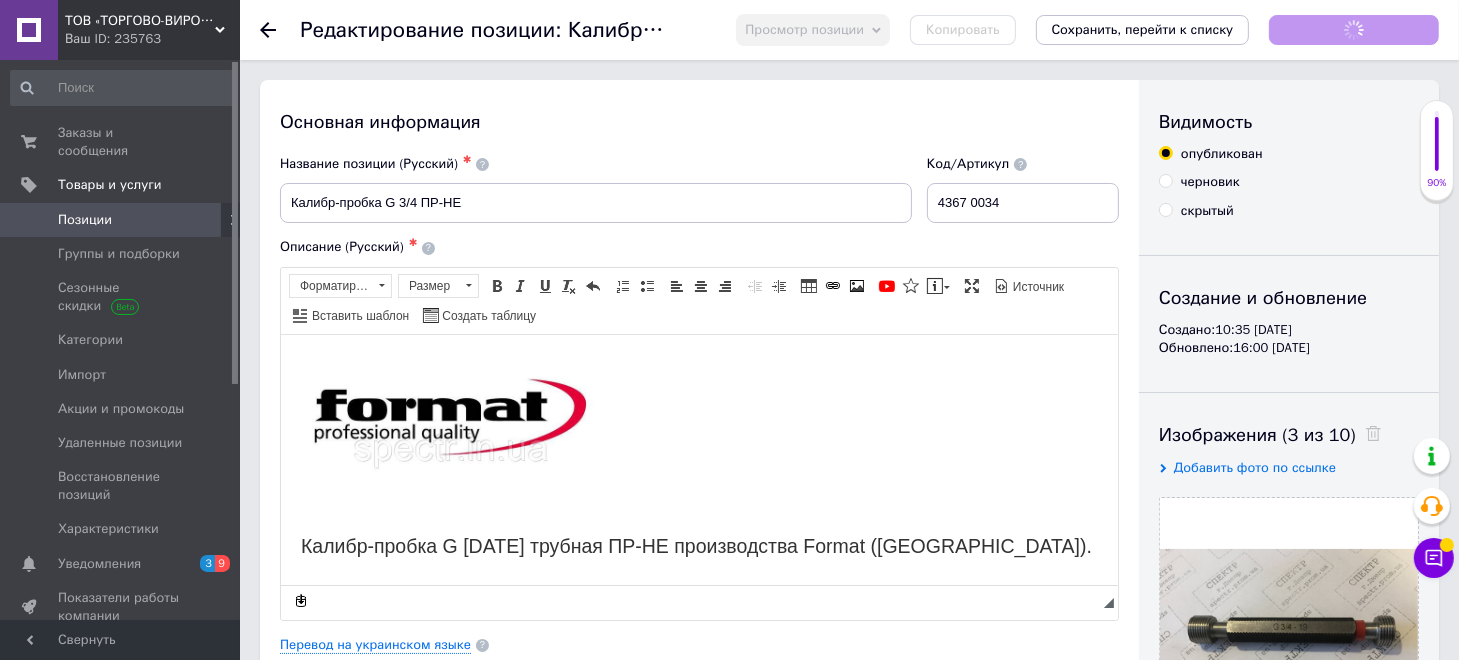 scroll, scrollTop: 0, scrollLeft: 0, axis: both 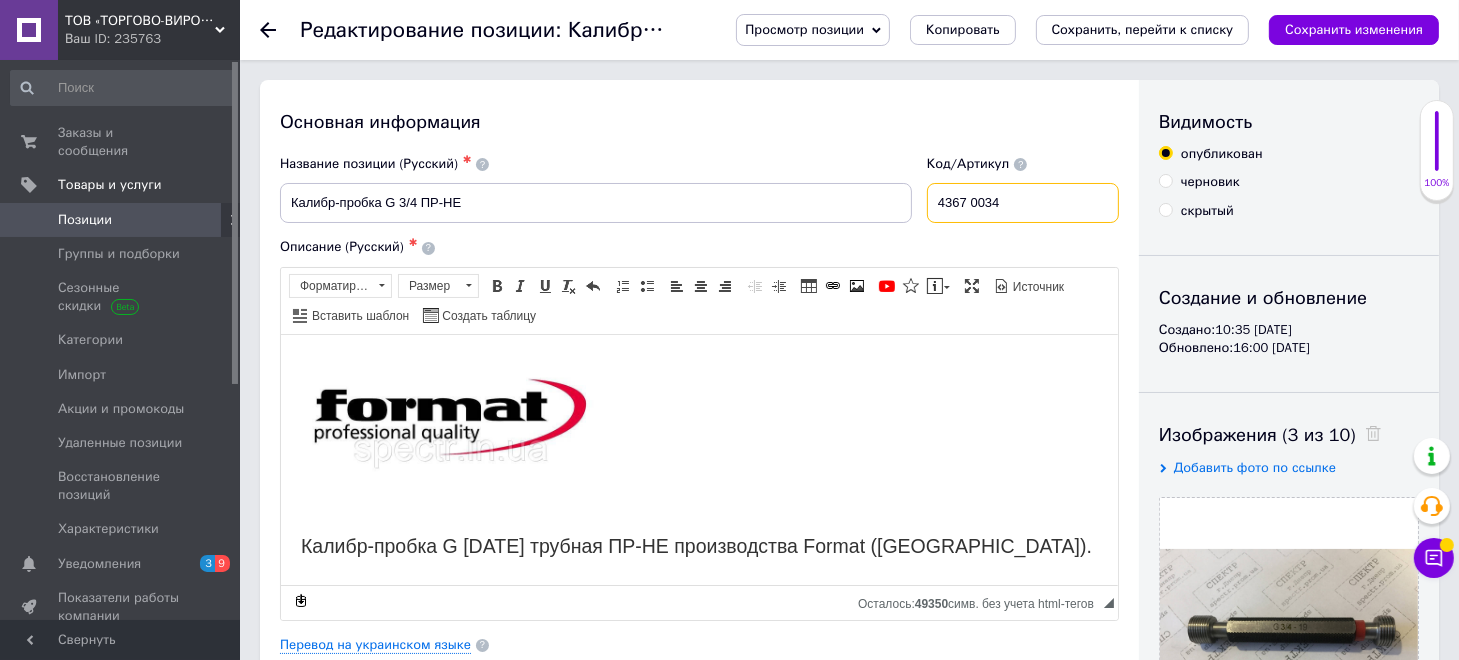 drag, startPoint x: 976, startPoint y: 199, endPoint x: 962, endPoint y: 231, distance: 34.928497 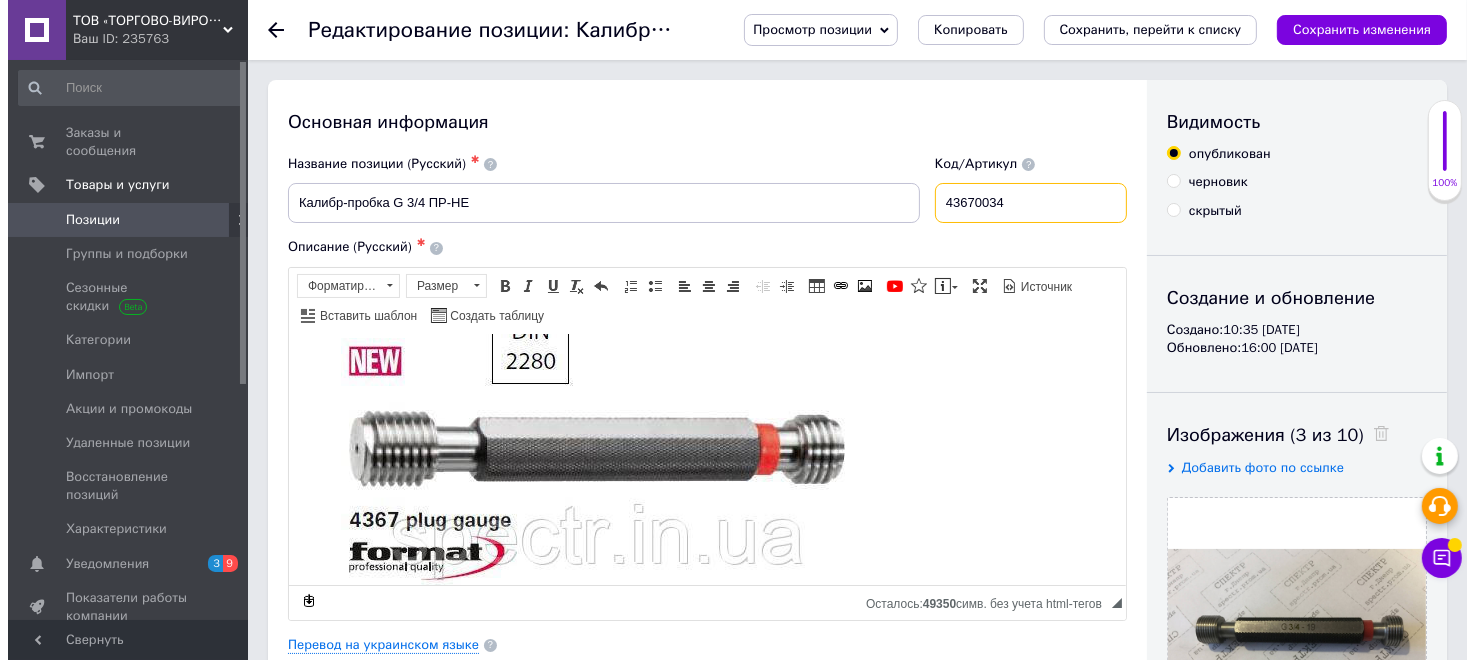 scroll, scrollTop: 200, scrollLeft: 0, axis: vertical 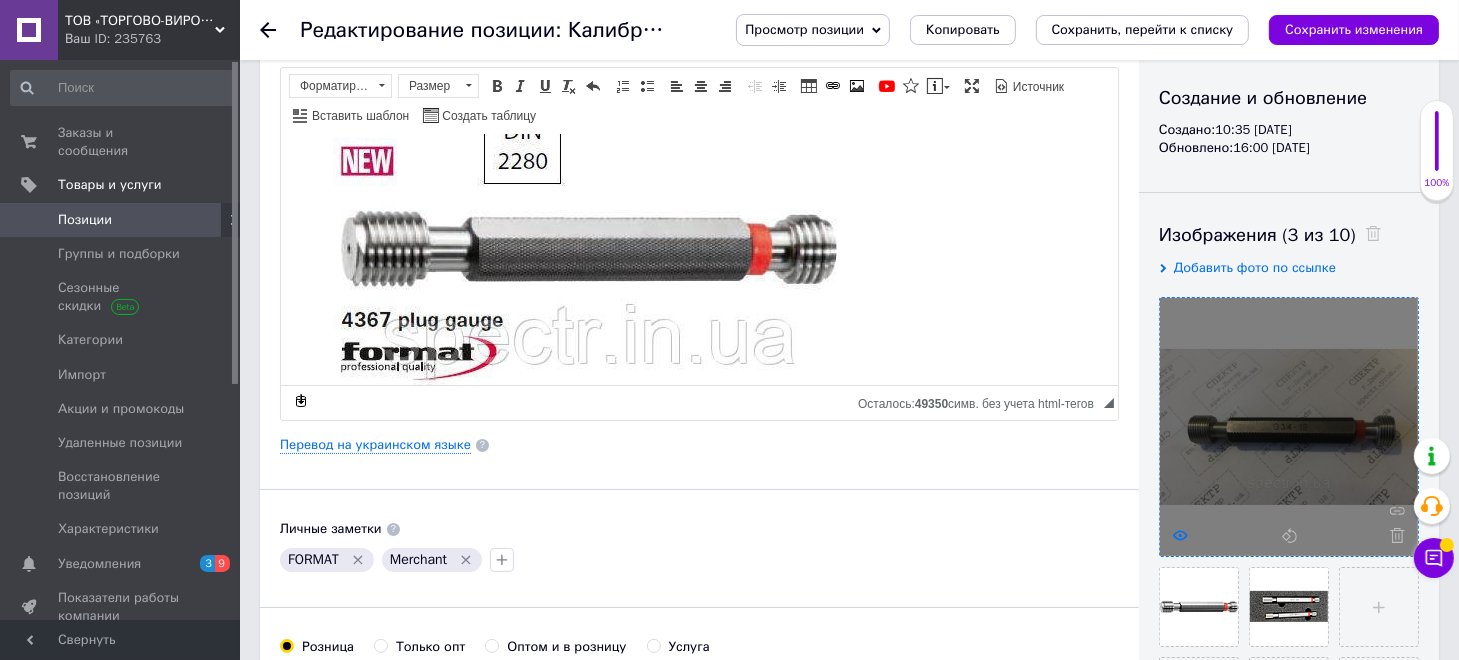 type on "43670034" 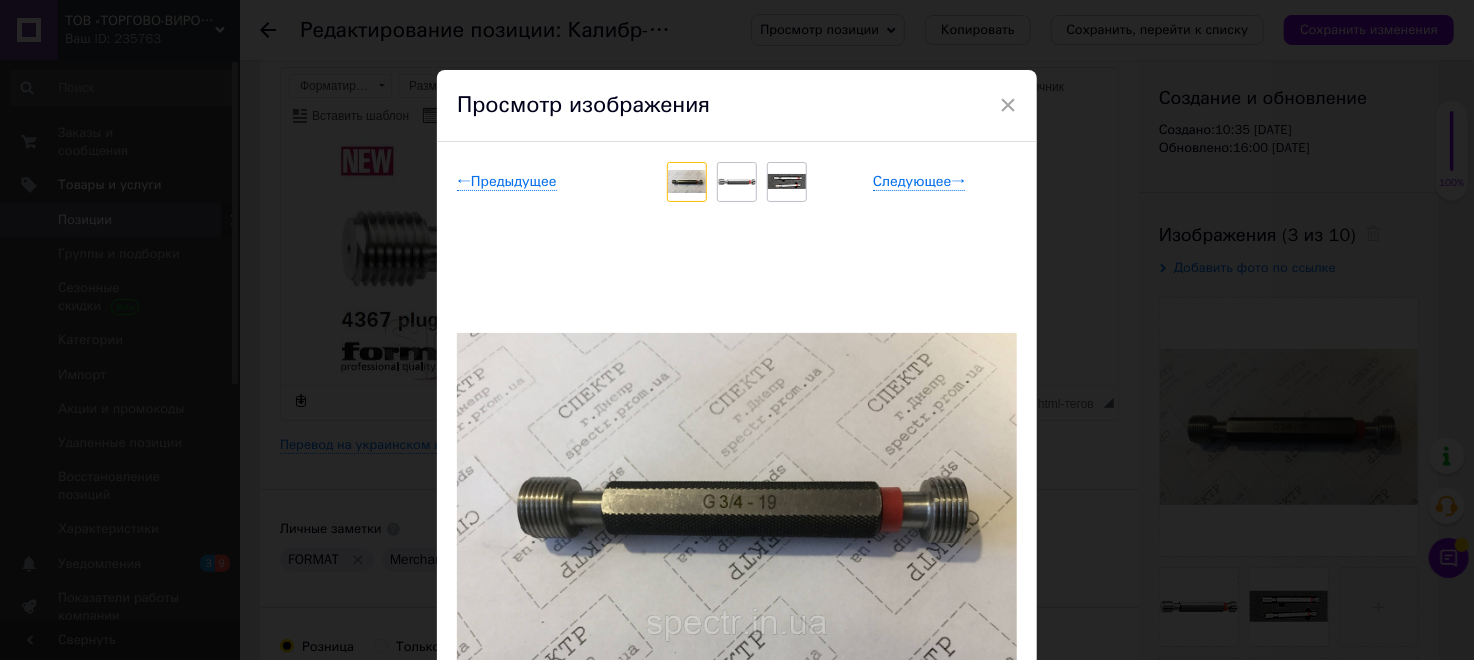 scroll, scrollTop: 270, scrollLeft: 0, axis: vertical 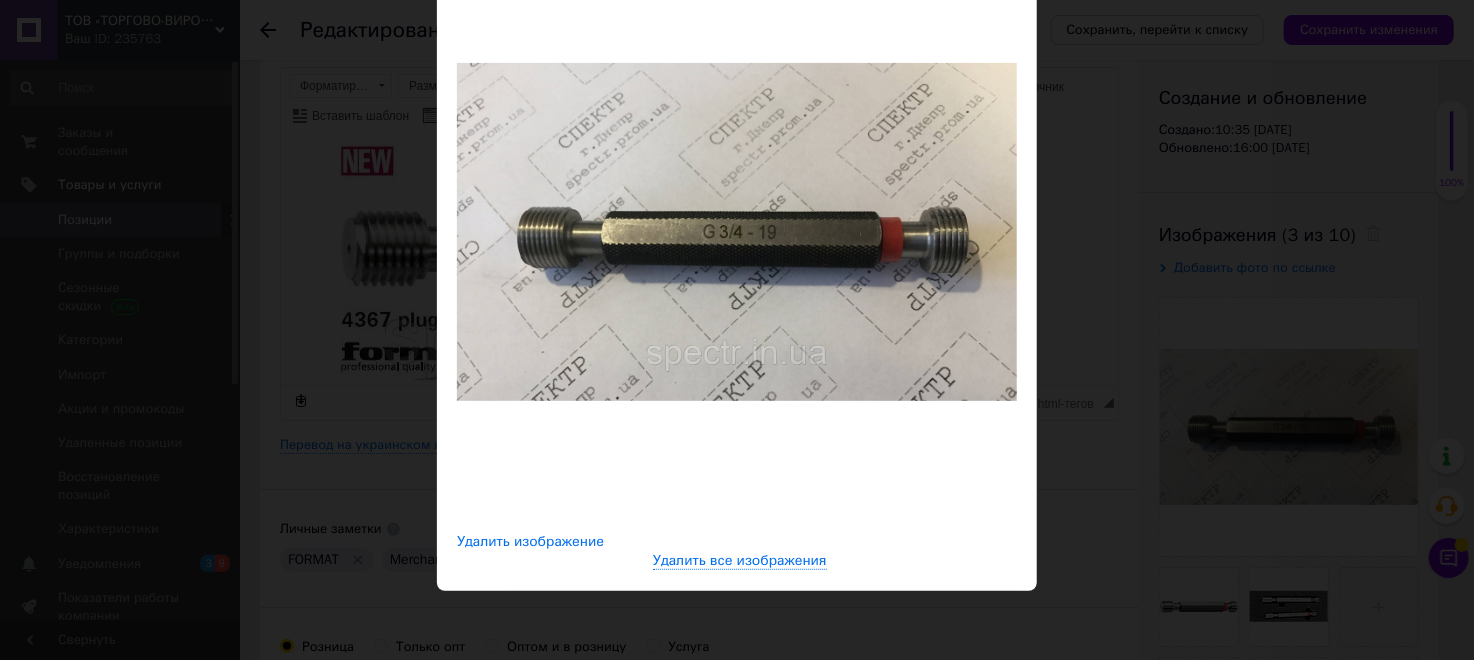 click on "Удалить изображение" at bounding box center [530, 542] 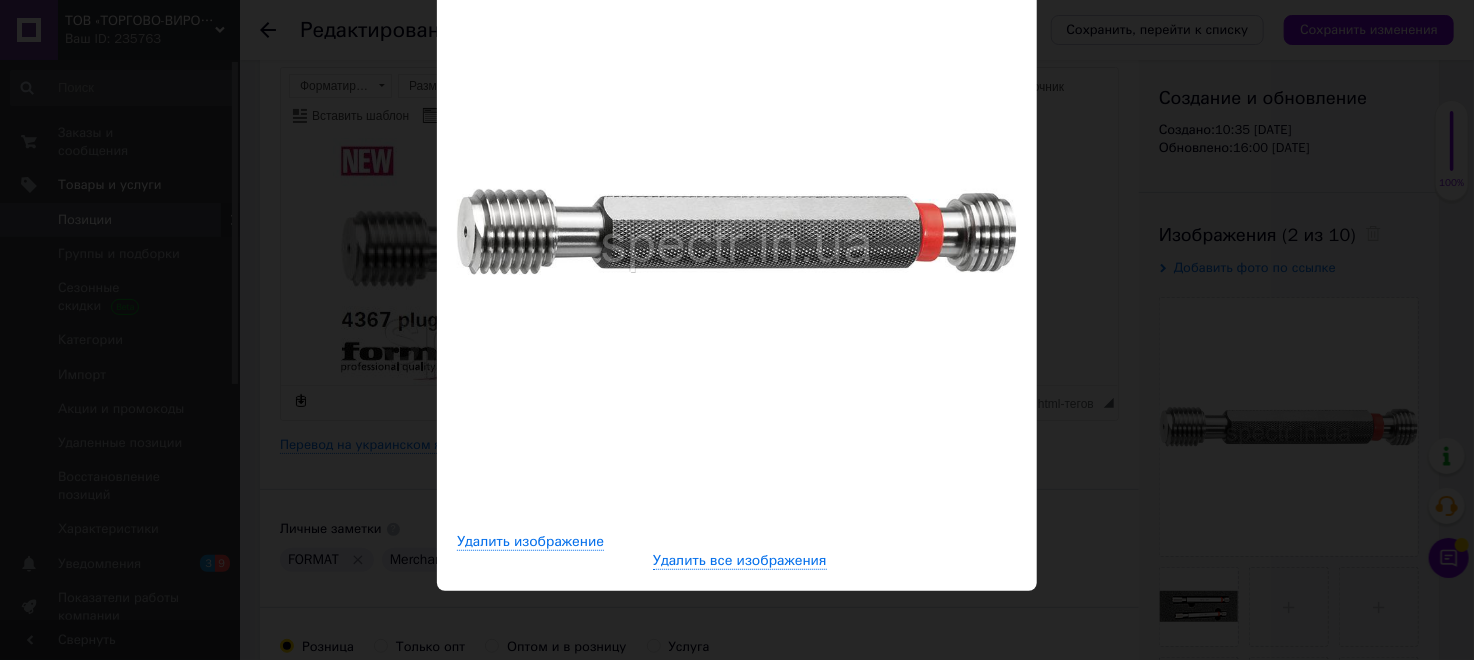 scroll, scrollTop: 70, scrollLeft: 0, axis: vertical 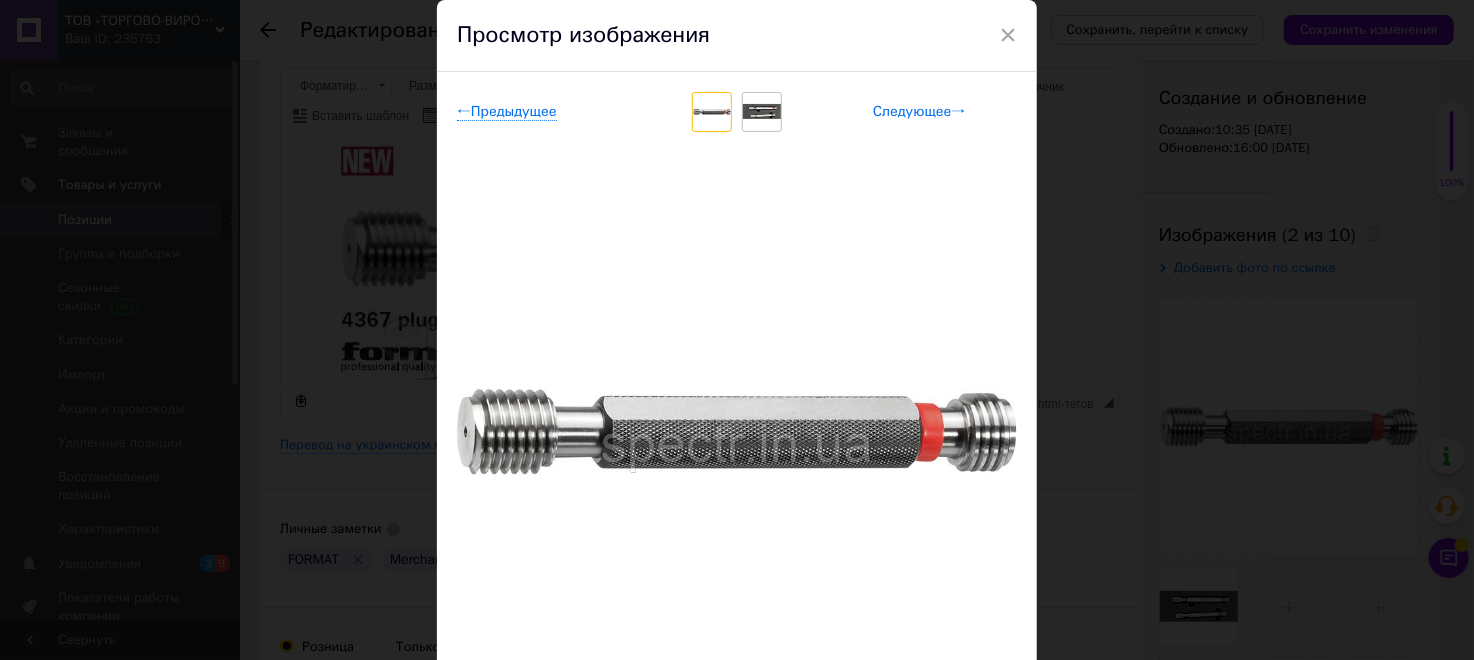 click on "Следующее →" at bounding box center [919, 112] 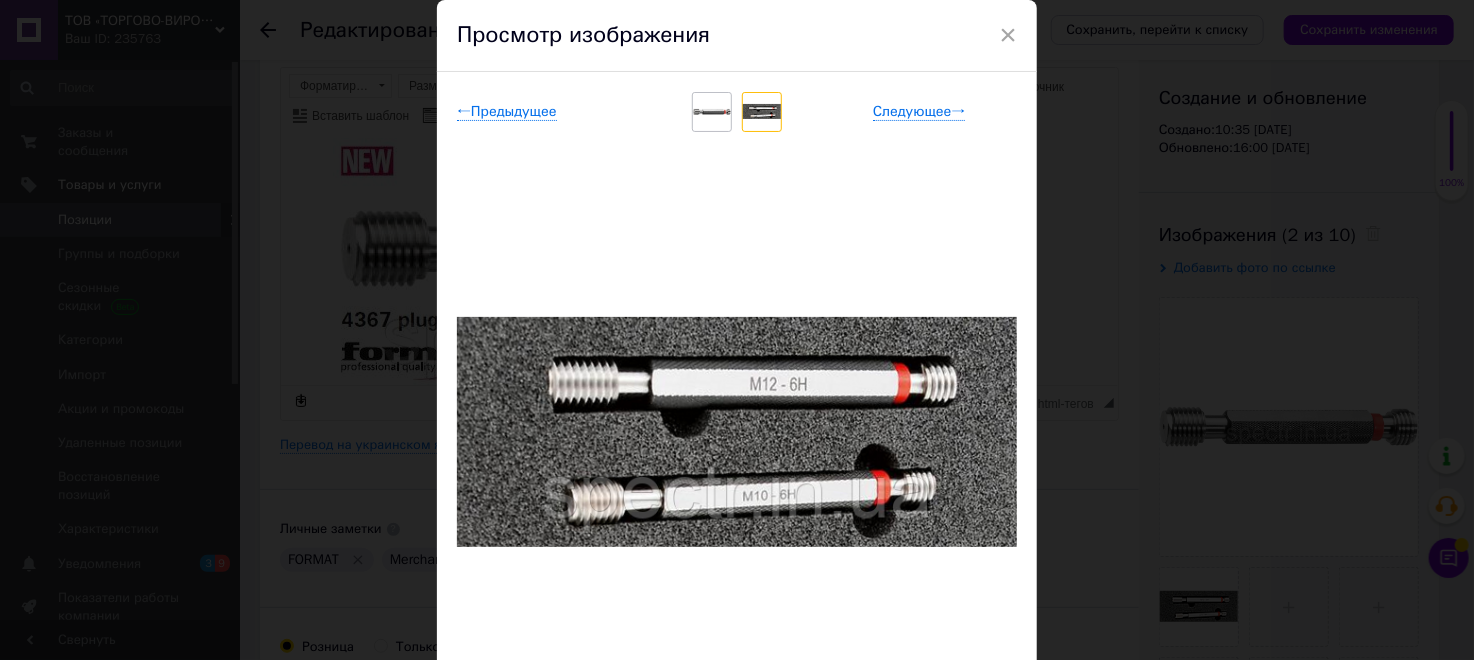 scroll, scrollTop: 270, scrollLeft: 0, axis: vertical 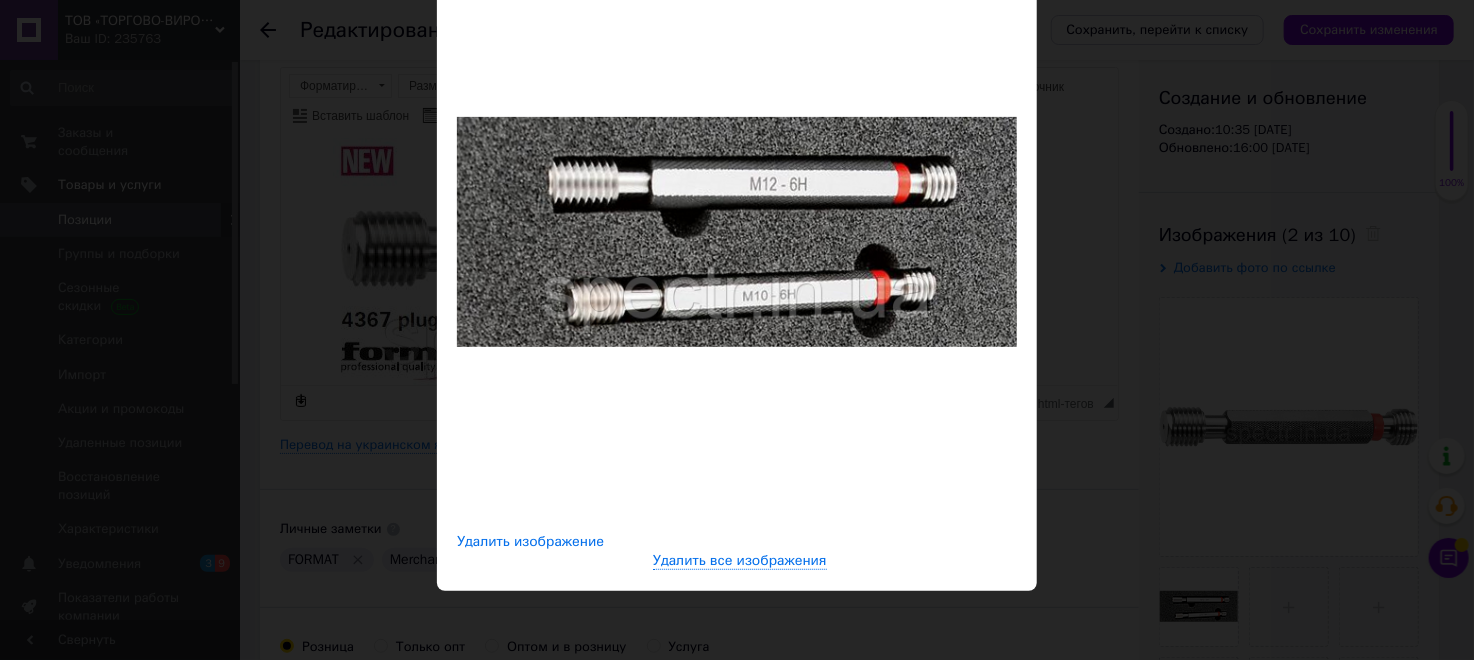 click on "Удалить изображение" at bounding box center [530, 542] 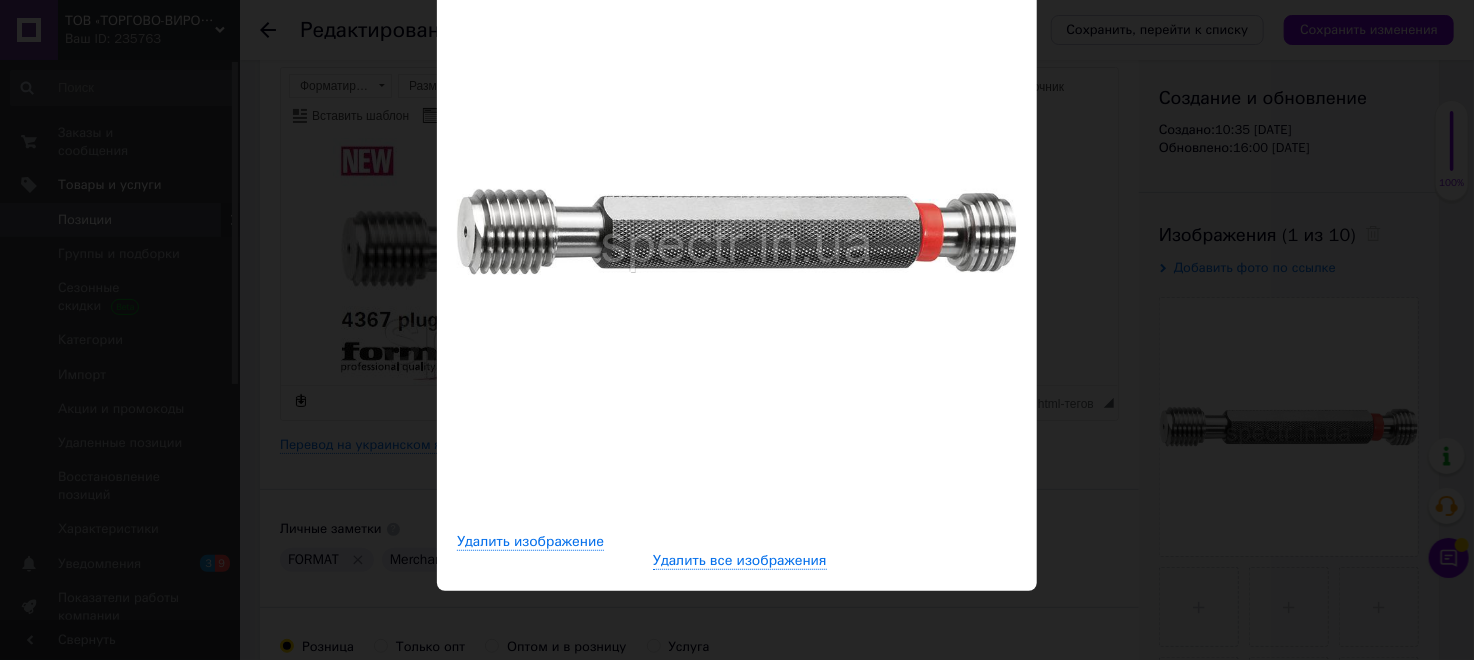 scroll, scrollTop: 0, scrollLeft: 0, axis: both 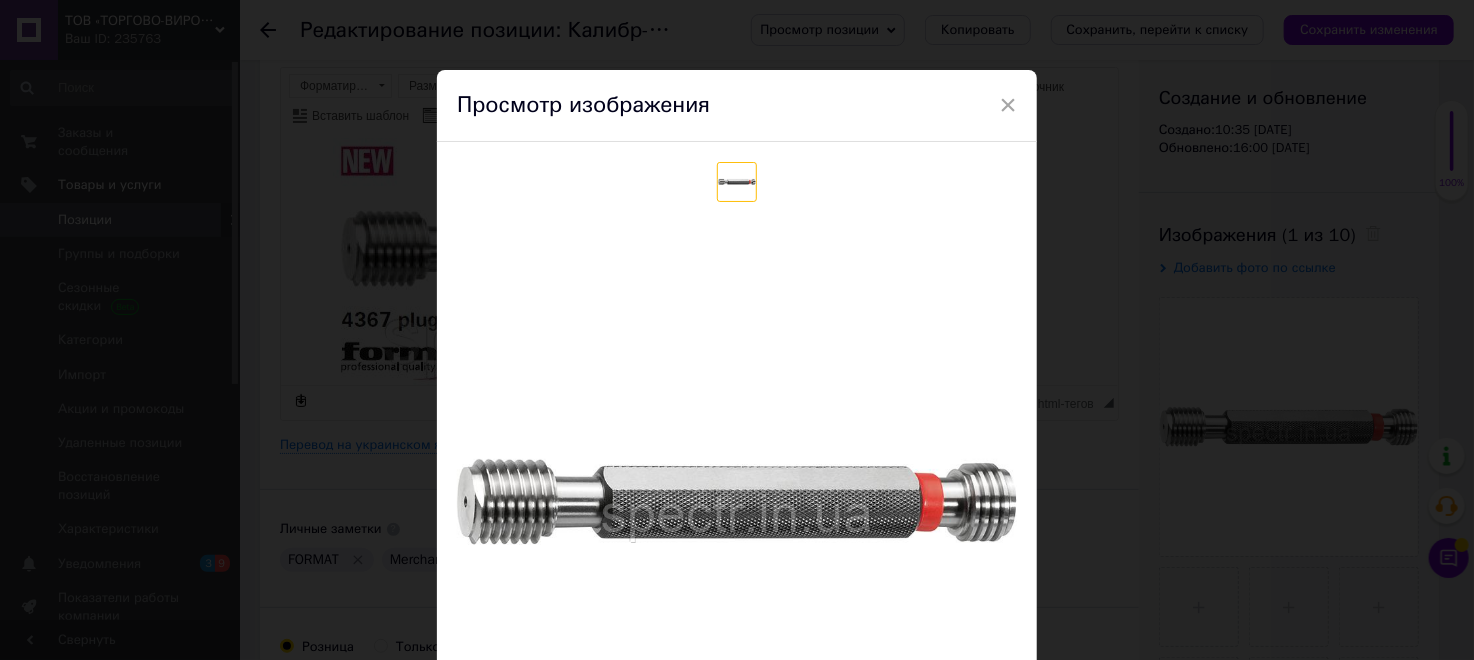 drag, startPoint x: 1013, startPoint y: 103, endPoint x: 1012, endPoint y: 127, distance: 24.020824 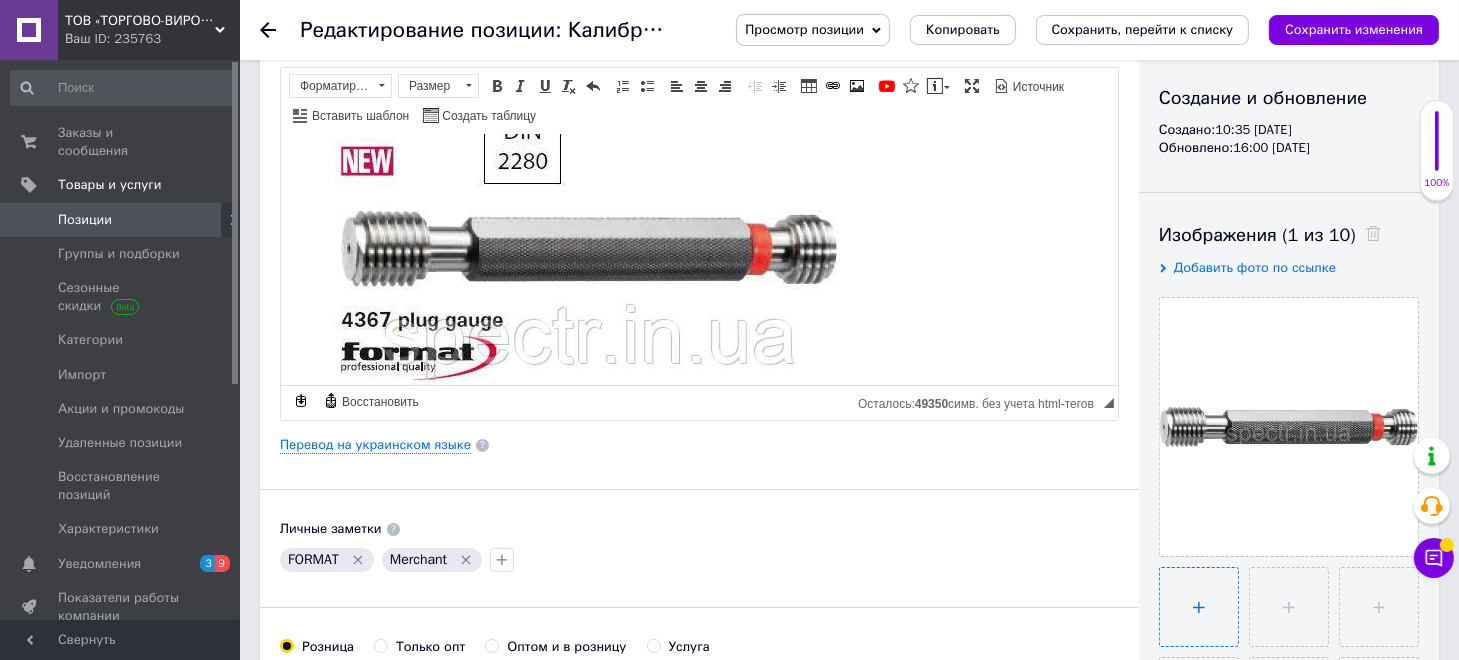 click at bounding box center [1199, 607] 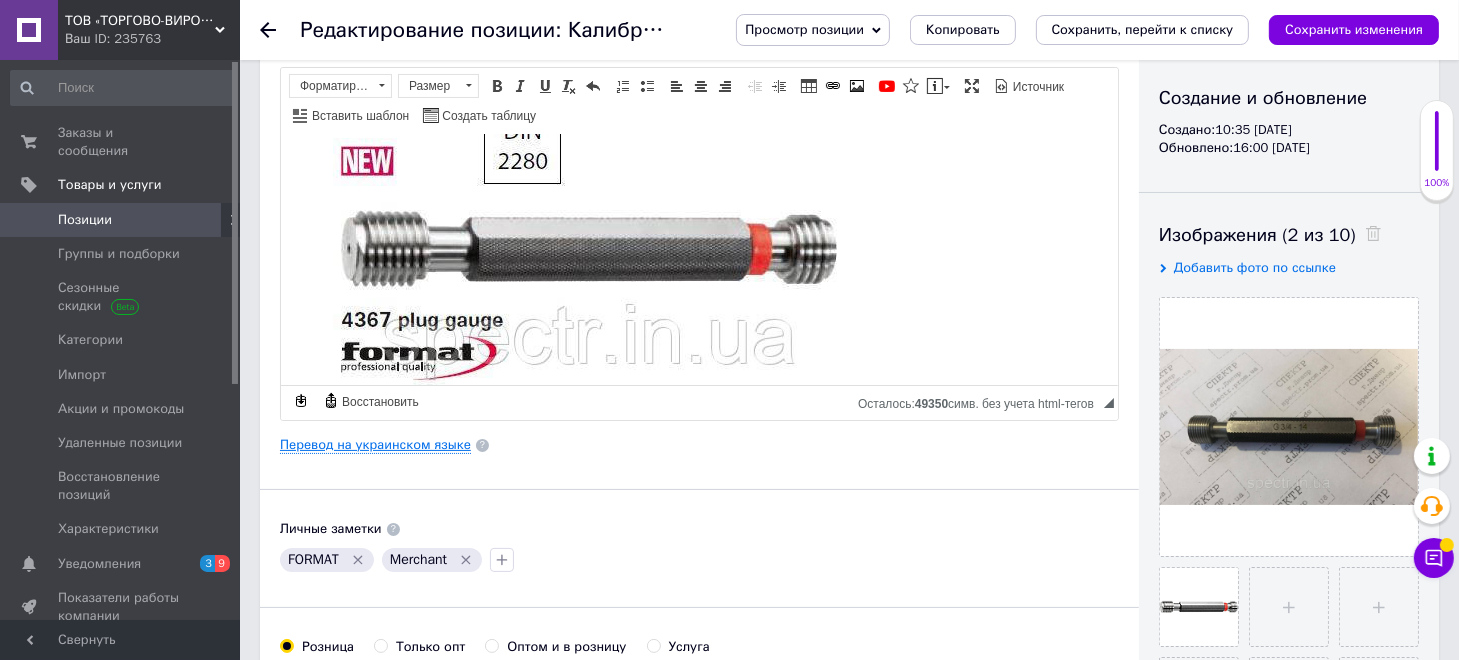 click on "Перевод на украинском языке" at bounding box center (375, 445) 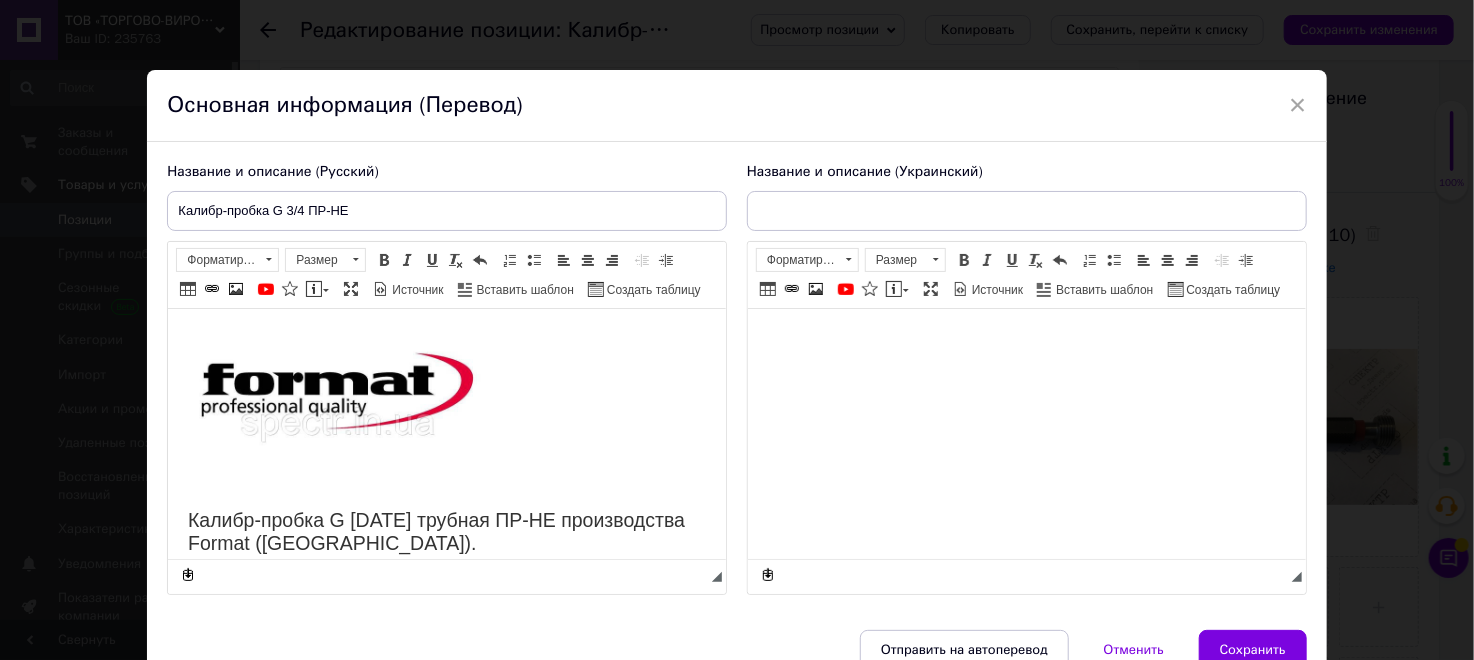 scroll, scrollTop: 0, scrollLeft: 0, axis: both 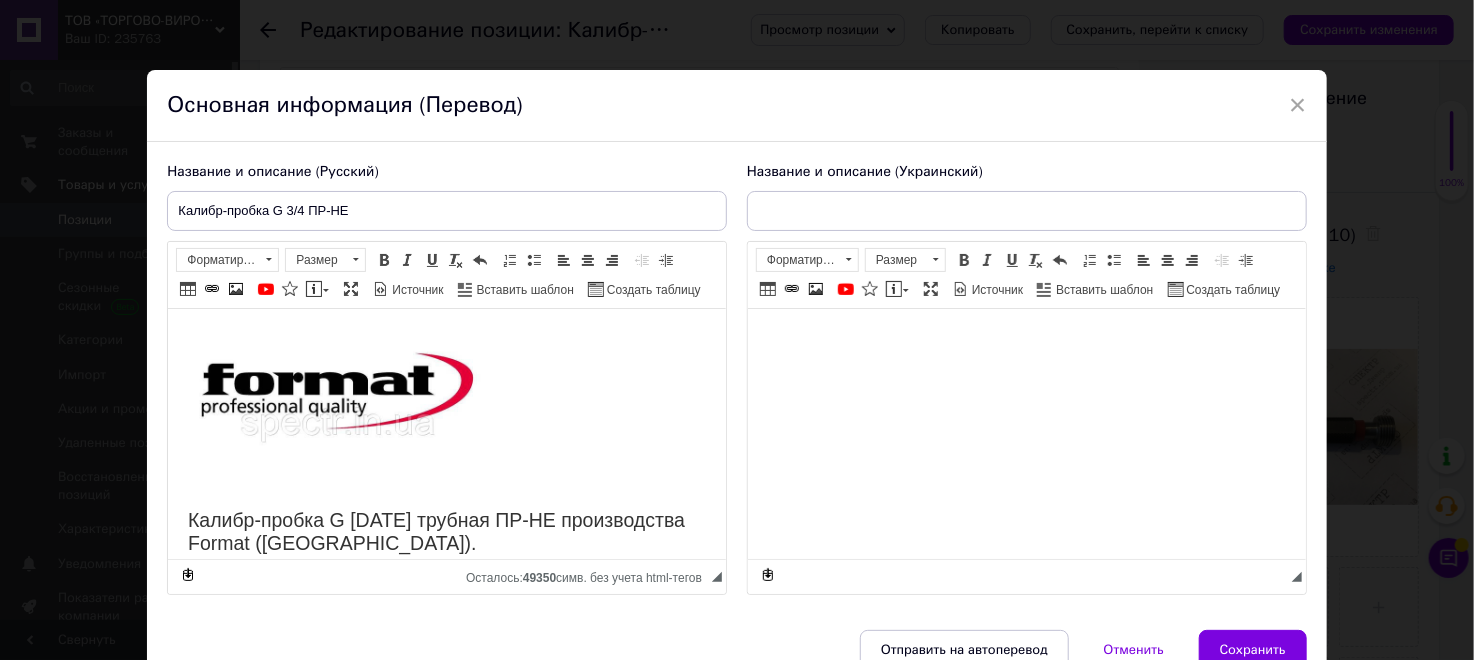 type on "Калібр-пробка G 3/4 ПР-НЕ" 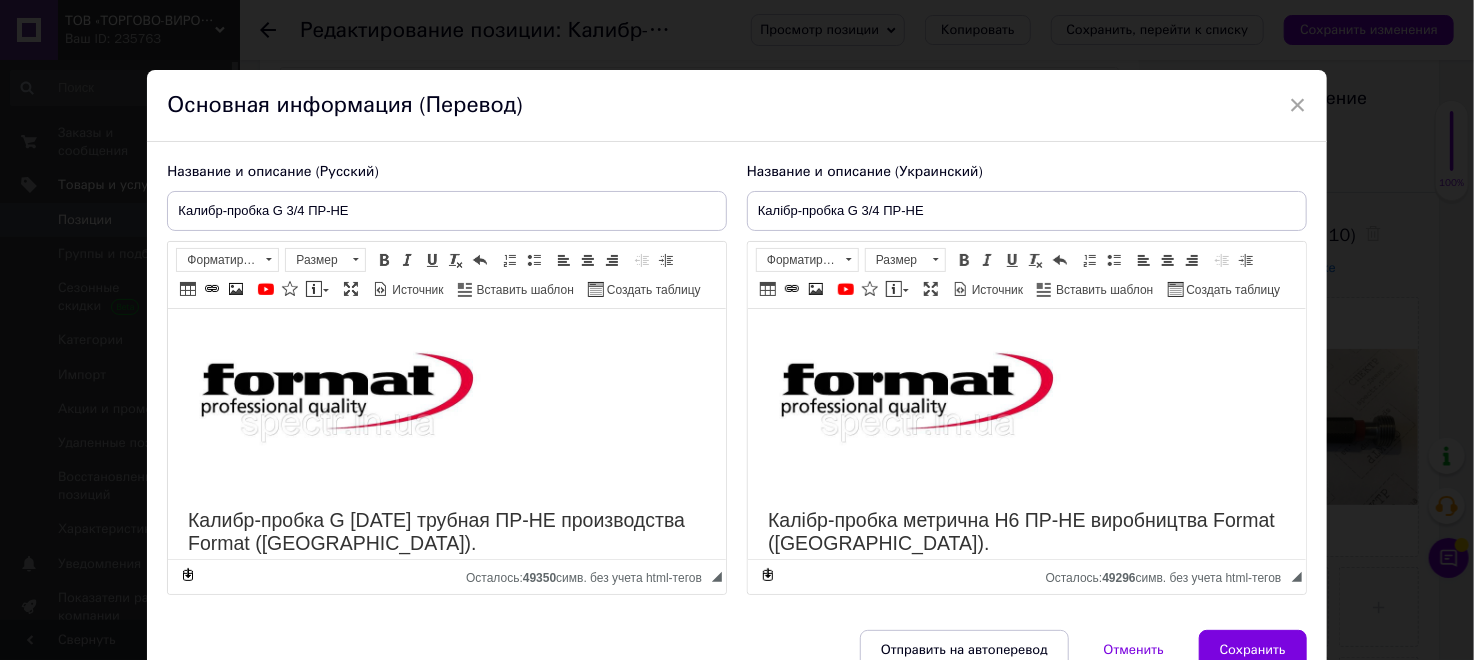 scroll, scrollTop: 100, scrollLeft: 0, axis: vertical 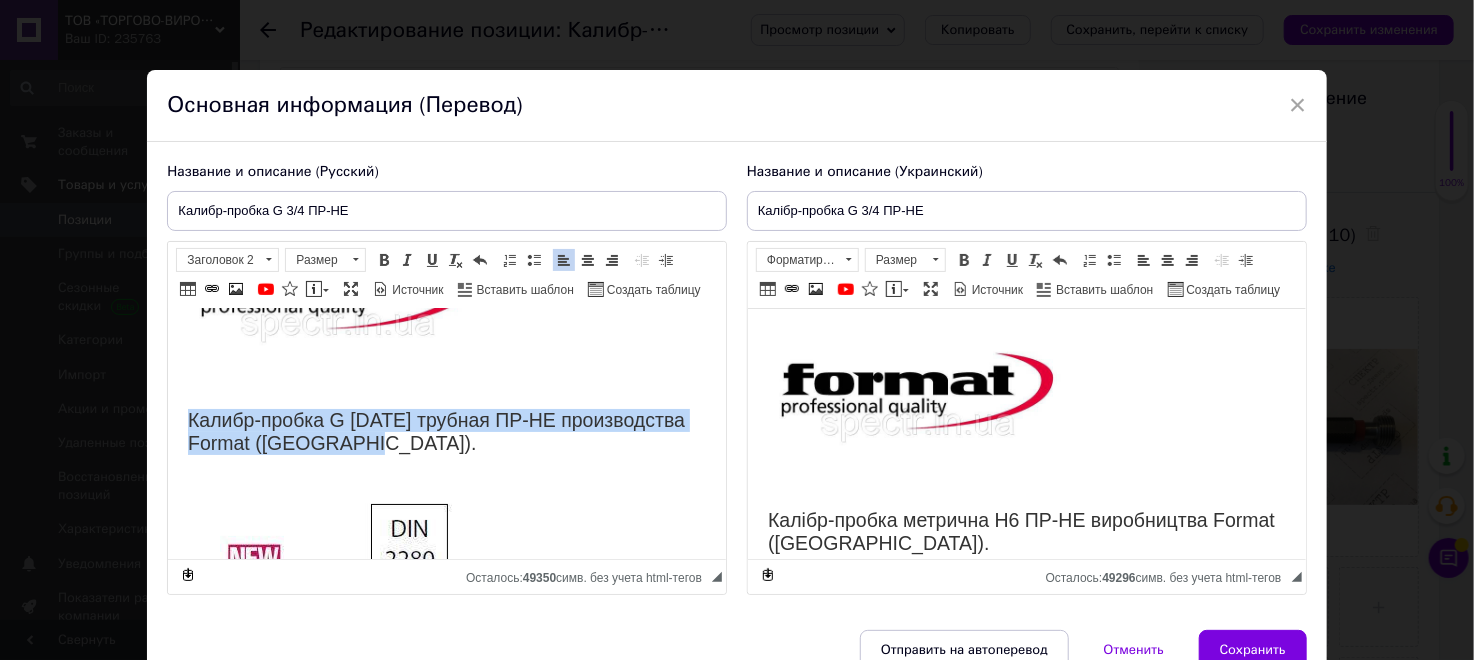 drag, startPoint x: 191, startPoint y: 413, endPoint x: 380, endPoint y: 445, distance: 191.68985 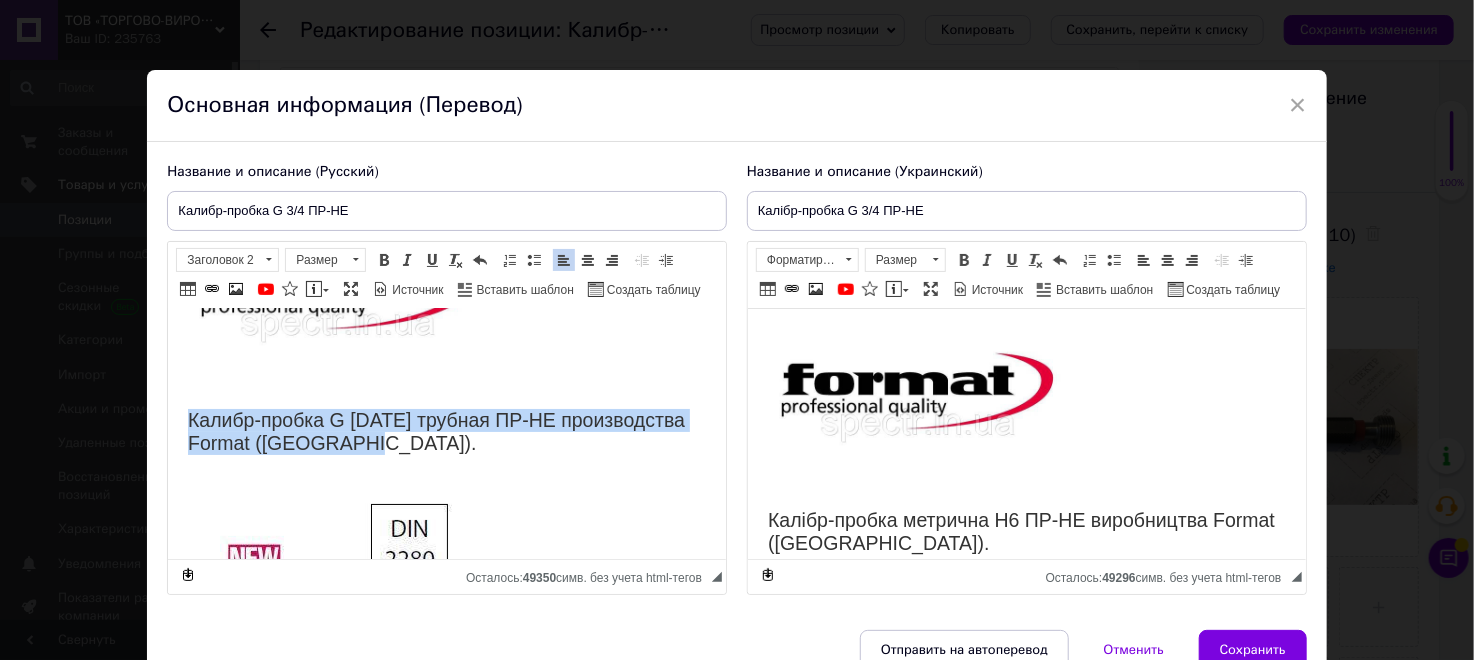 click on "Калибр-пробка G [DATE] трубная ПР-НЕ производства Format ([GEOGRAPHIC_DATA])." at bounding box center (447, 432) 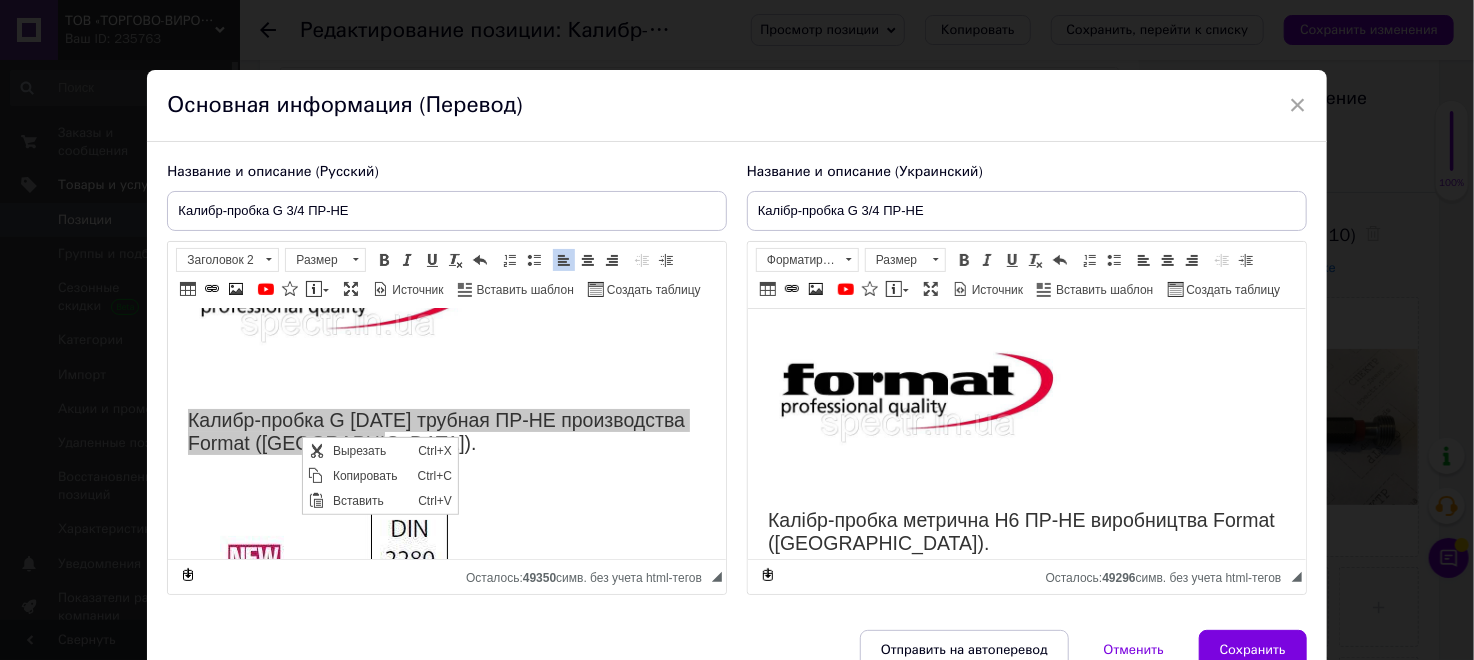 scroll, scrollTop: 0, scrollLeft: 0, axis: both 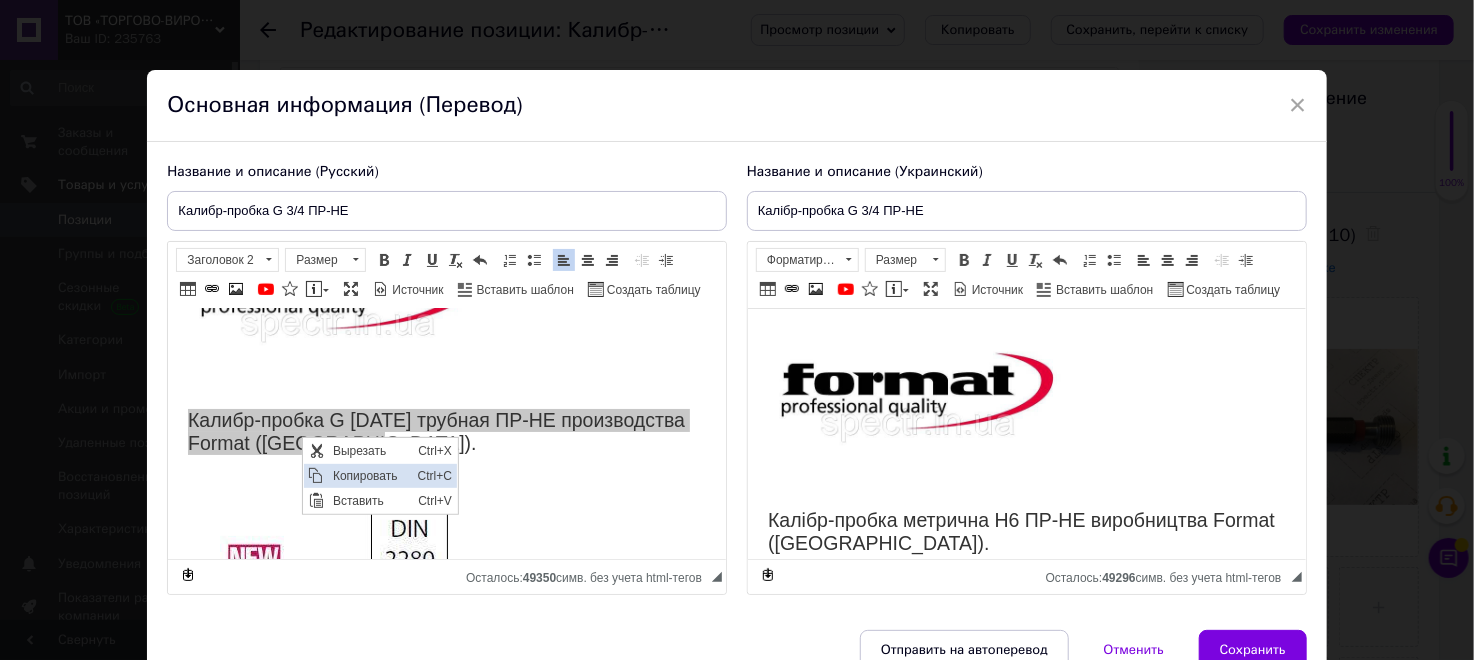 click on "Копировать" at bounding box center (369, 475) 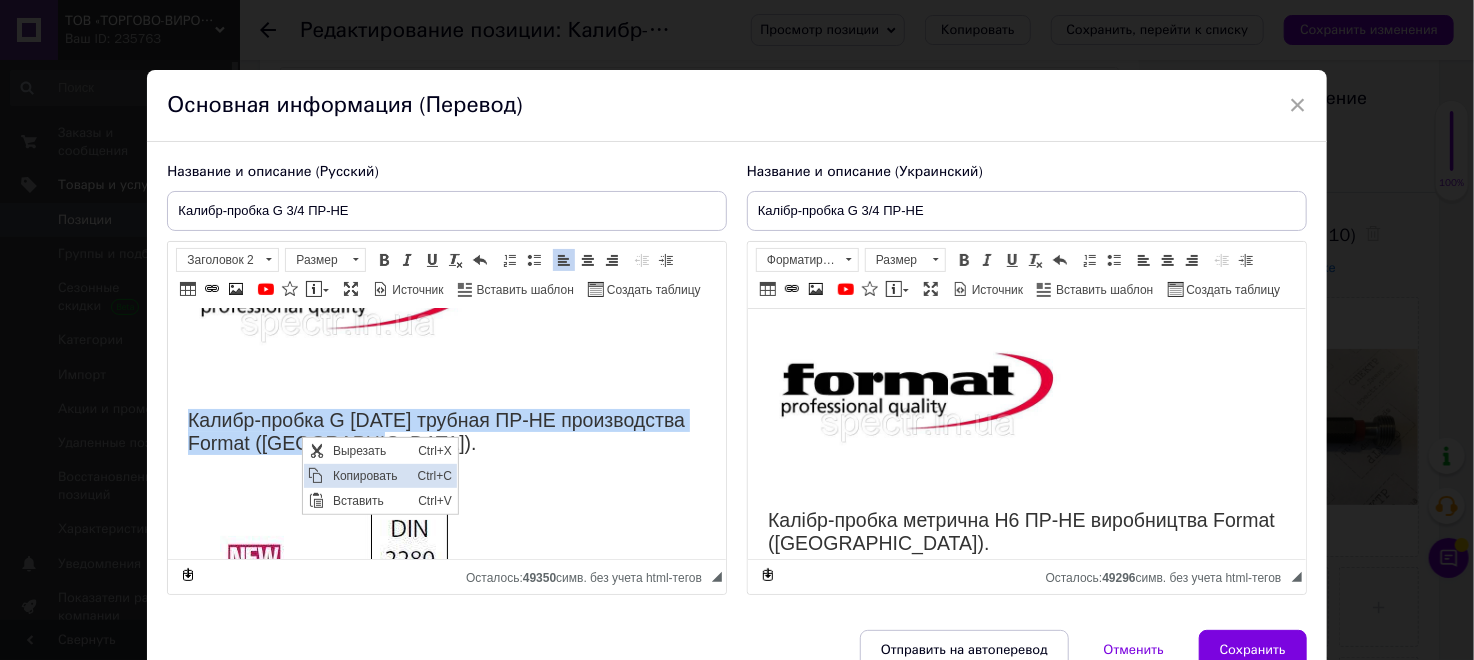 copy on "Калибр-пробка G [DATE] трубная ПР-НЕ производства Format ([GEOGRAPHIC_DATA])." 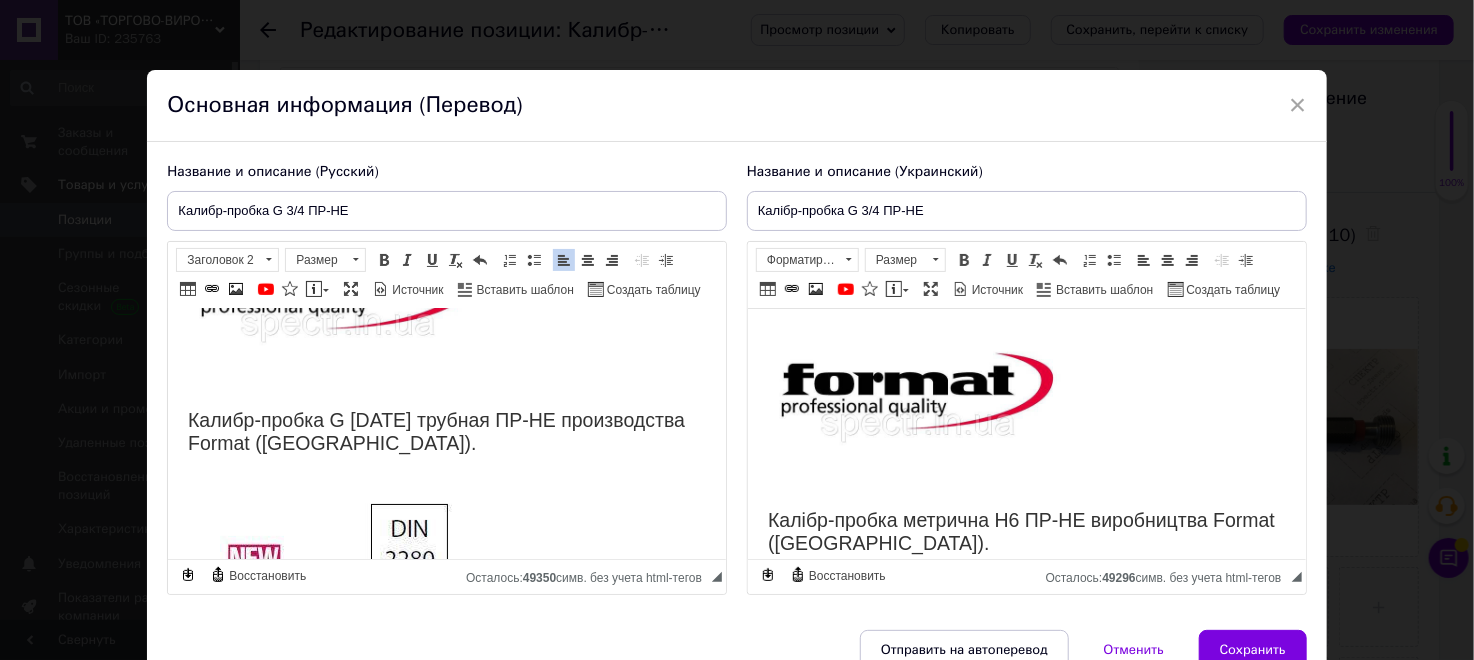 scroll, scrollTop: 100, scrollLeft: 0, axis: vertical 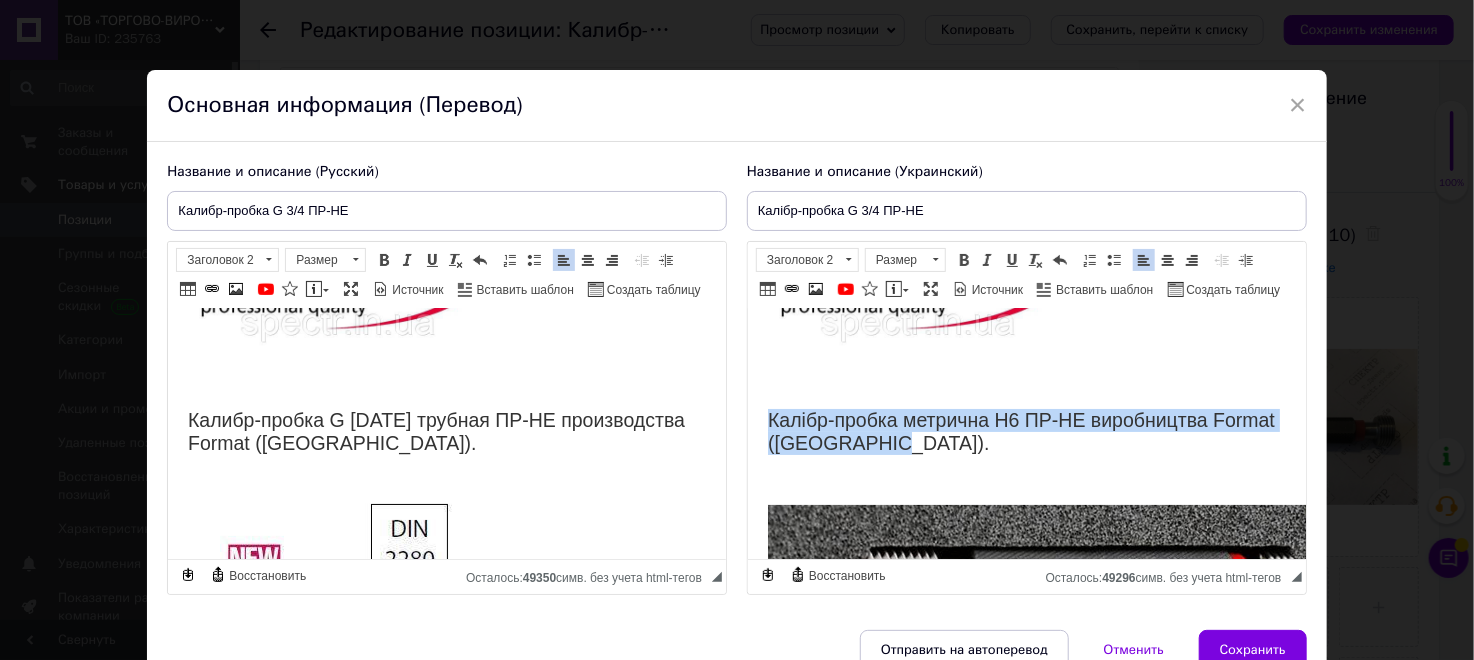 drag, startPoint x: 766, startPoint y: 416, endPoint x: 981, endPoint y: 442, distance: 216.56639 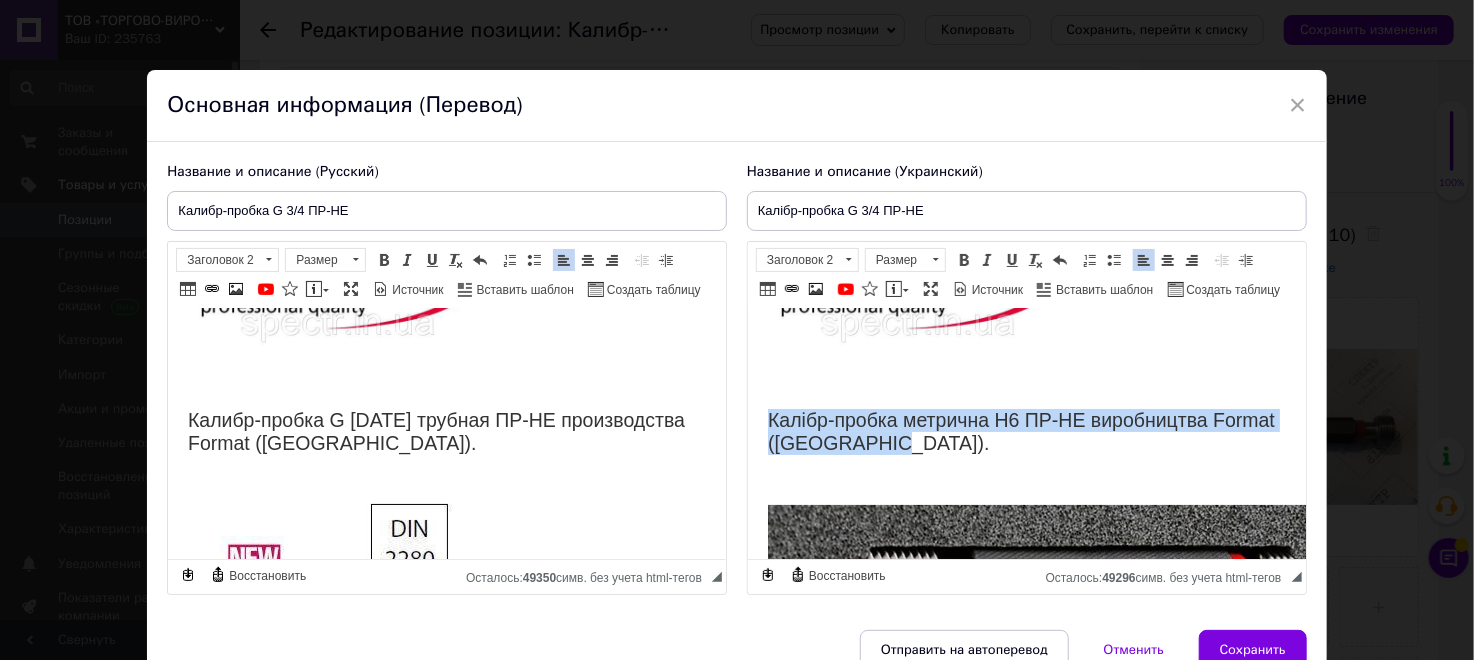 click on "Калібр-пробка метрична H6 ПР-НЕ виробництва Format ([GEOGRAPHIC_DATA])." at bounding box center [1026, 432] 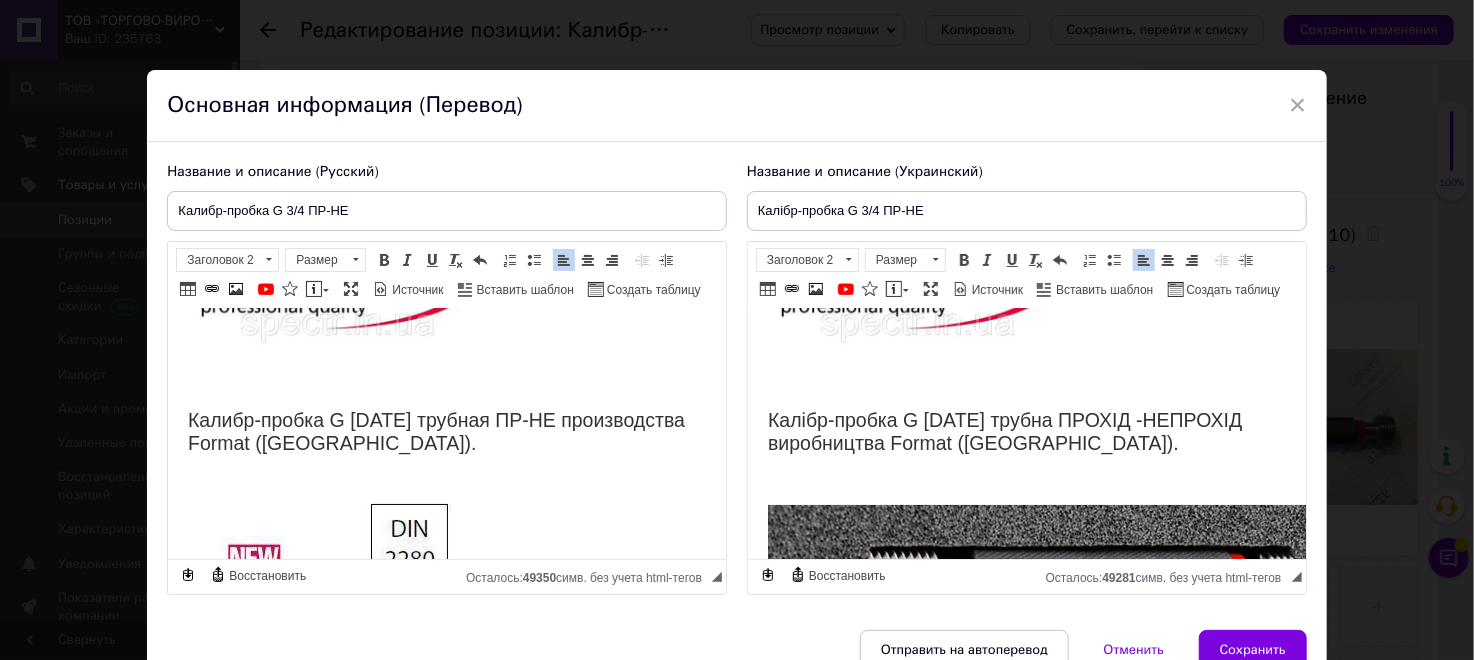 scroll, scrollTop: 200, scrollLeft: 0, axis: vertical 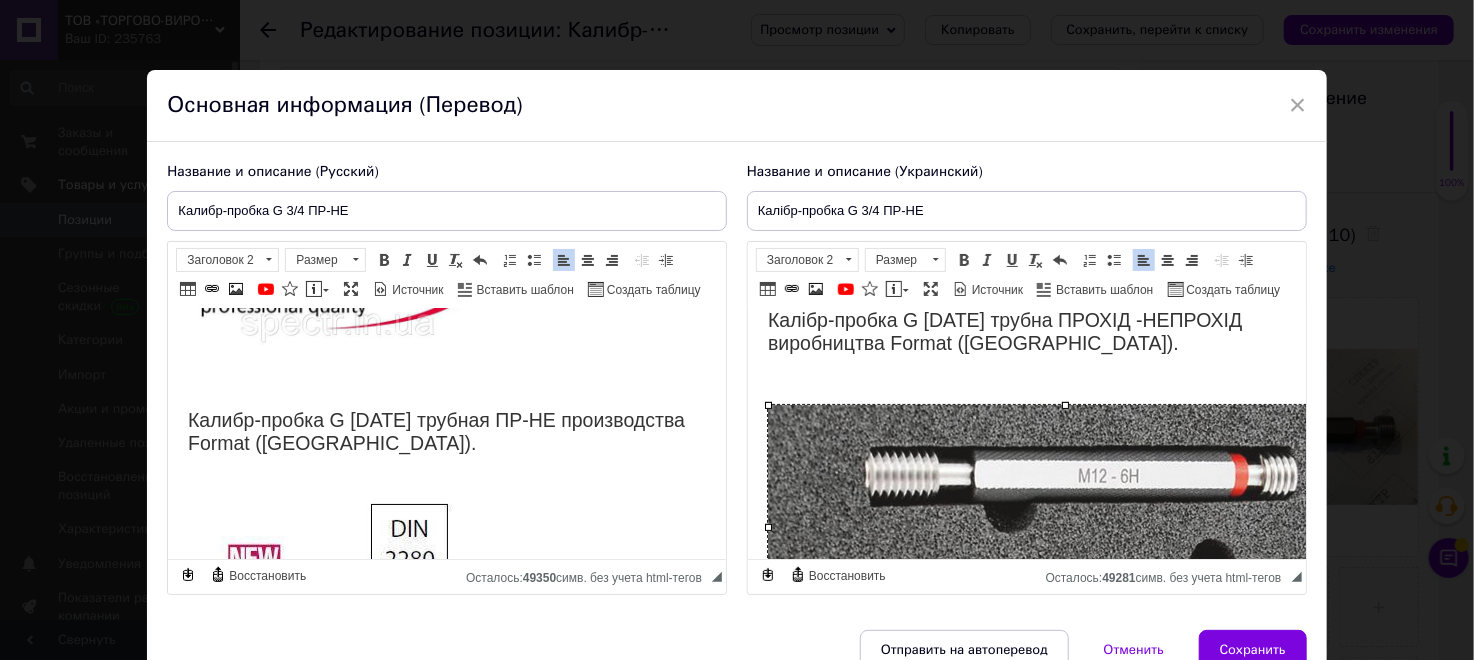 click at bounding box center [1063, 526] 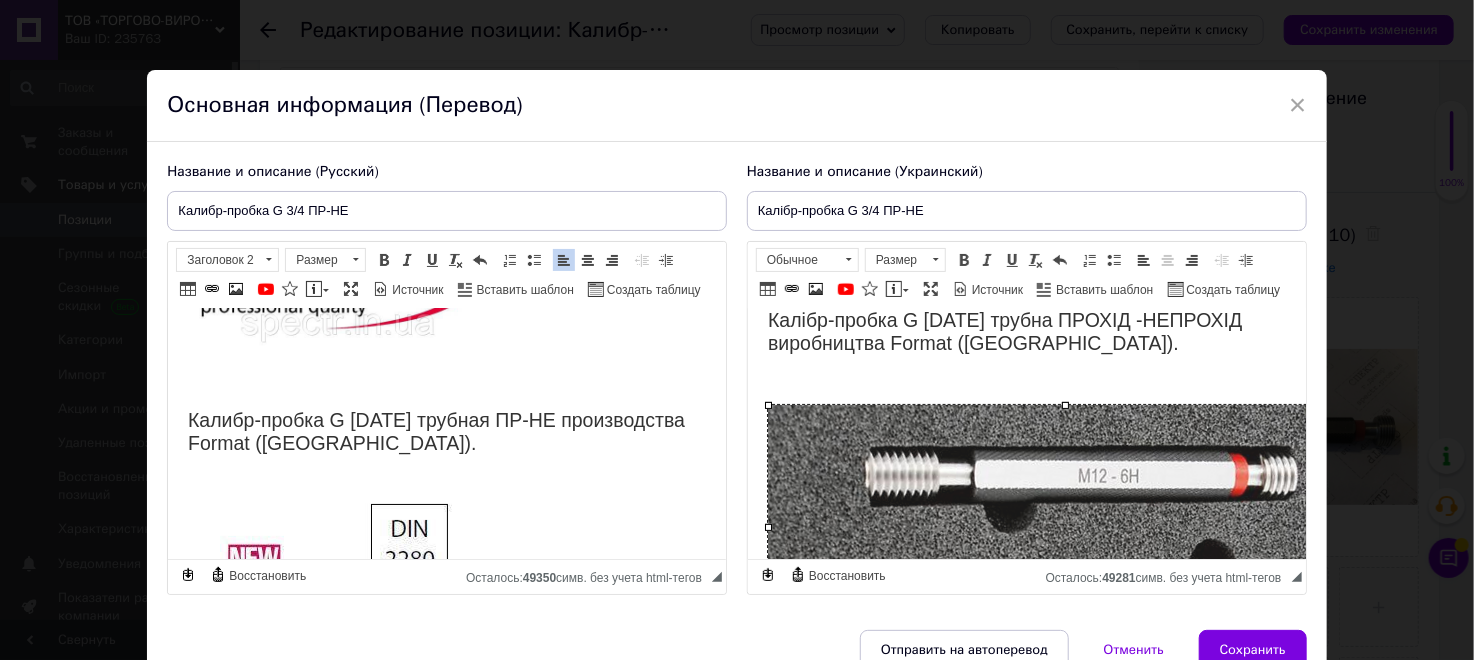 type 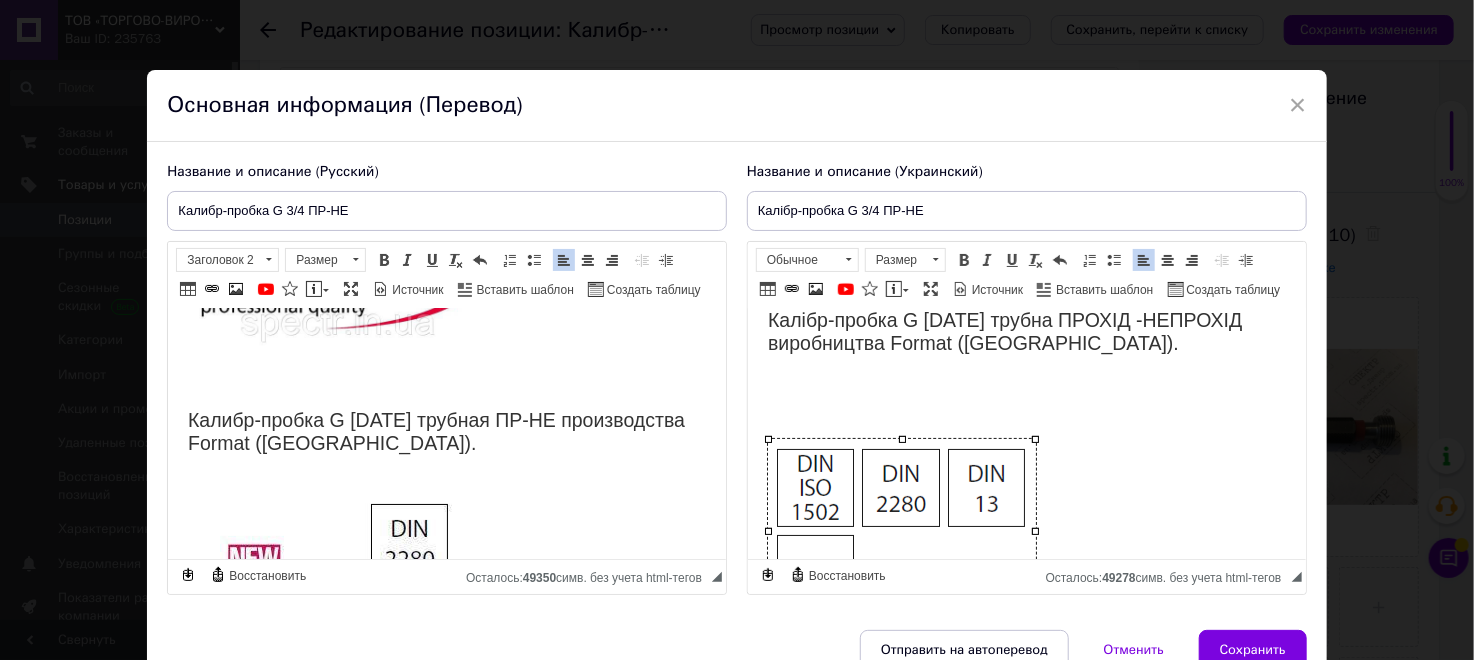 click at bounding box center [901, 531] 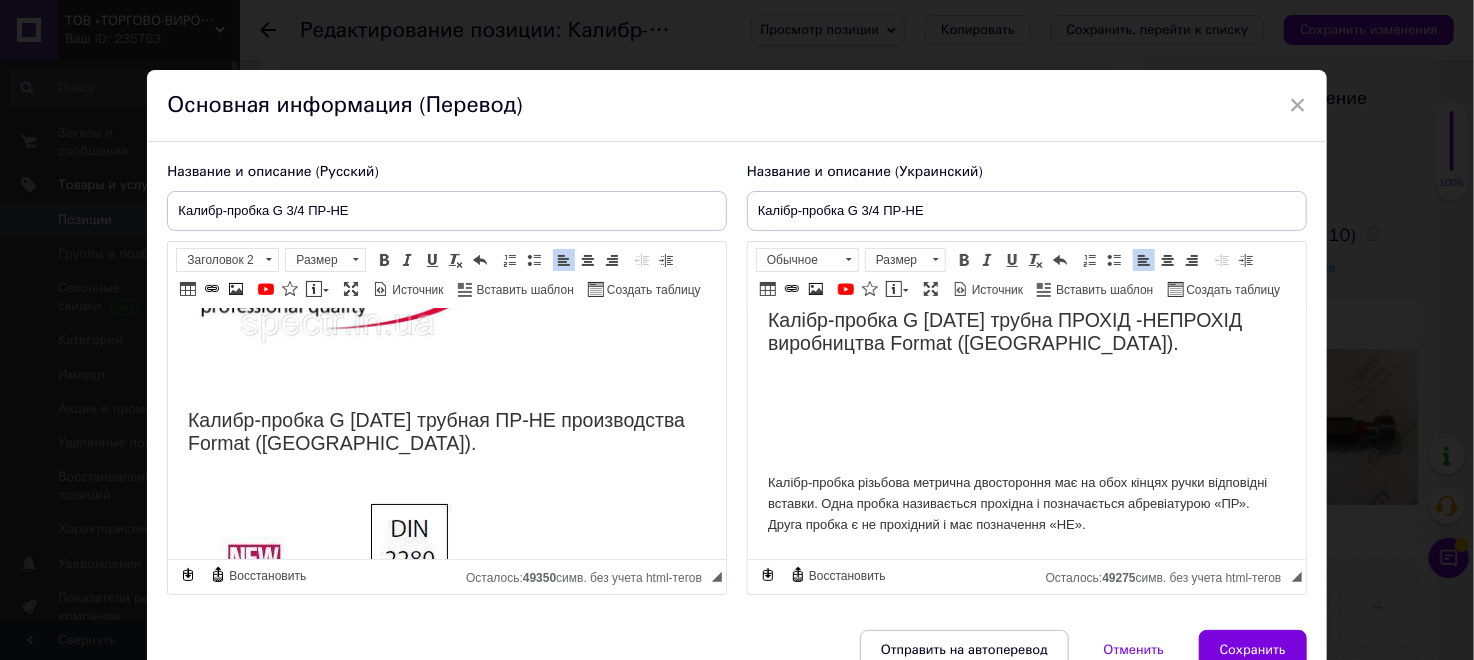 click at bounding box center [1026, 415] 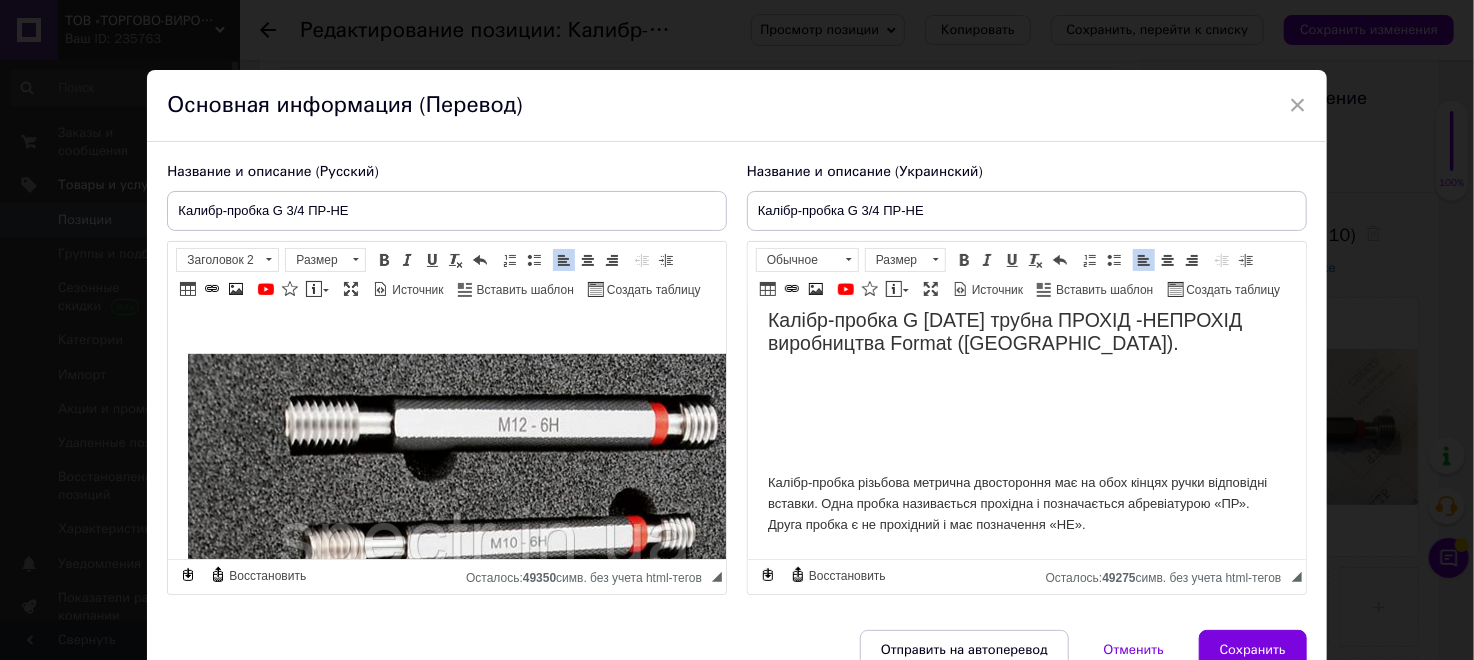scroll, scrollTop: 700, scrollLeft: 0, axis: vertical 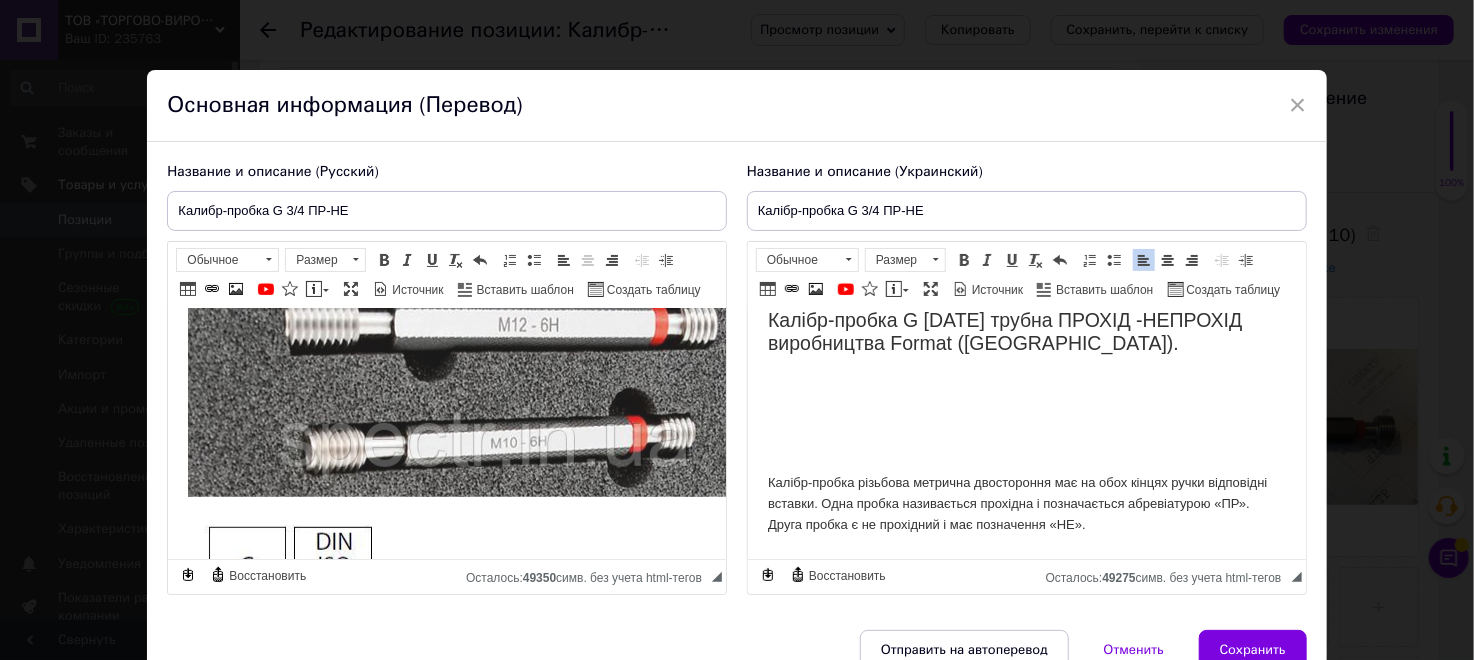click at bounding box center (484, 375) 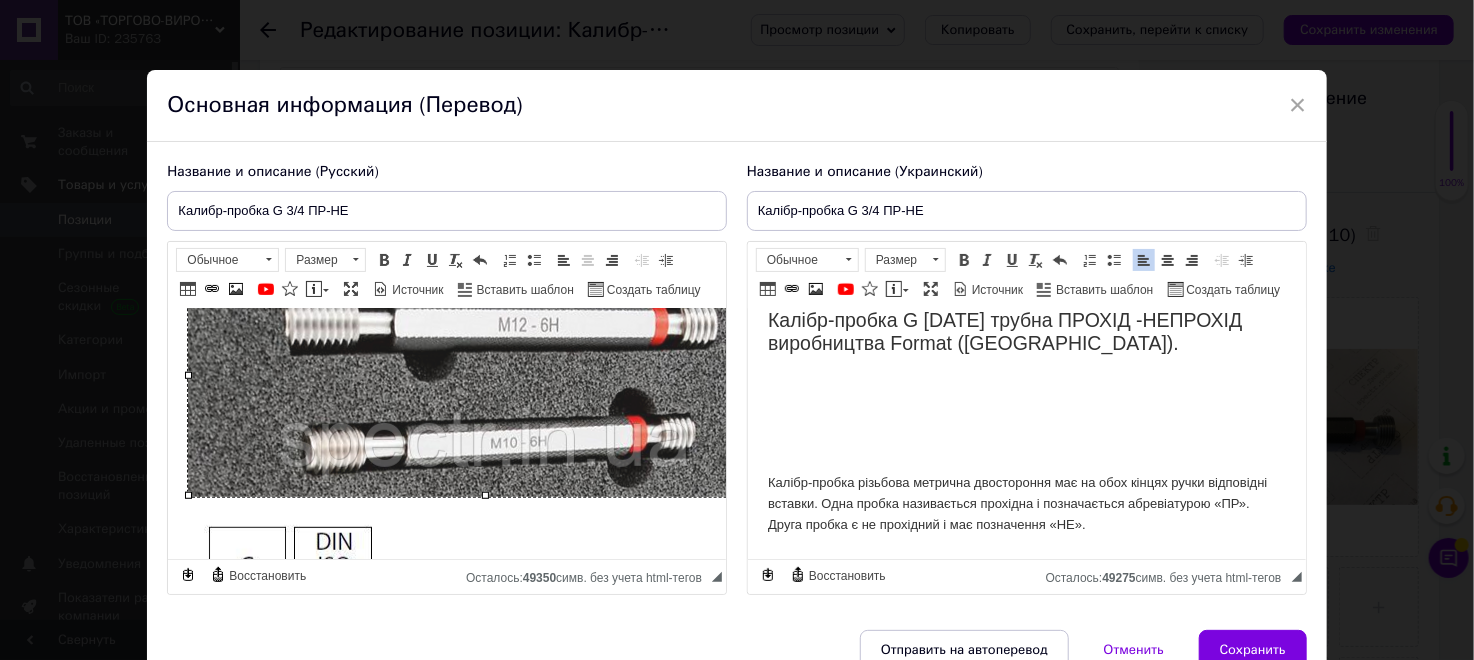 type 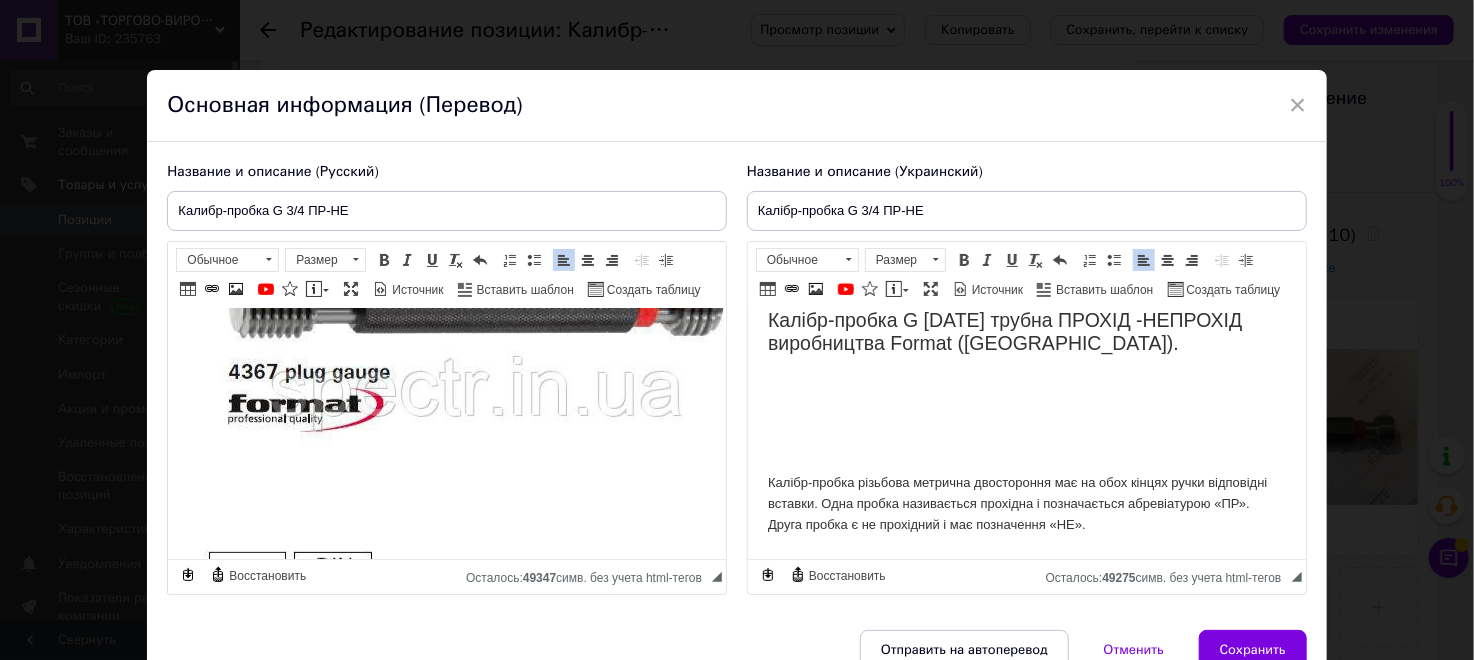 scroll, scrollTop: 346, scrollLeft: 0, axis: vertical 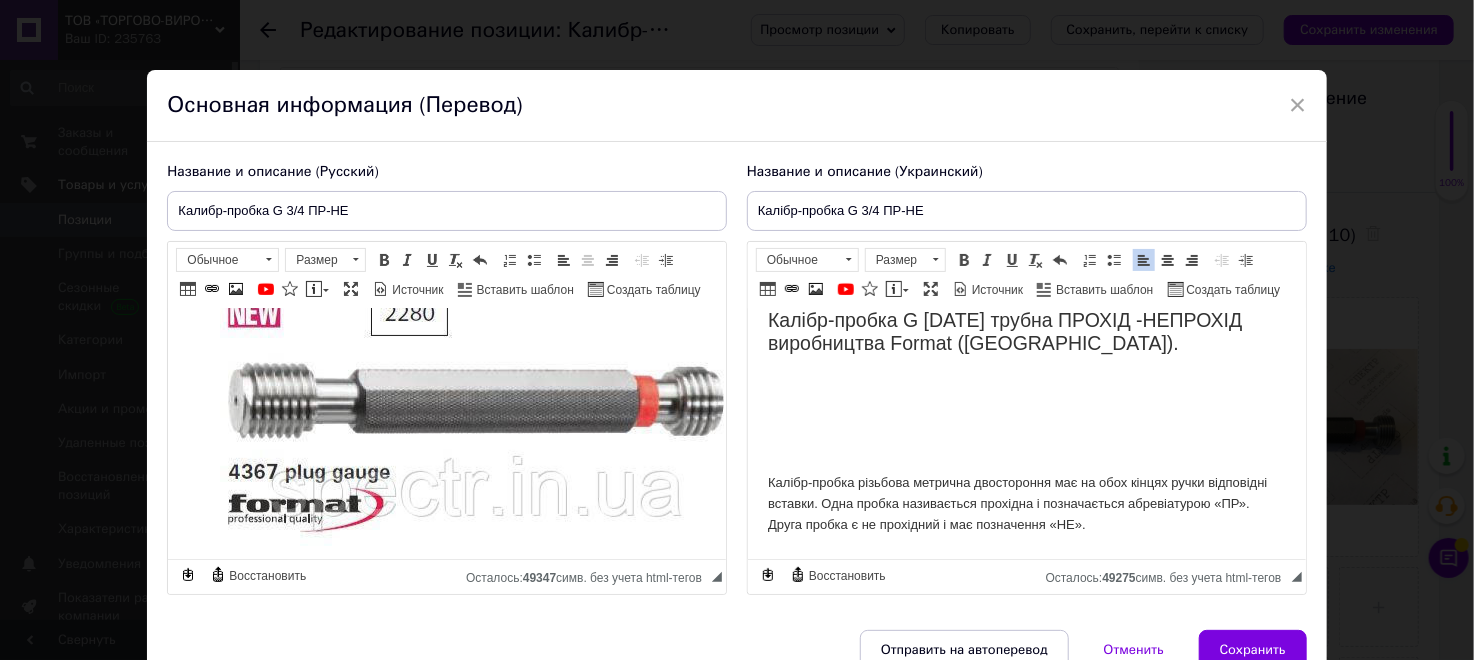 click at bounding box center (476, 390) 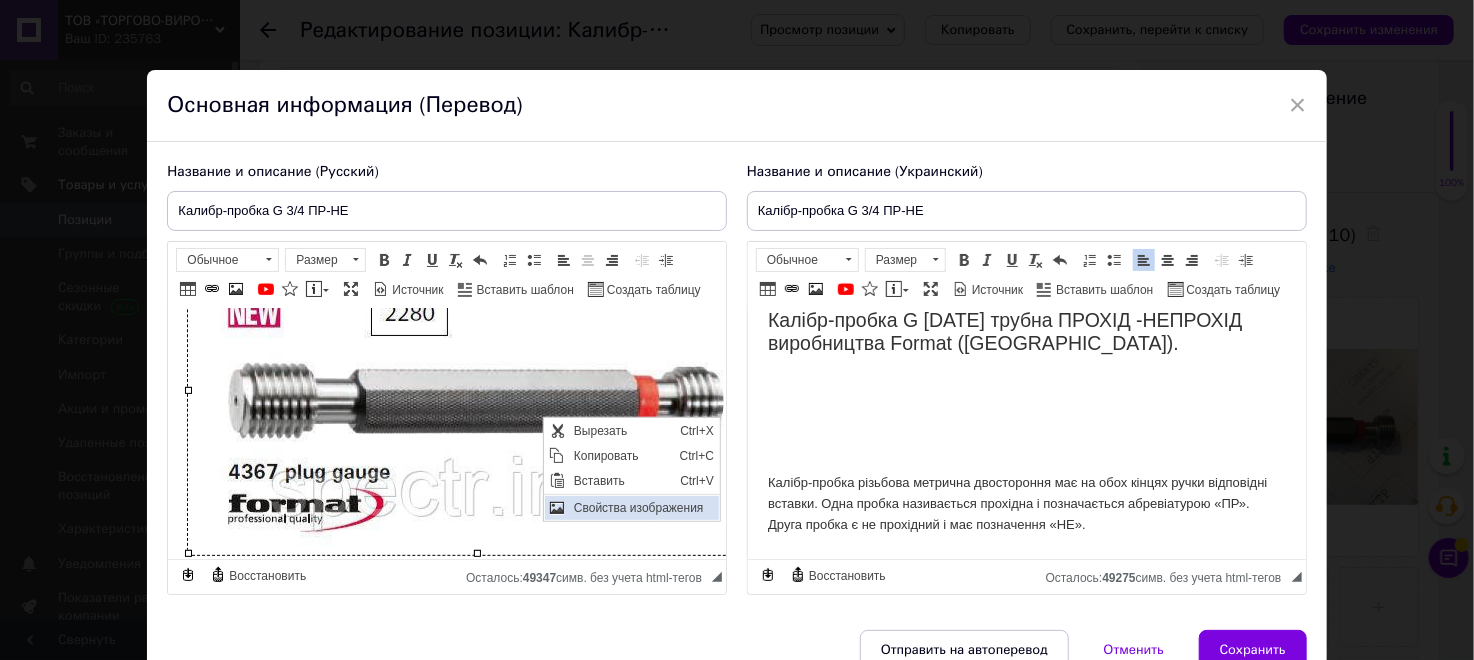 click on "Свойства изображения" at bounding box center (643, 507) 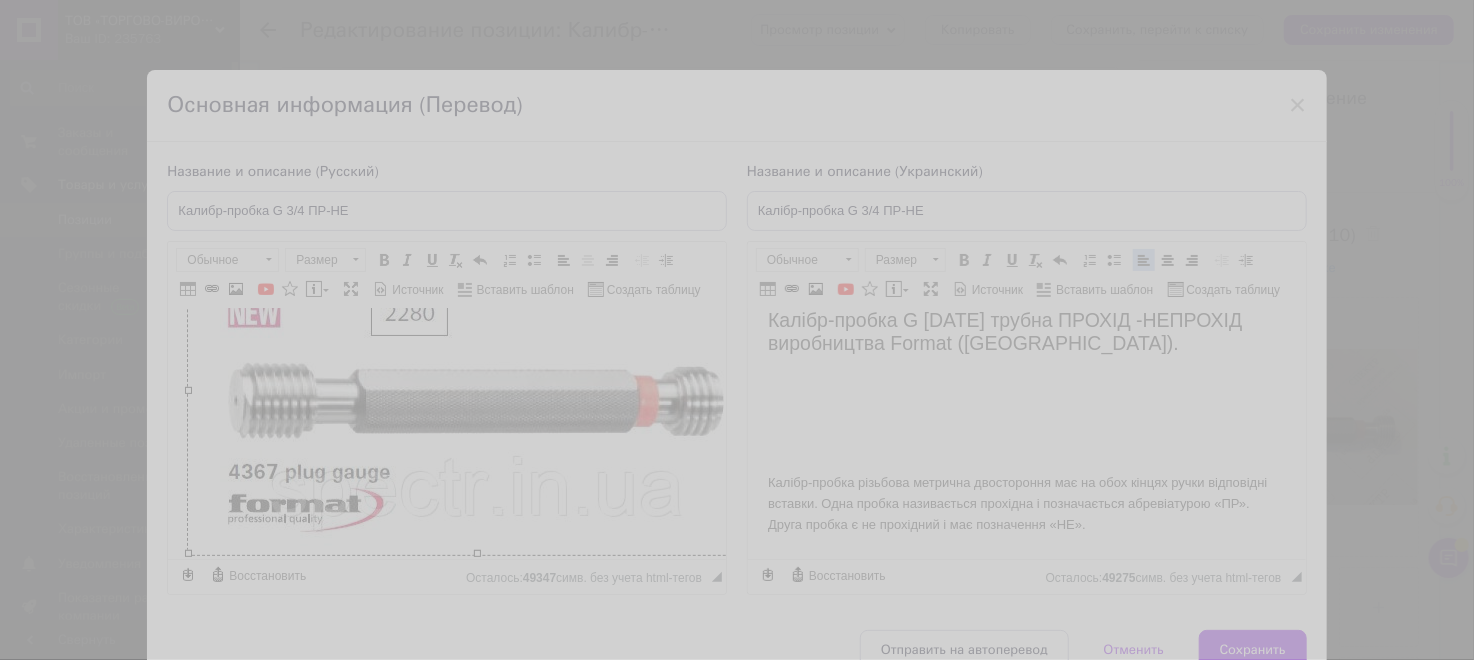 select 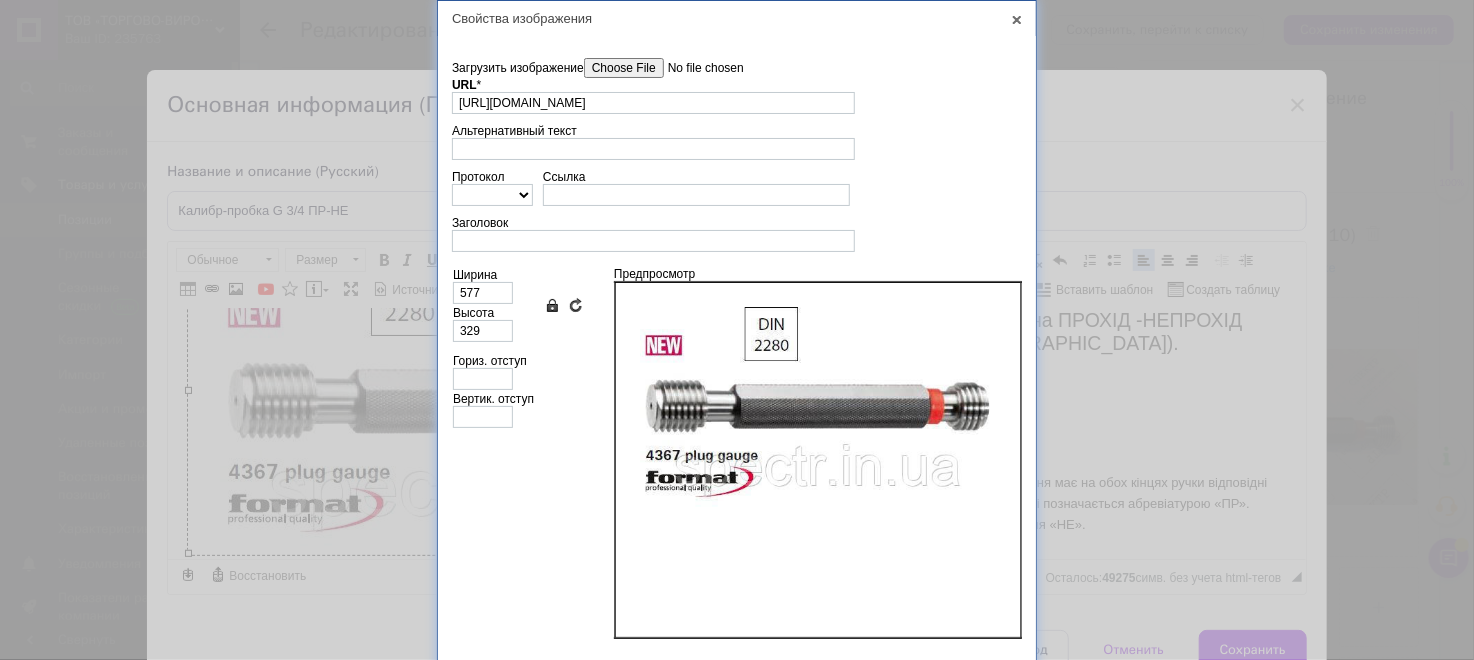 scroll, scrollTop: 0, scrollLeft: 41, axis: horizontal 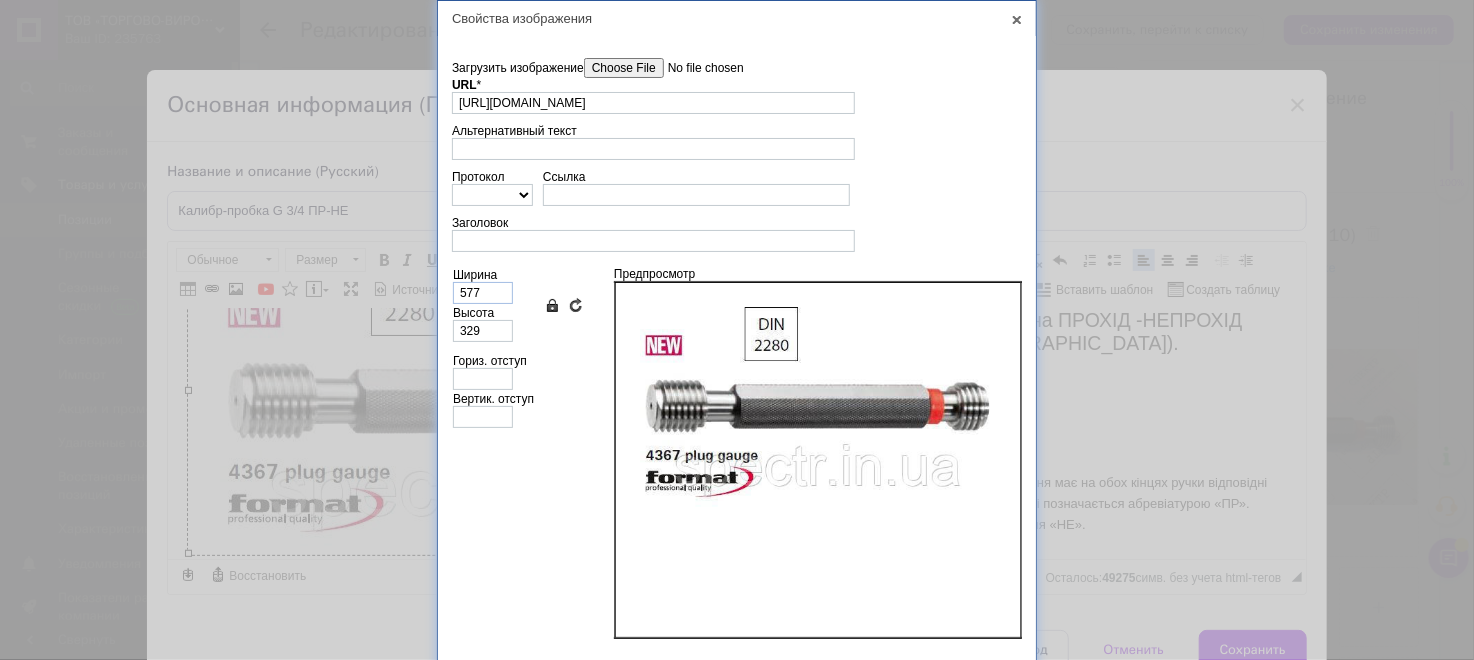 drag, startPoint x: 492, startPoint y: 275, endPoint x: 477, endPoint y: 286, distance: 18.601076 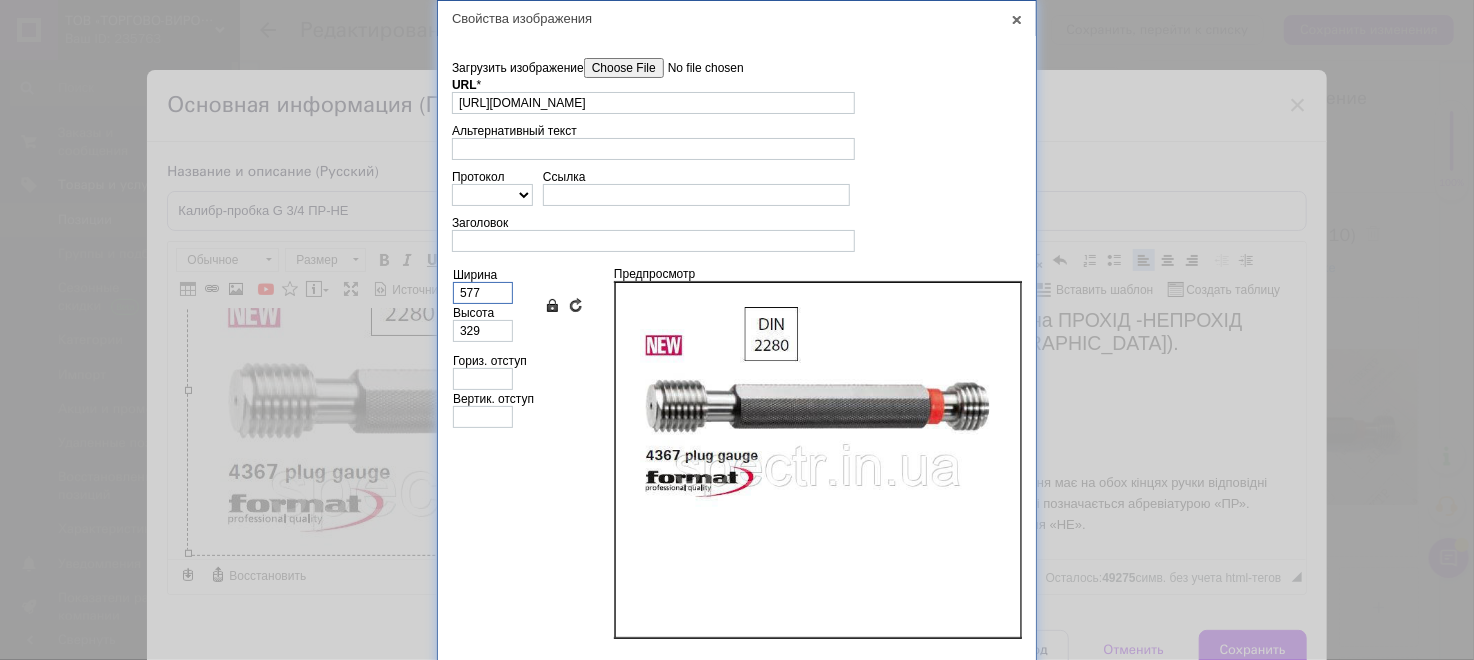 drag, startPoint x: 483, startPoint y: 293, endPoint x: 443, endPoint y: 293, distance: 40 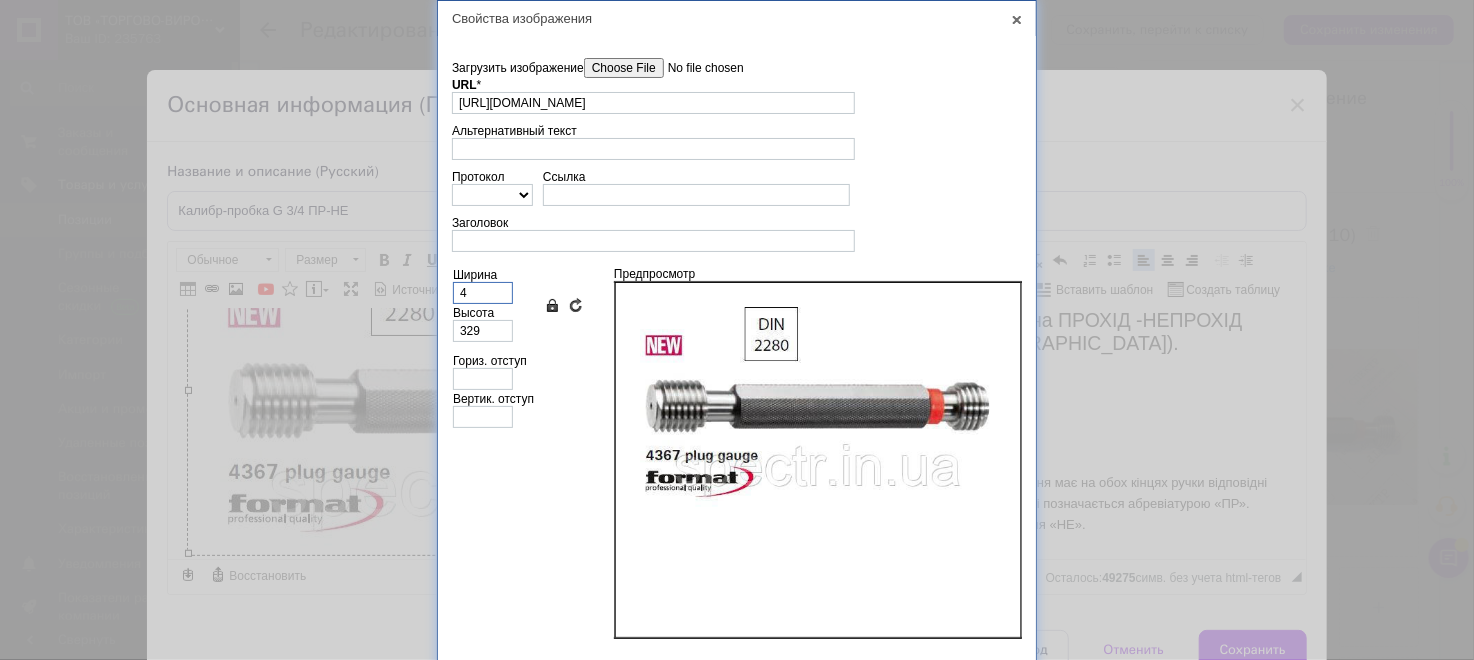 type on "2" 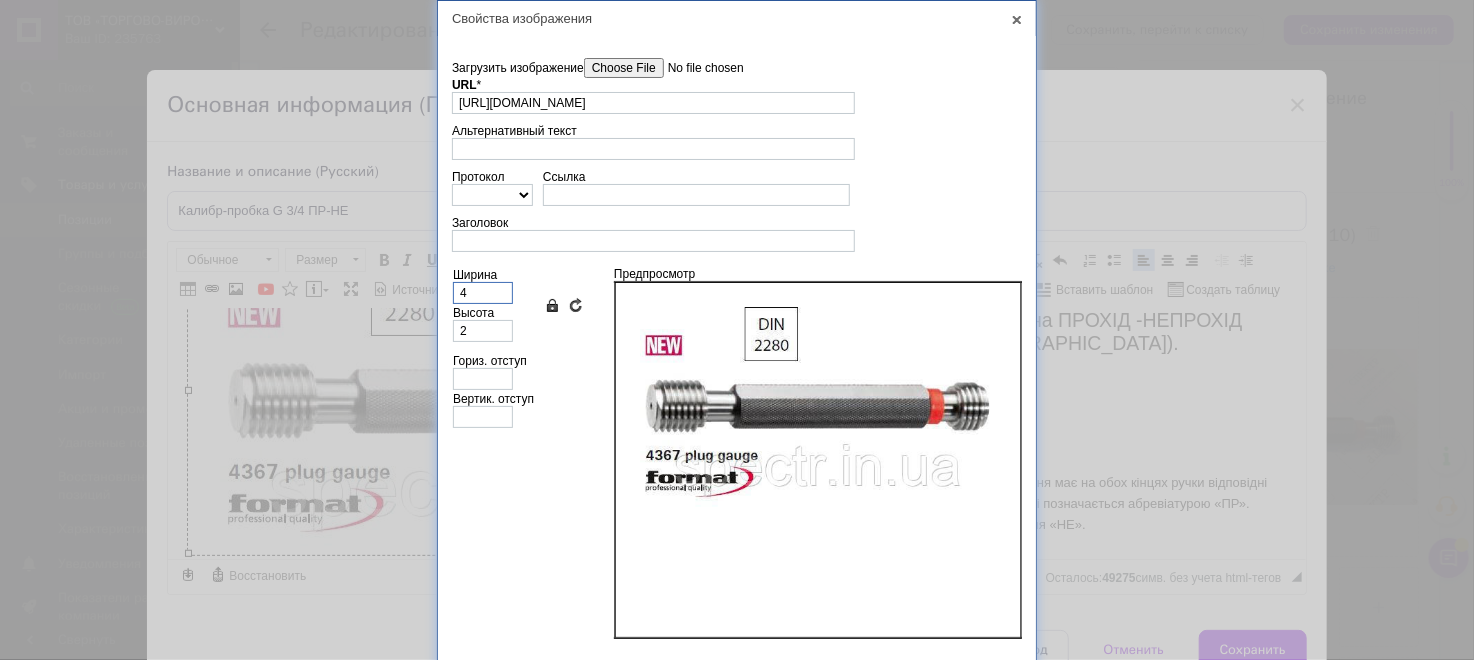type on "40" 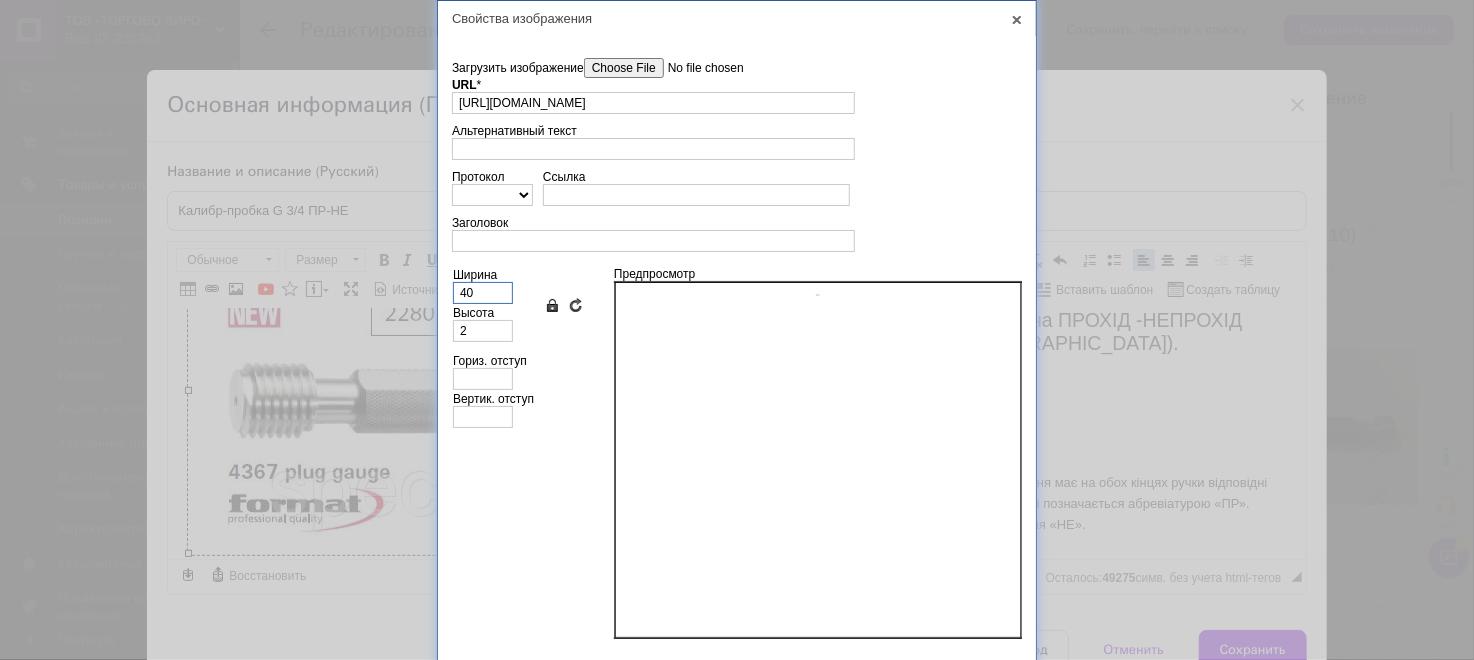 type on "23" 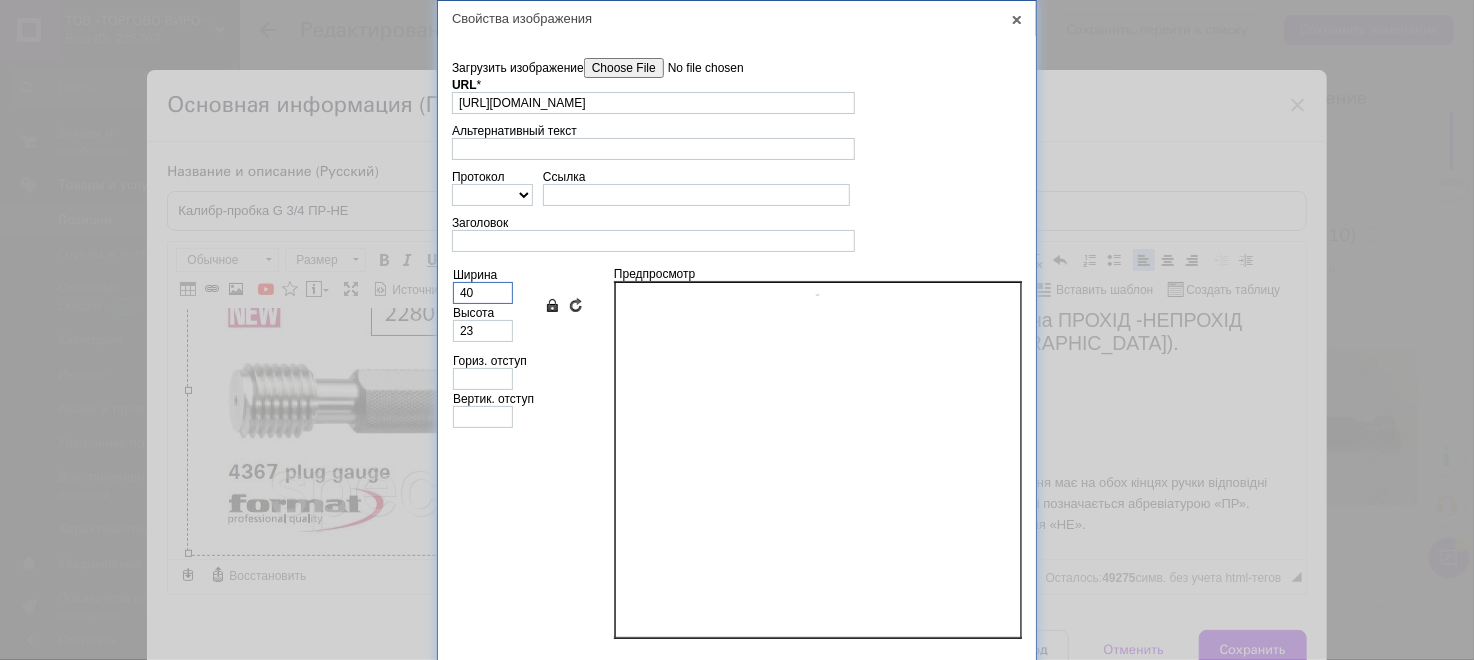 type on "400" 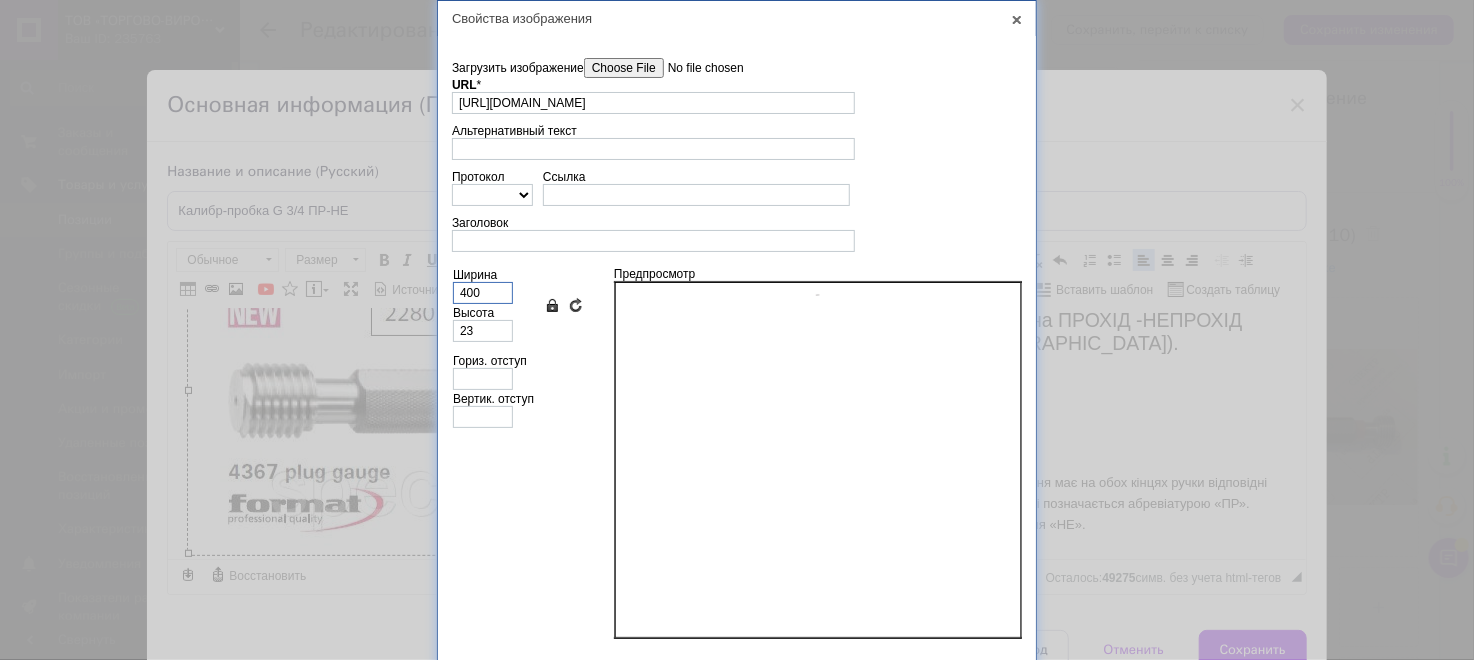 type on "228" 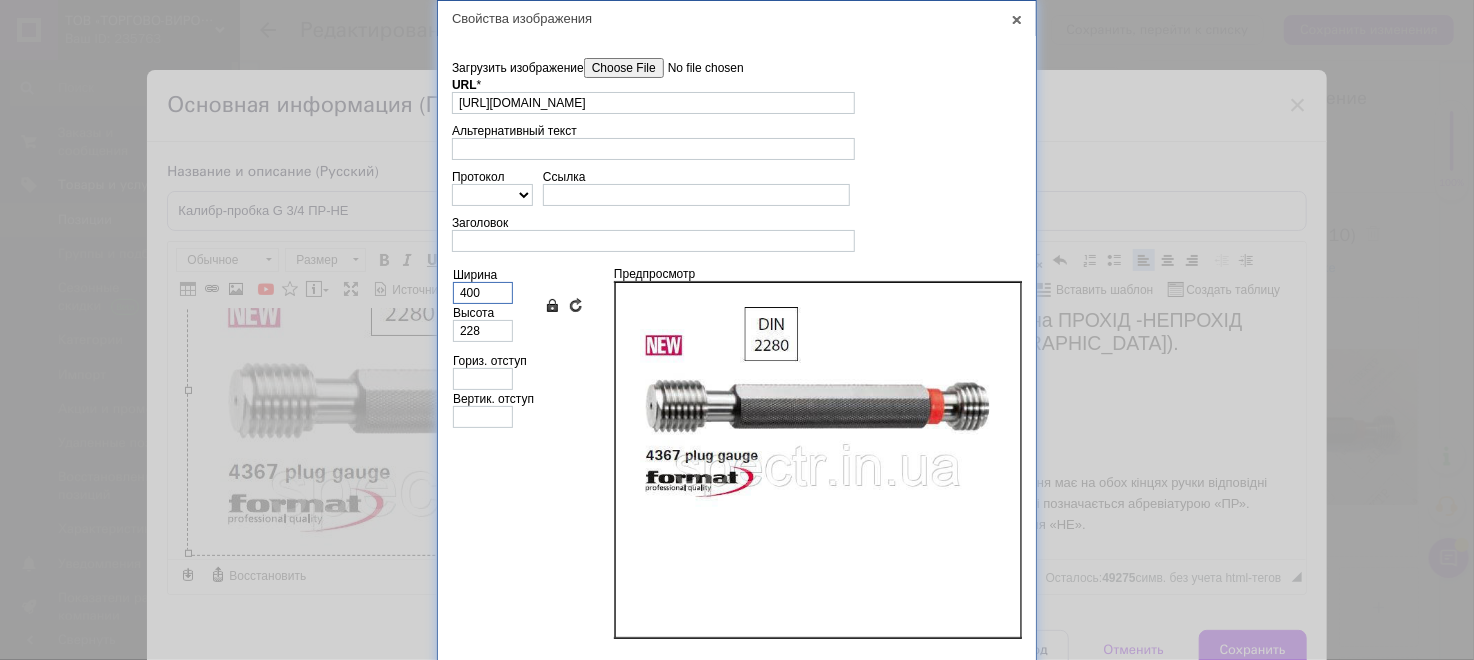 scroll, scrollTop: 37, scrollLeft: 0, axis: vertical 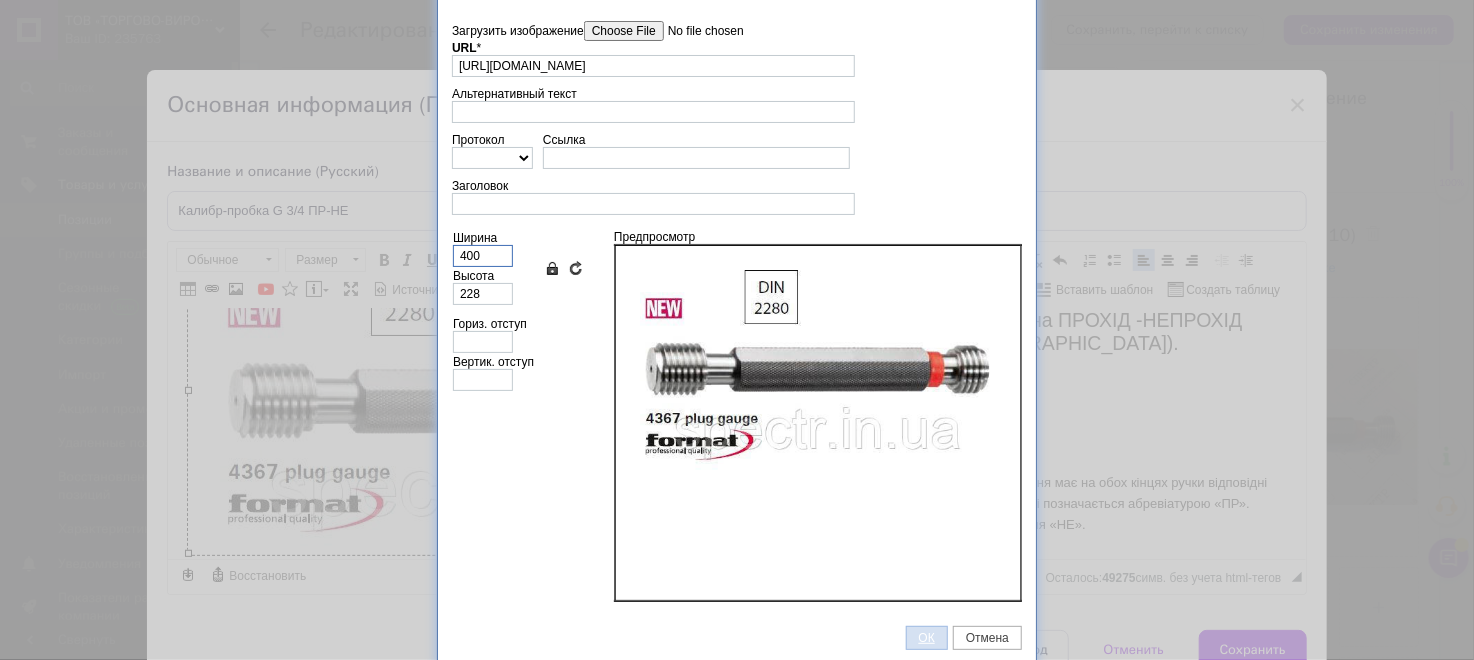 type on "400" 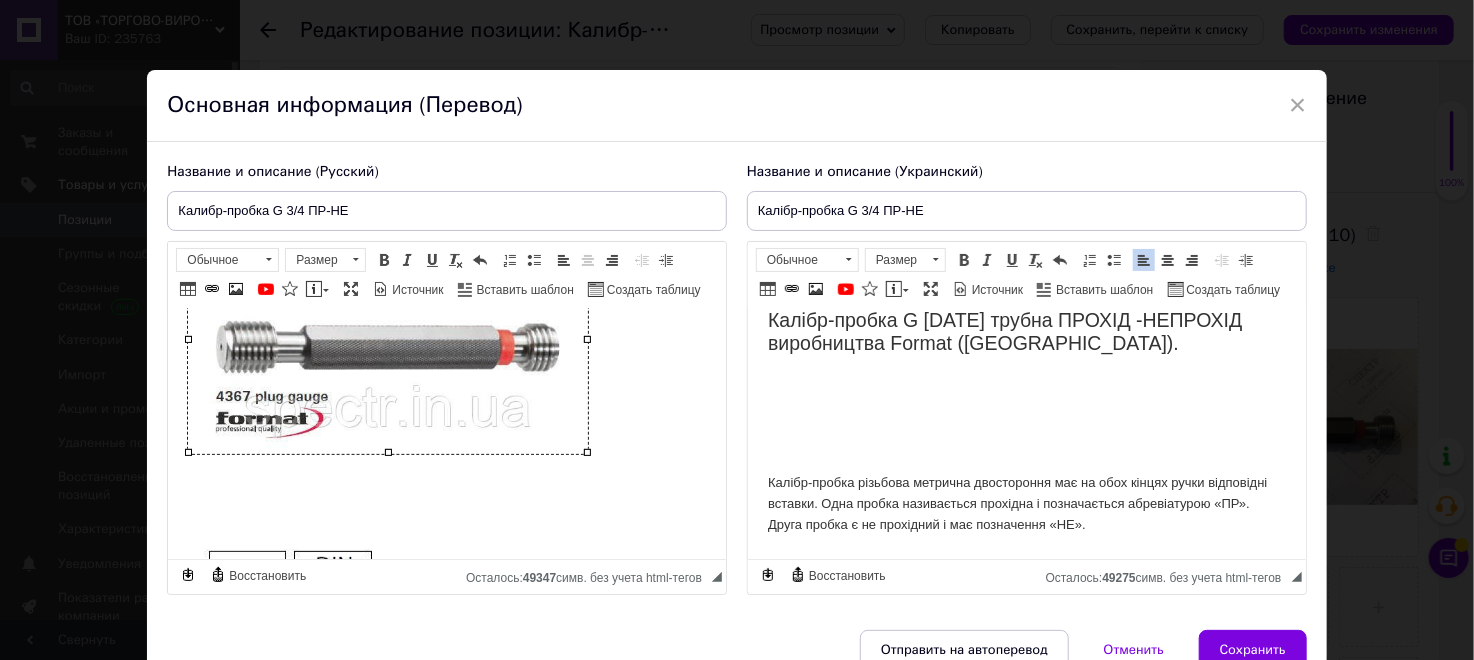 click at bounding box center [388, 340] 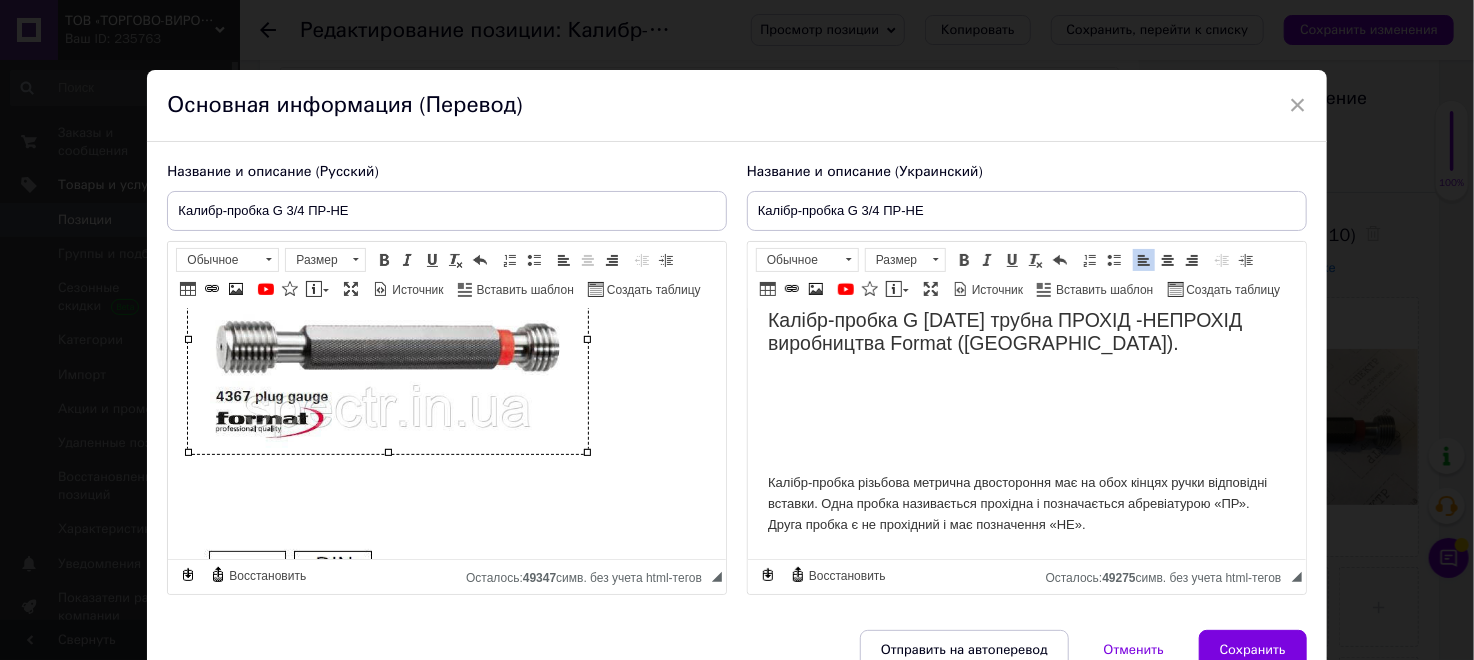 click at bounding box center [1026, 382] 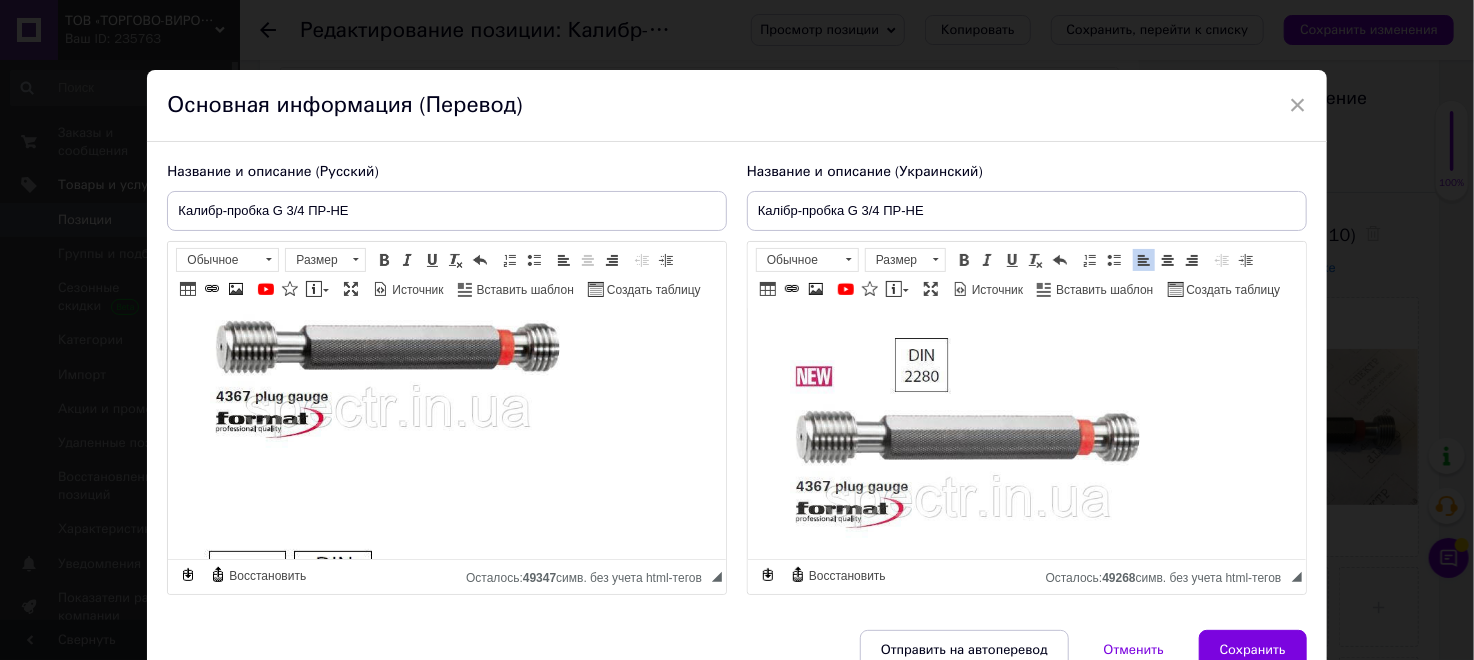 scroll, scrollTop: 356, scrollLeft: 0, axis: vertical 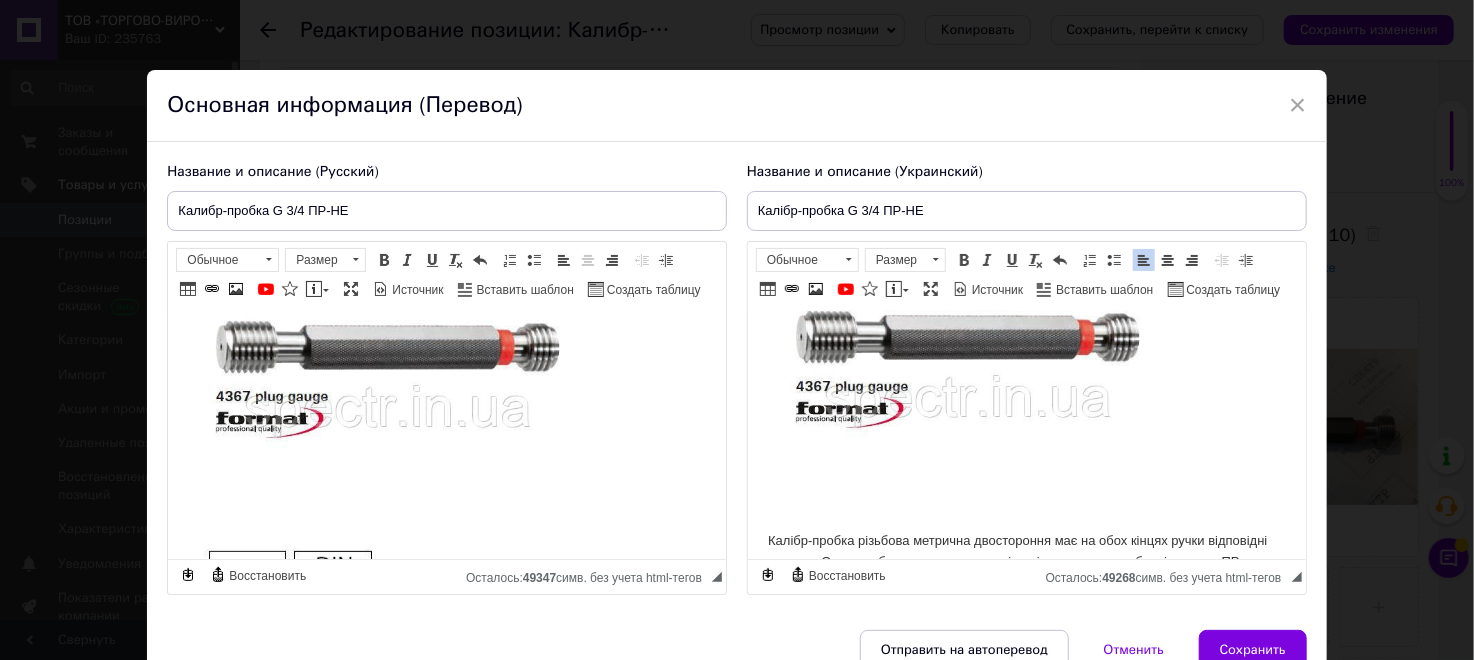 click at bounding box center (1026, 473) 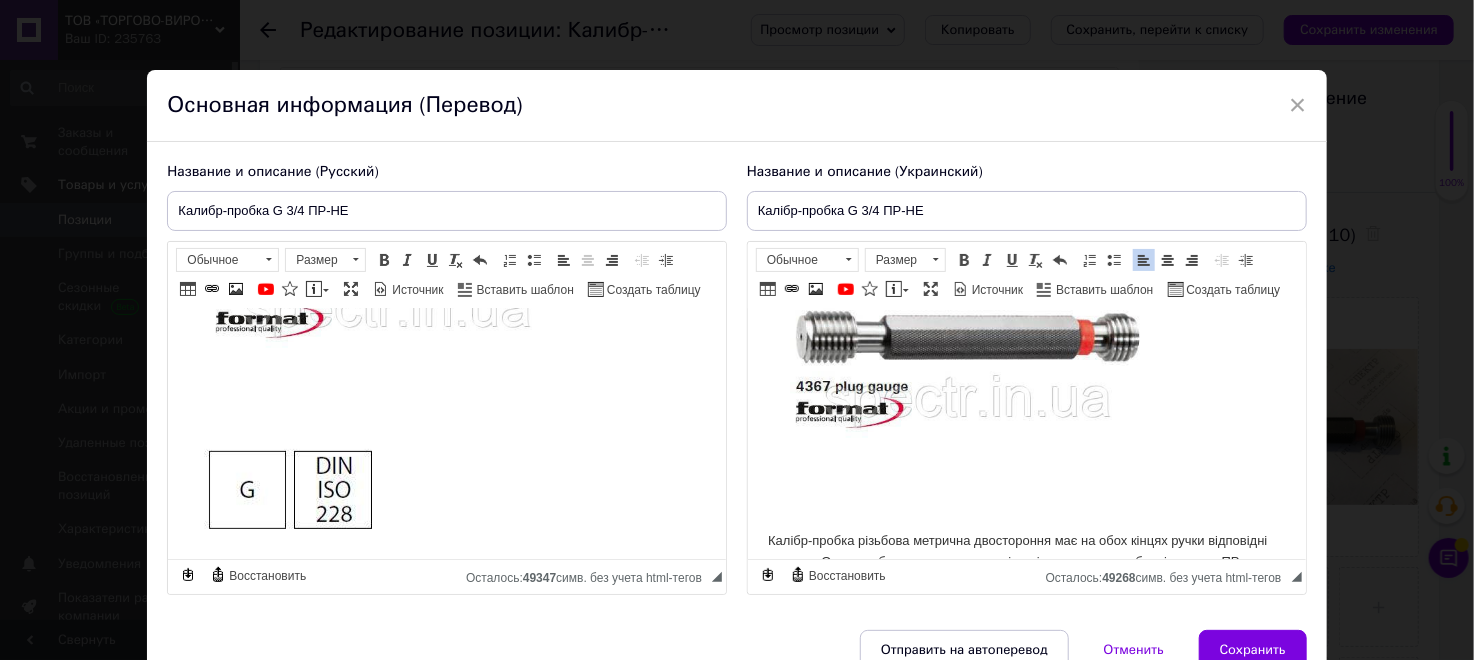 scroll, scrollTop: 546, scrollLeft: 0, axis: vertical 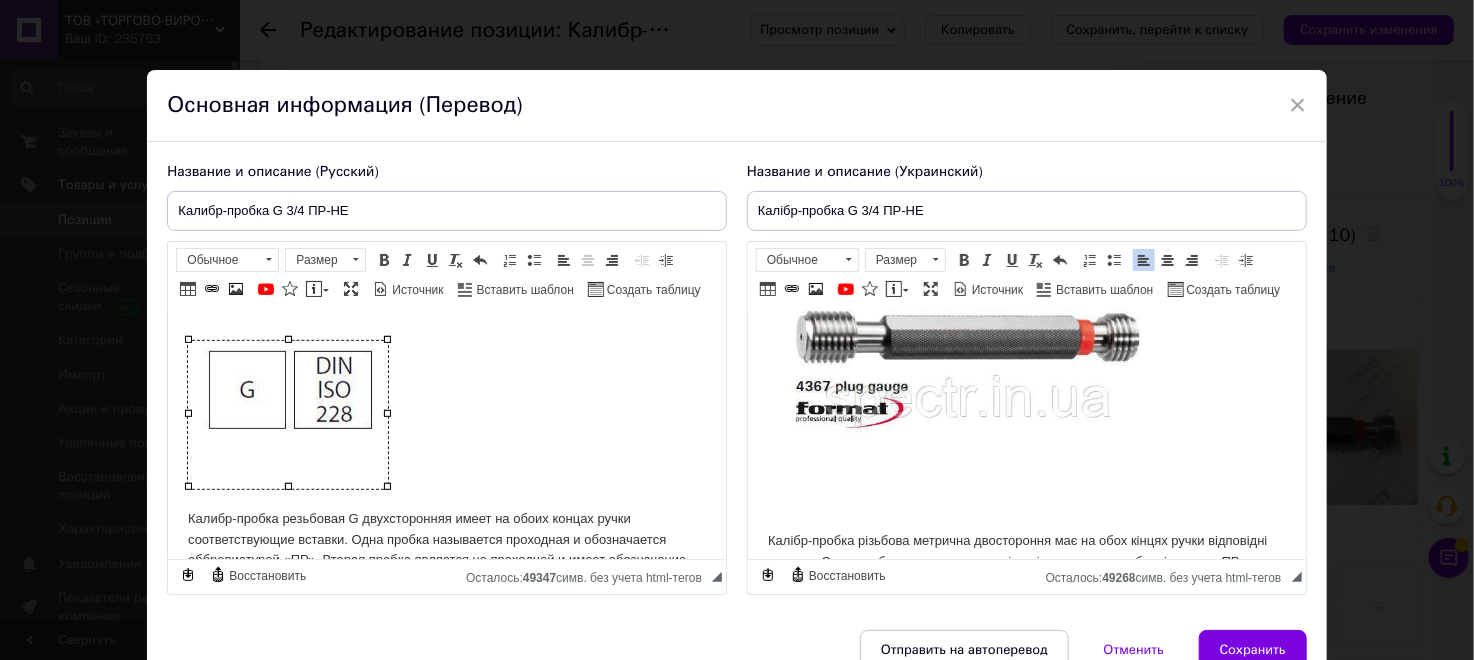 click at bounding box center (288, 415) 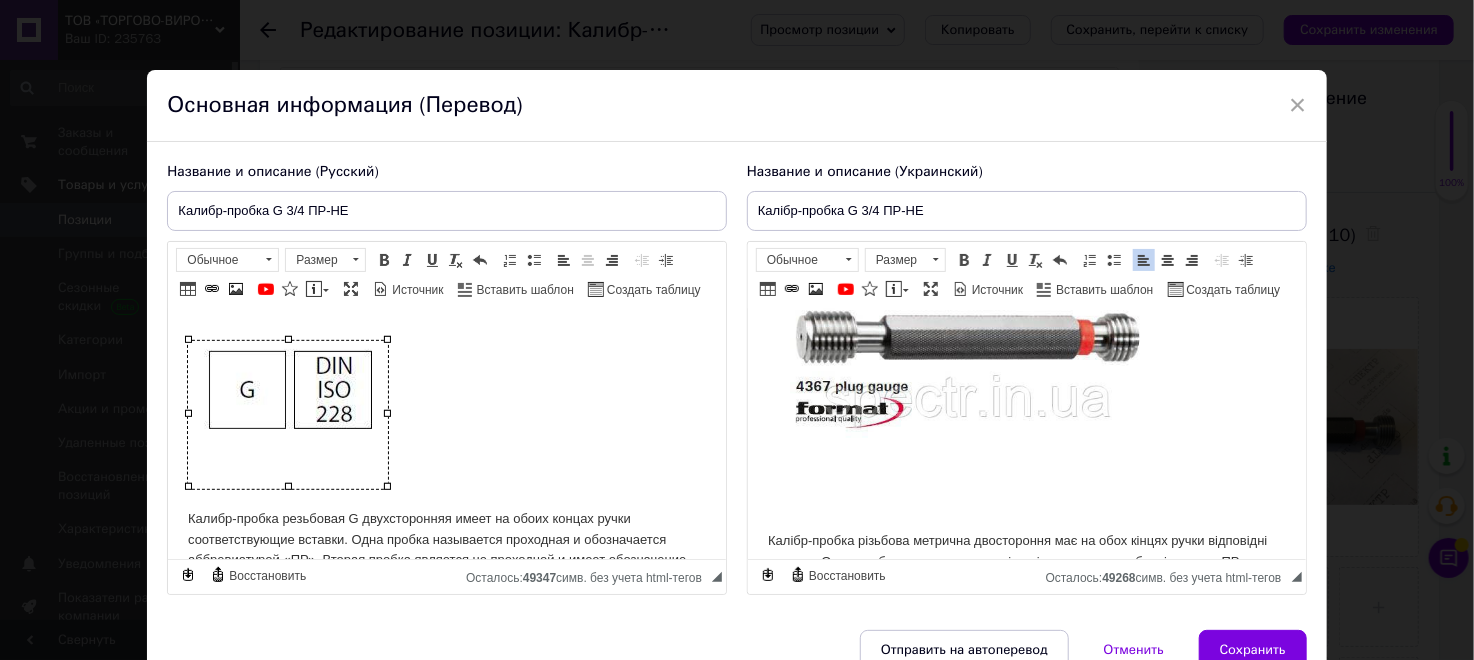 click at bounding box center (1026, 473) 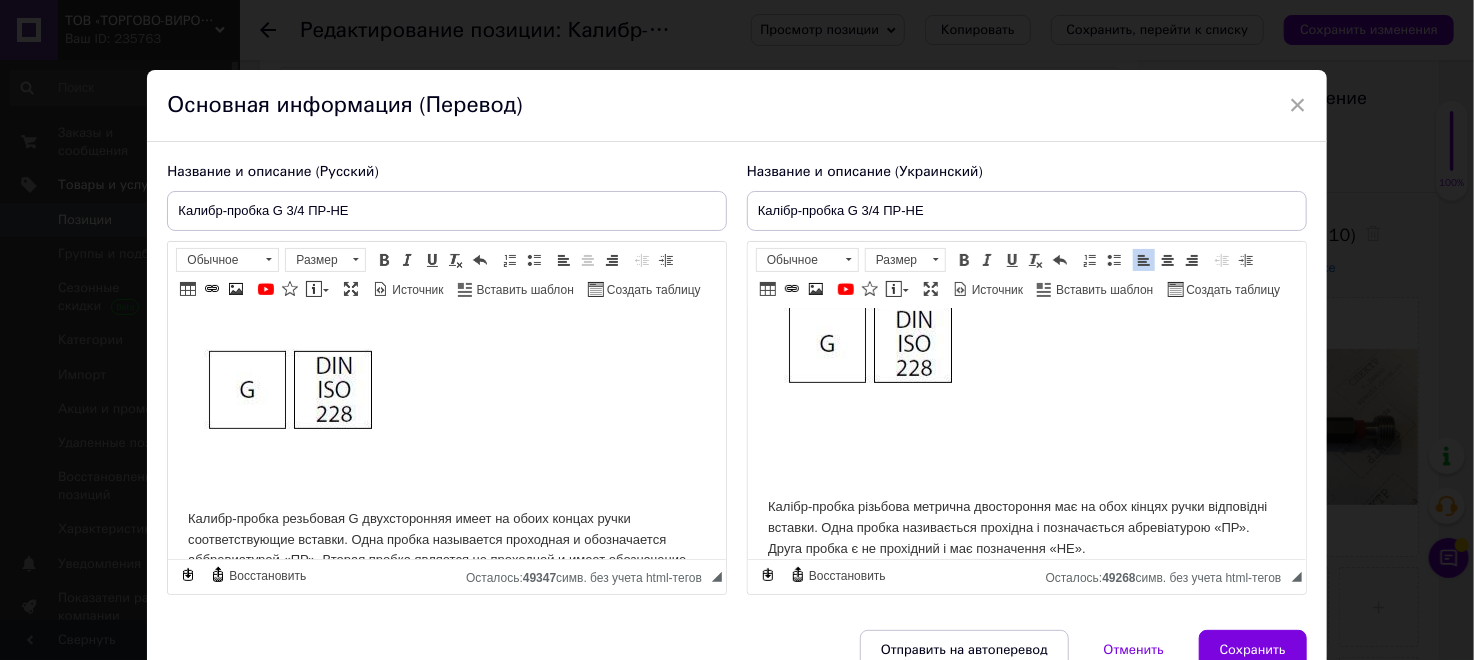 scroll, scrollTop: 624, scrollLeft: 0, axis: vertical 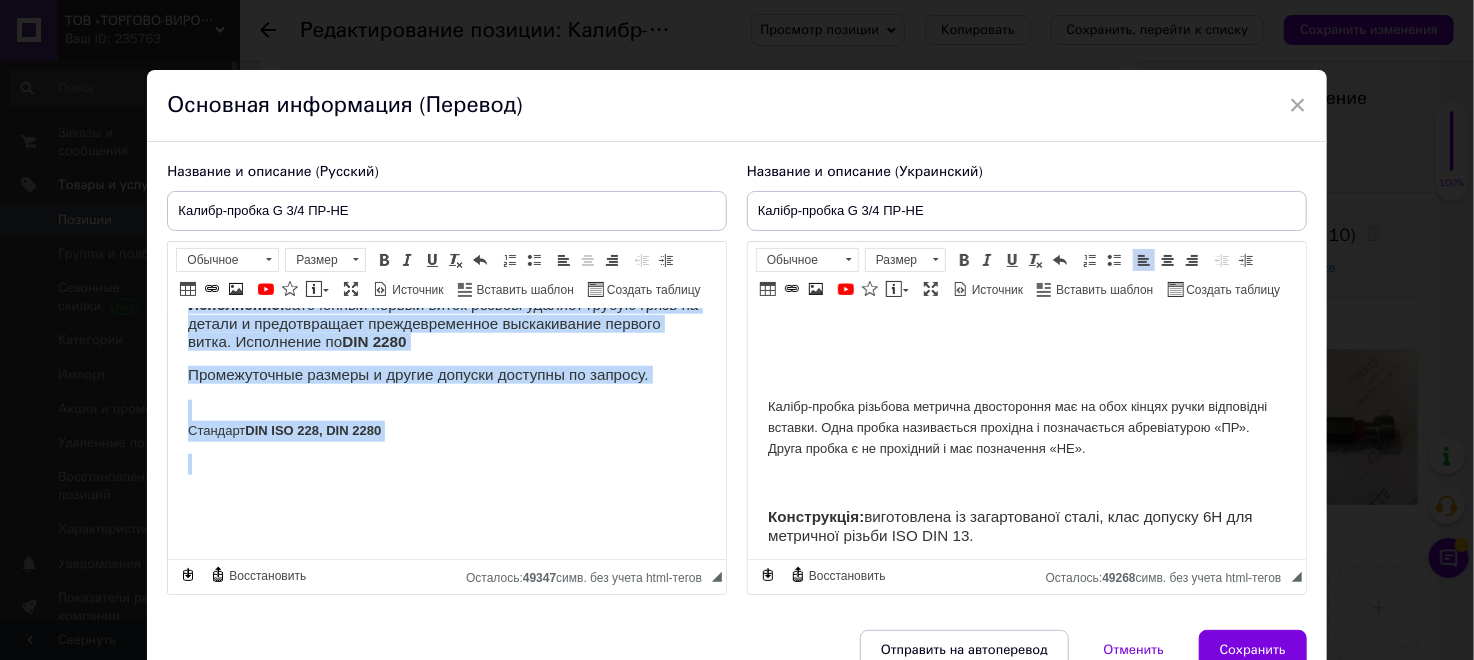 drag, startPoint x: 188, startPoint y: 414, endPoint x: 547, endPoint y: 458, distance: 361.68634 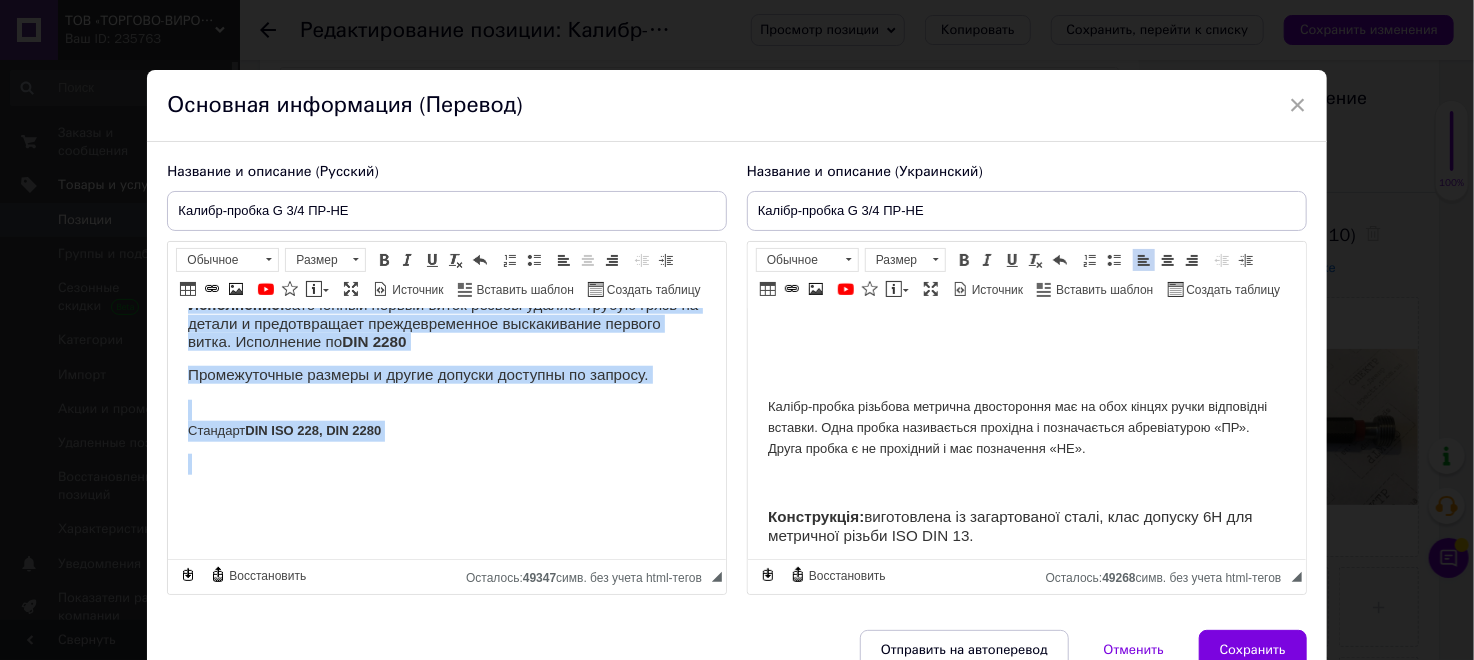 click on "Калибр-пробка G [DATE] трубная ПР-НЕ производства Format ([GEOGRAPHIC_DATA]). Калибр-пробка резьбовая G двухсторонняя имеет на обоих концах ручки соответствующие вставки. Одна пробка называется проходная и обозначается аббревиатурой «ПР». Вторая пробка является не проходной и имеет обозначение «НЕ». Конструкция:  изготовлена из закаленной стали Применение:  для проверки трубной резьбы. Исполнение:  заточенный первый виток резьбы удаляет грубую грязь на детали и предотвращает преждевременное выскакивание первого витка. Исполнение по  DIN 2280 Стандарт   DIN ISO 228, DIN 2280" at bounding box center (447, -61) 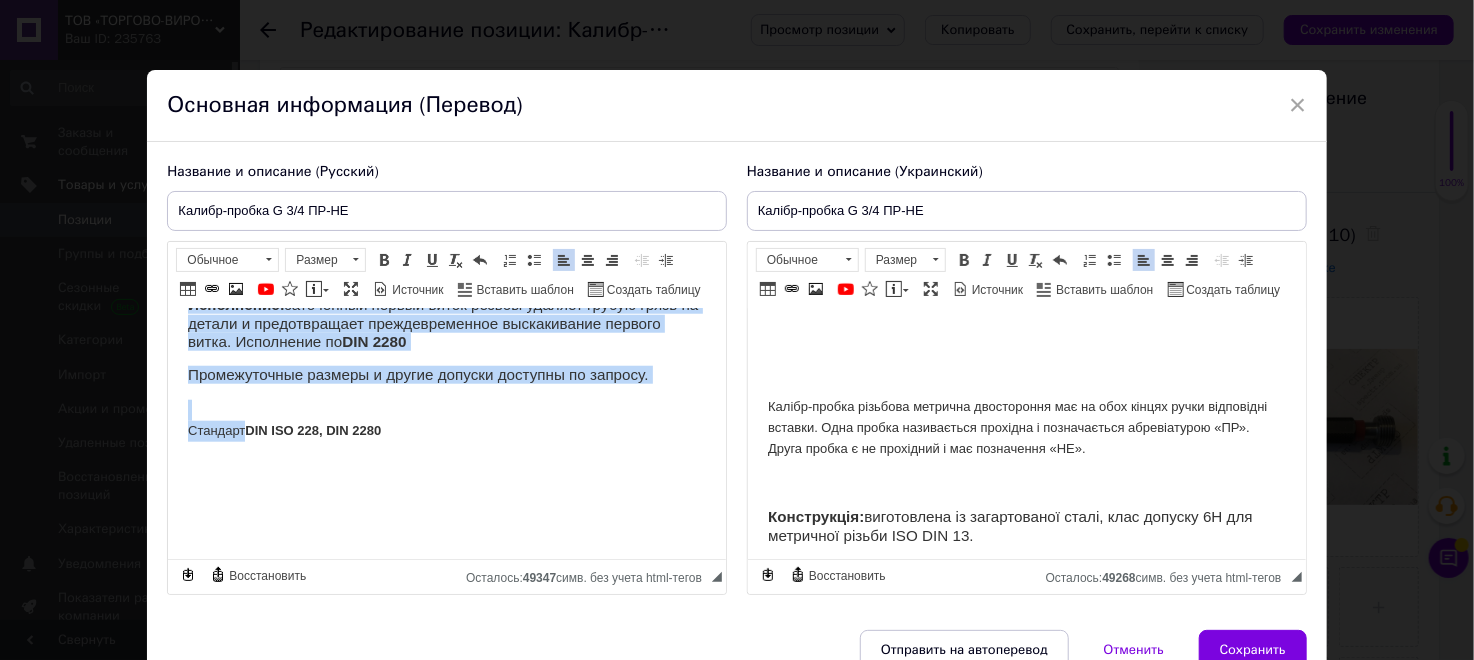 copy on "Калибр-пробка резьбовая G двухсторонняя имеет на обоих концах ручки соответствующие вставки. Одна пробка называется проходная и обозначается аббревиатурой «ПР». Вторая пробка является не проходной и имеет обозначение «НЕ». Конструкция:  изготовлена из закаленной стали Применение:  для проверки трубной резьбы. Исполнение:  заточенный первый виток резьбы удаляет грубую грязь на детали и предотвращает преждевременное выскакивание первого витка. Исполнение по  DIN 2280 Промежуточные размеры и другие допуски доступны по запросу. Стандарт" 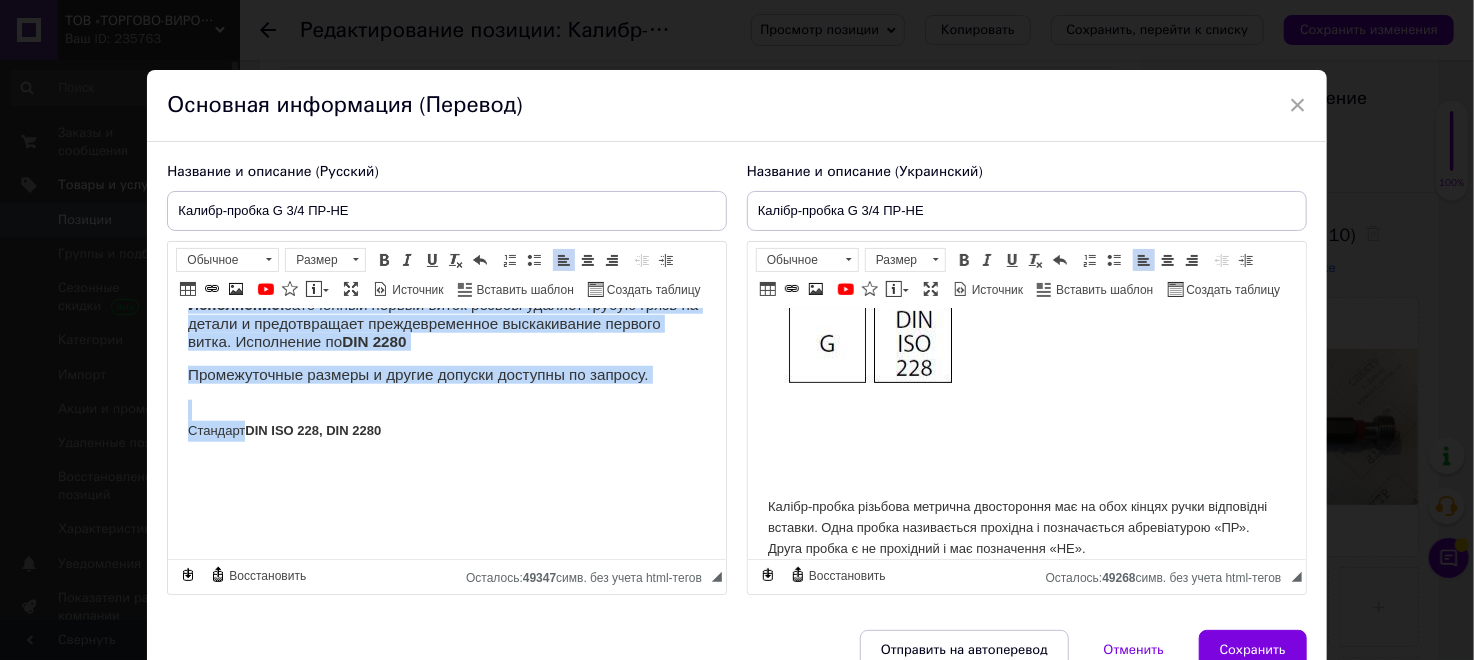 scroll, scrollTop: 624, scrollLeft: 0, axis: vertical 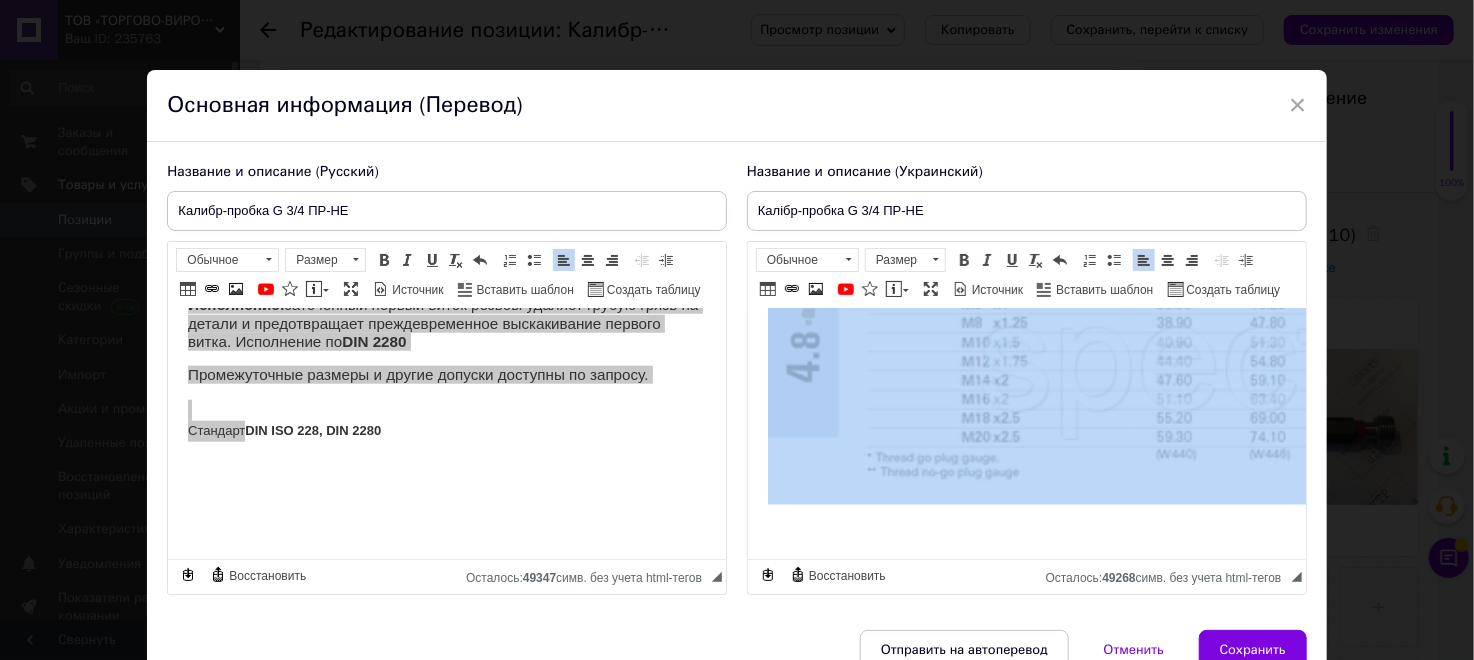 drag, startPoint x: 773, startPoint y: 349, endPoint x: 1161, endPoint y: 512, distance: 420.84796 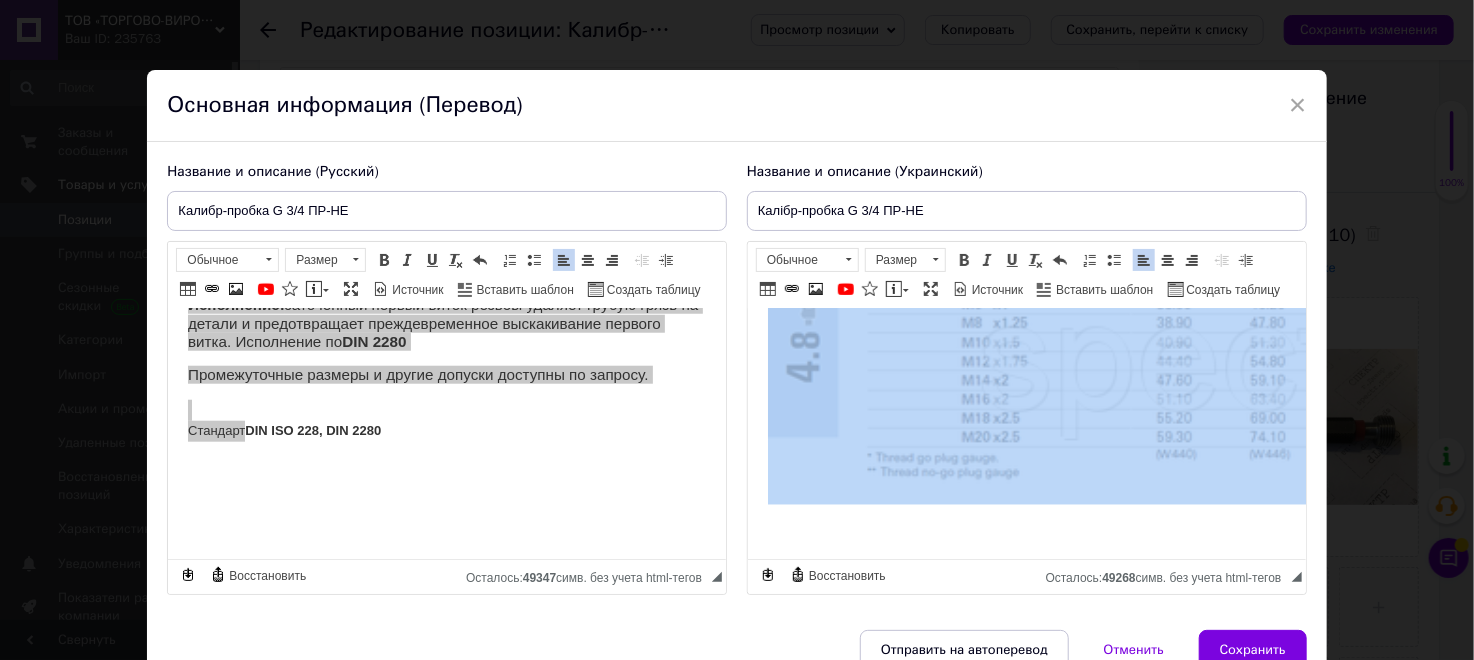 click on "Калібр-пробка G 3/[DATE]�убна ПРОХІД -НЕПРОХІД виробництва Format ([GEOGRAPHIC_DATA]). ​​​​​​​ Калібр-пробка різьбова метрична двостороння має на обох кінцях ручки відповідні вставки. Одна пробка називається прохідна і позначається абревіатурою «ПР». Друга пробка є не прохідний і має позначення «НЕ». Конструкція:  виготовлена із загартованої сталі, клас допуску 6H для метричної різьби ISO DIN 13. Застосування:  для перевірки метричної різьби. Виконання: DIN 2280 Проміжні розміри та інші допуски доступні за запитом. Квалітет (поле допуску) -  Н6 . Стандарт  DIN ISO 1502, DIN 2280, DIN 13" at bounding box center (1026, -438) 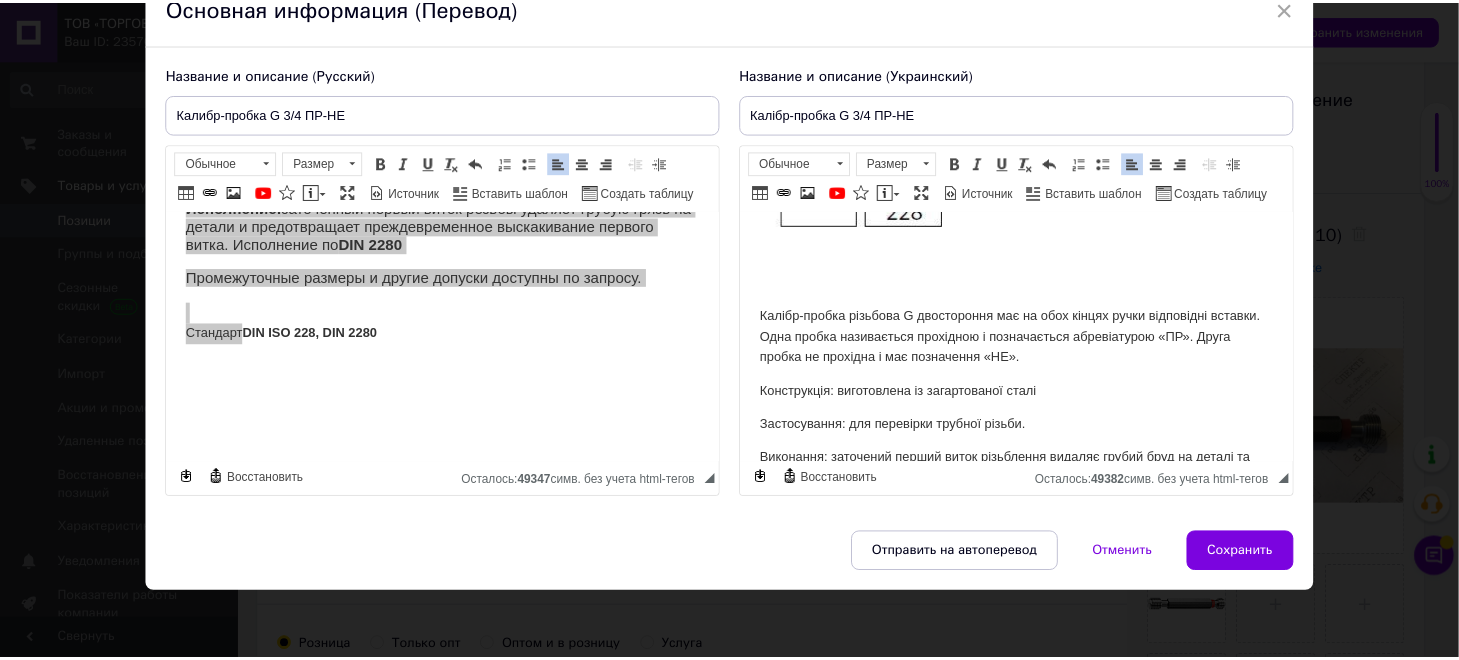 scroll, scrollTop: 484, scrollLeft: 0, axis: vertical 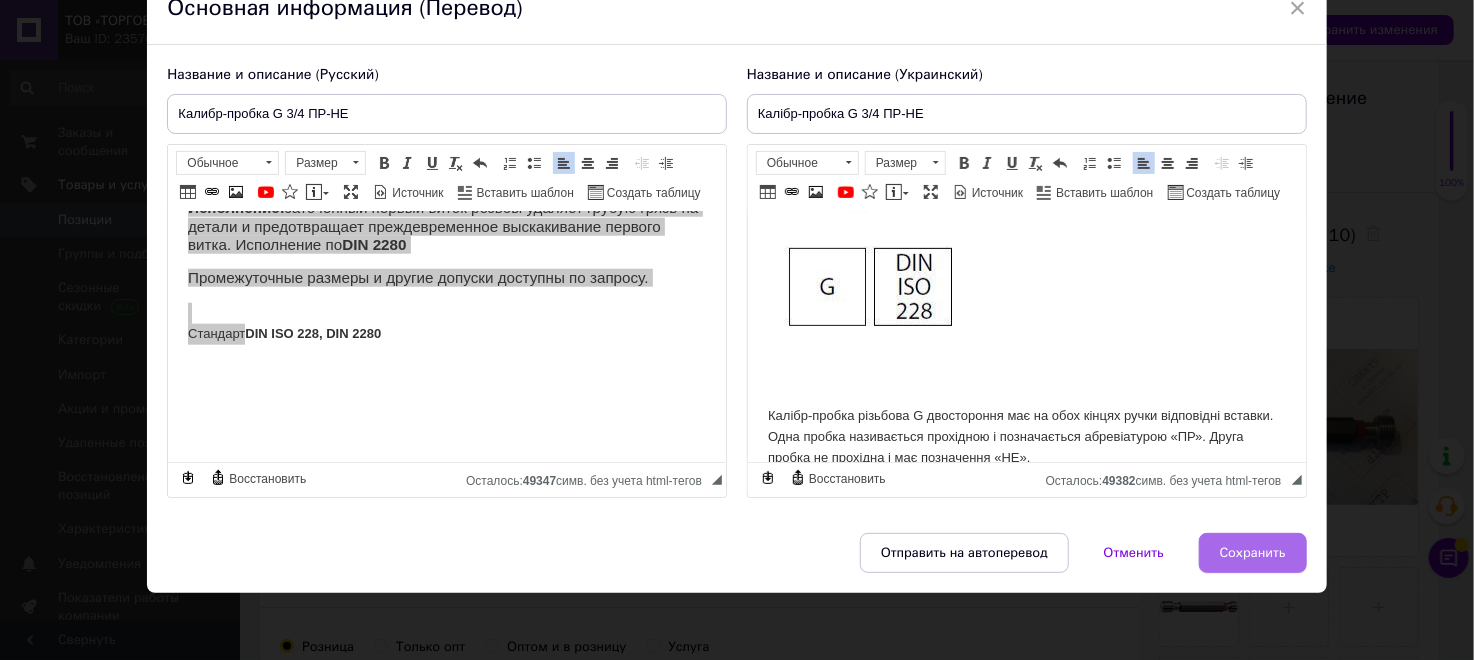 click on "Сохранить" at bounding box center (1253, 553) 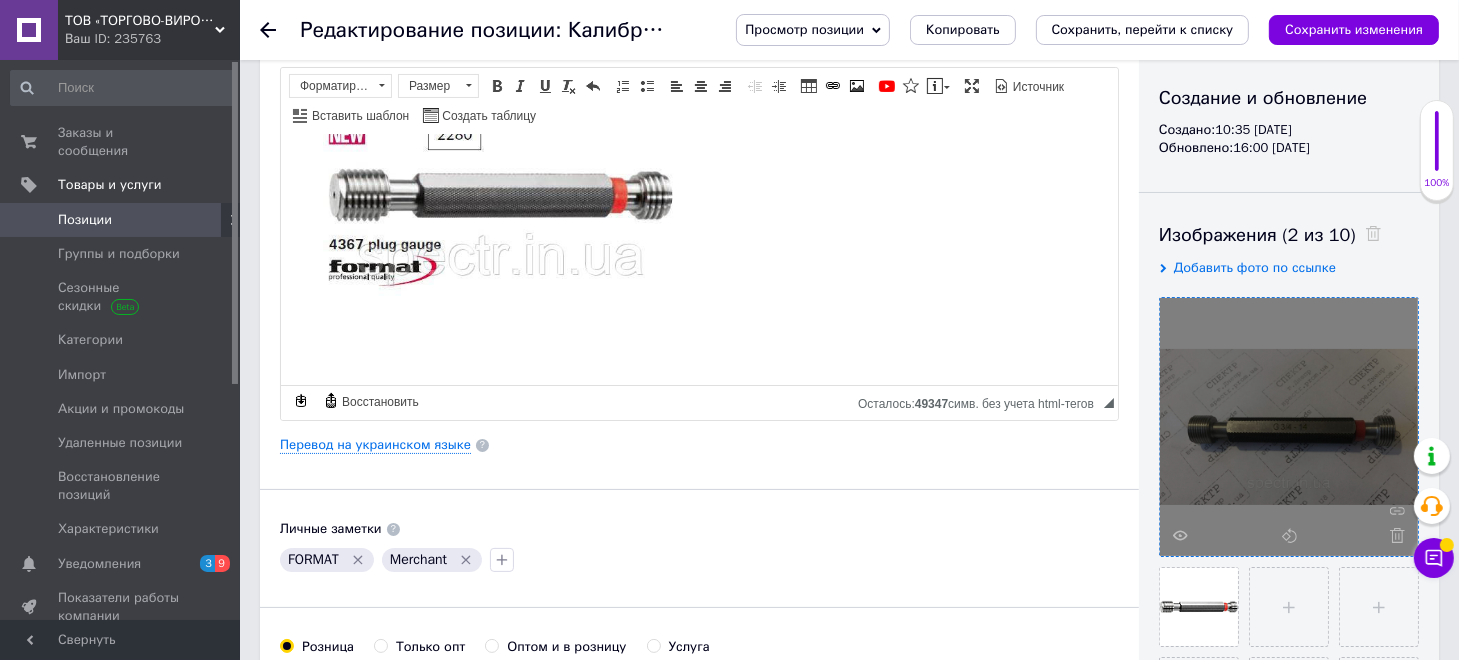 scroll, scrollTop: 300, scrollLeft: 0, axis: vertical 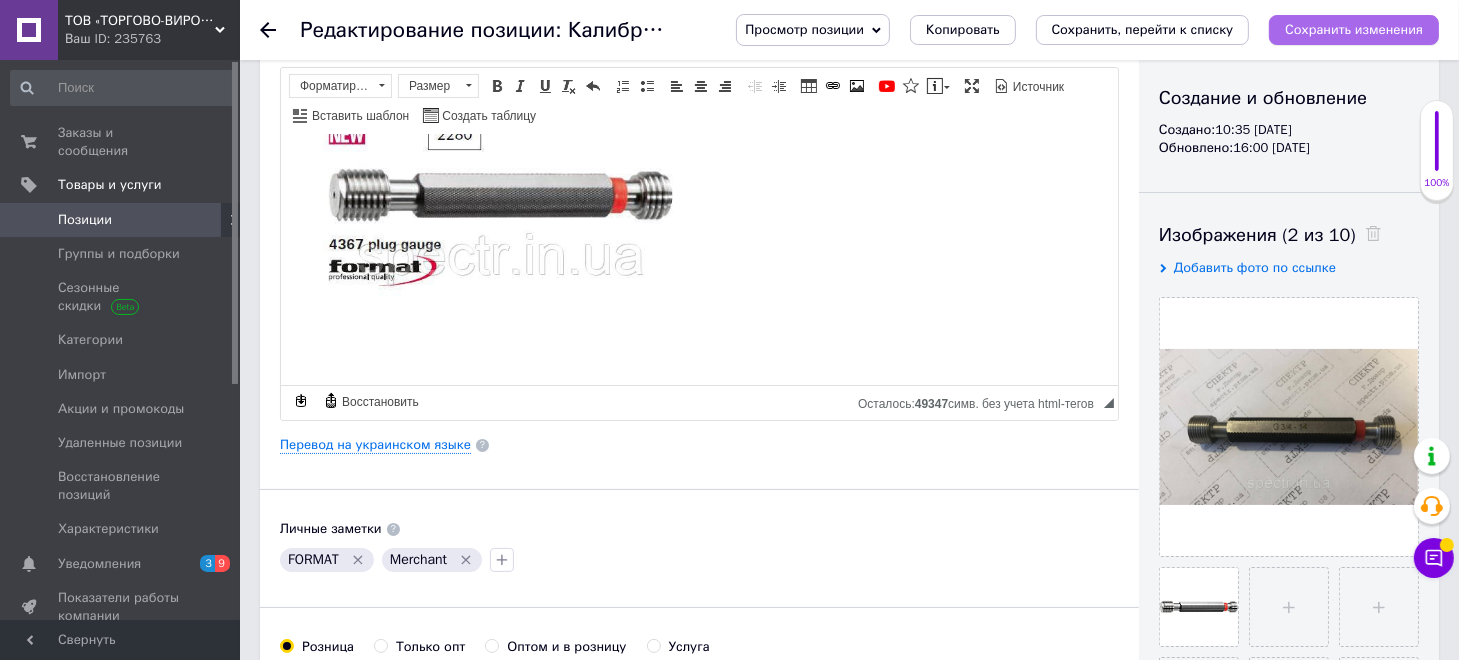 click on "Сохранить изменения" at bounding box center [1354, 29] 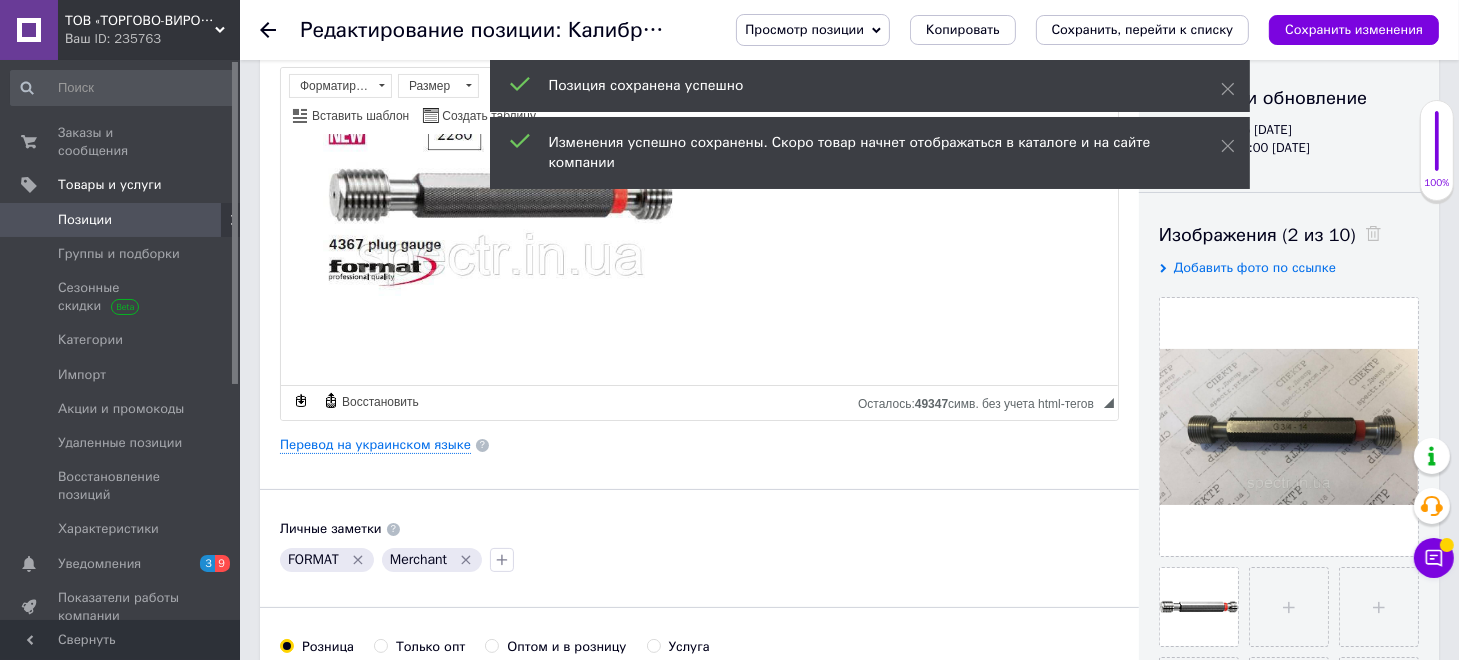 scroll, scrollTop: 600, scrollLeft: 0, axis: vertical 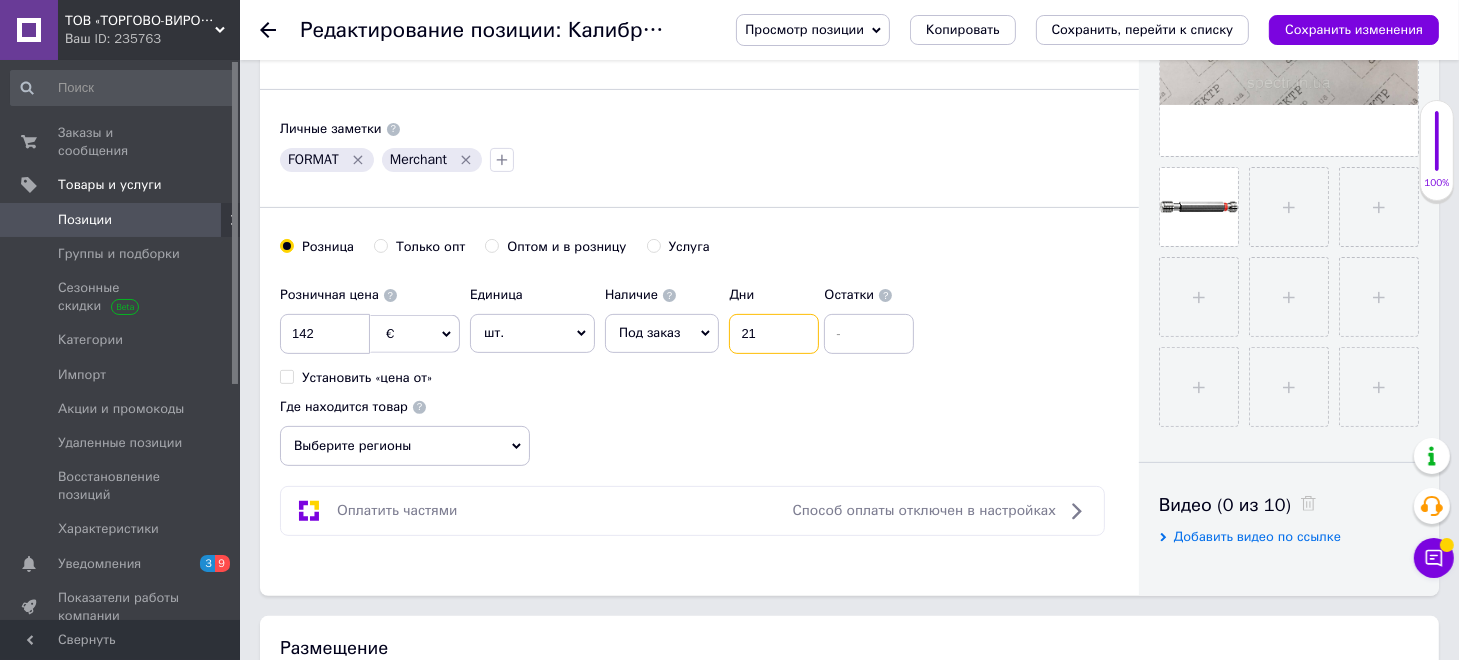 drag, startPoint x: 772, startPoint y: 327, endPoint x: 725, endPoint y: 335, distance: 47.67599 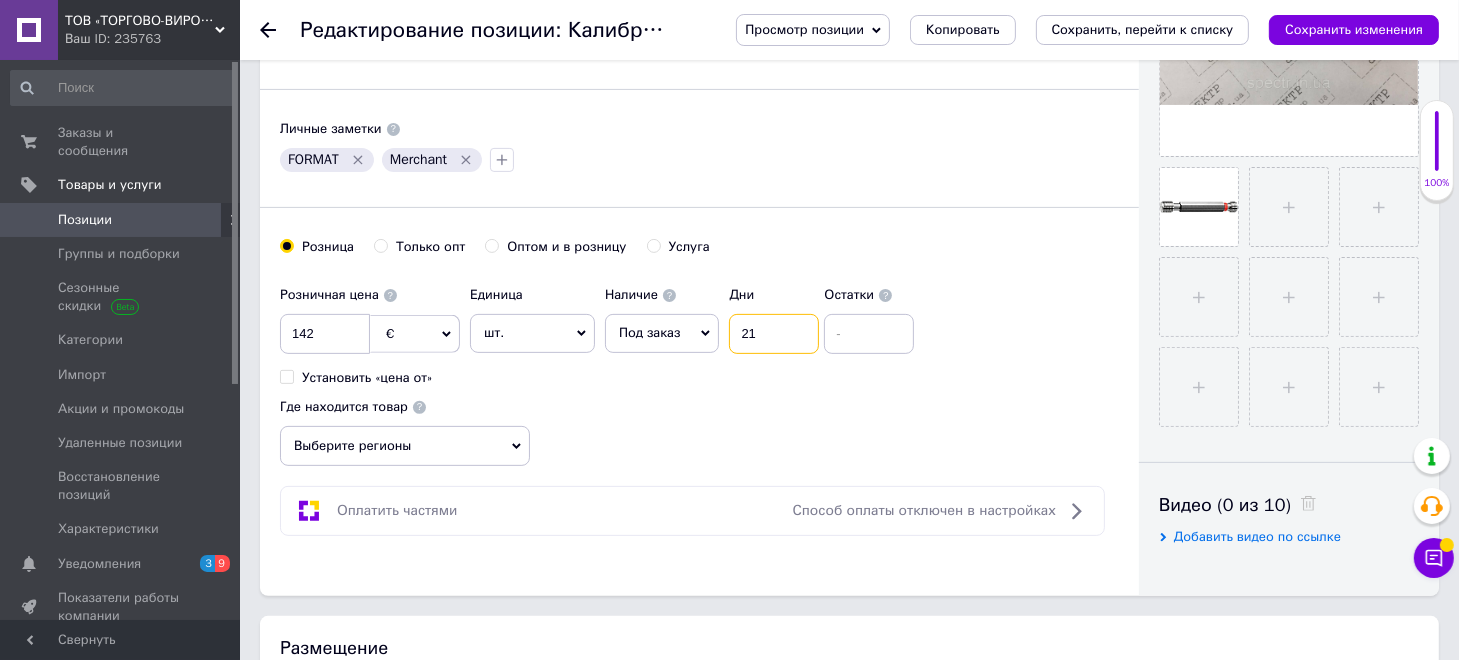 click on "Наличие Под заказ В наличии Нет в наличии Готово к отправке Дни 21" at bounding box center (709, 315) 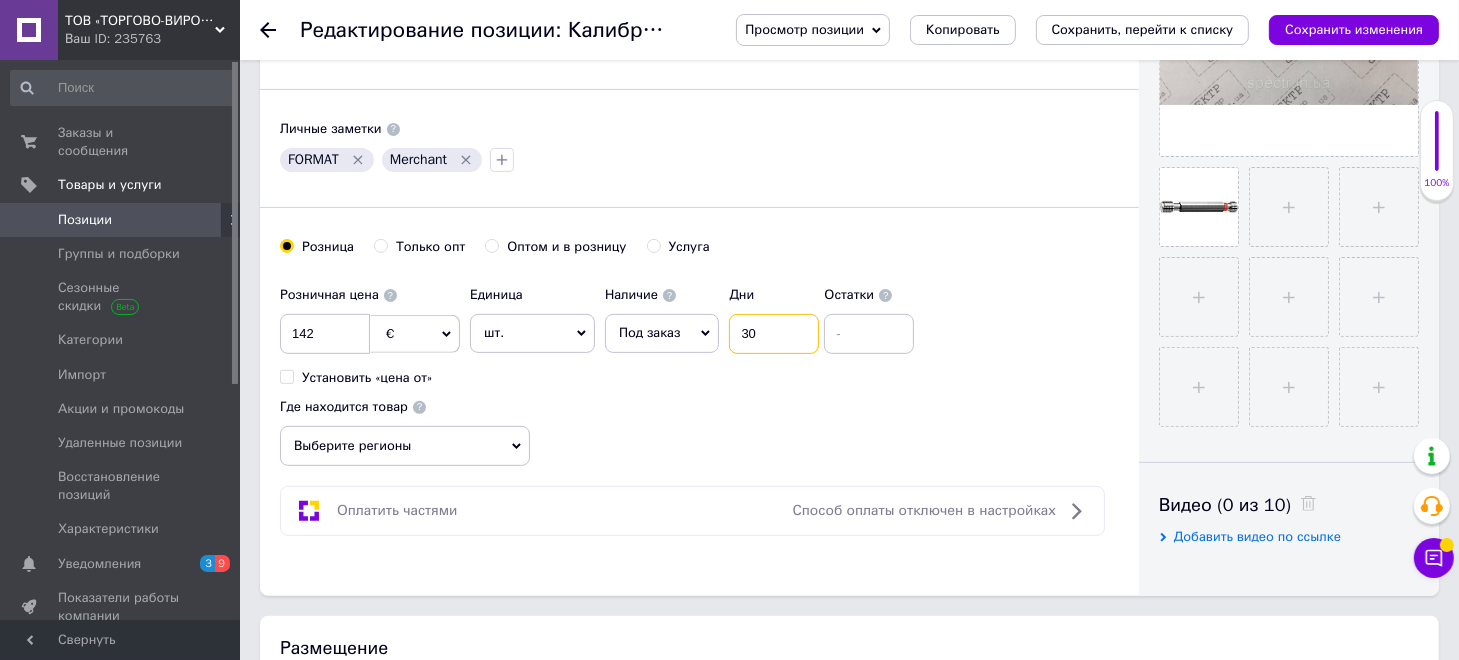 type on "30" 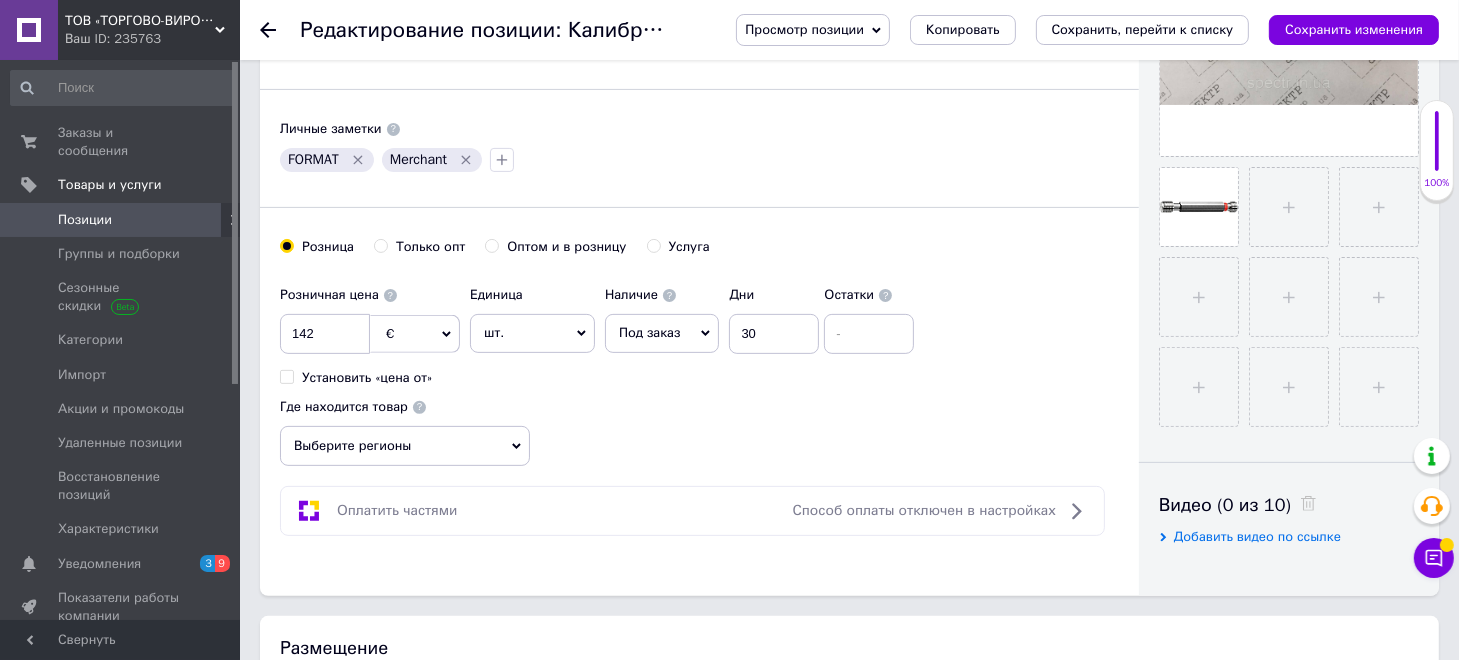 click on "Выберите регионы" at bounding box center (405, 446) 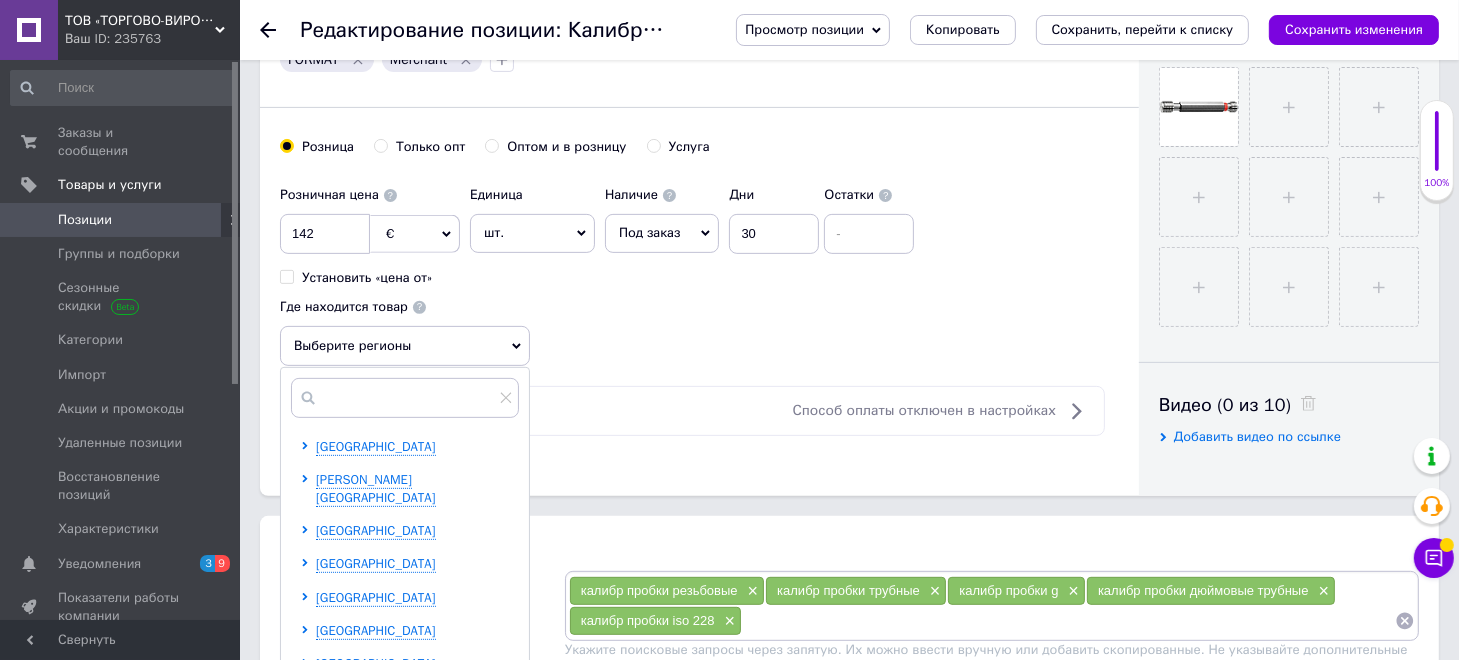 scroll, scrollTop: 800, scrollLeft: 0, axis: vertical 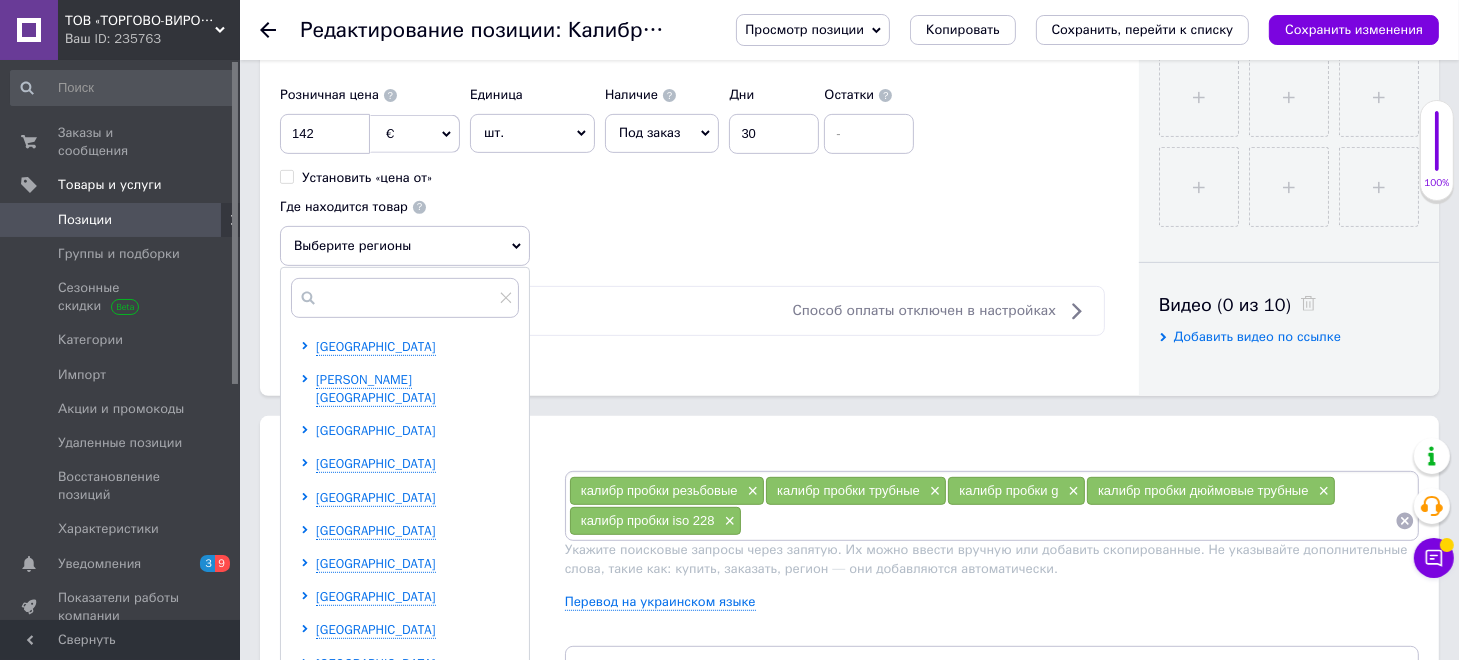 click on "[GEOGRAPHIC_DATA]" at bounding box center [376, 430] 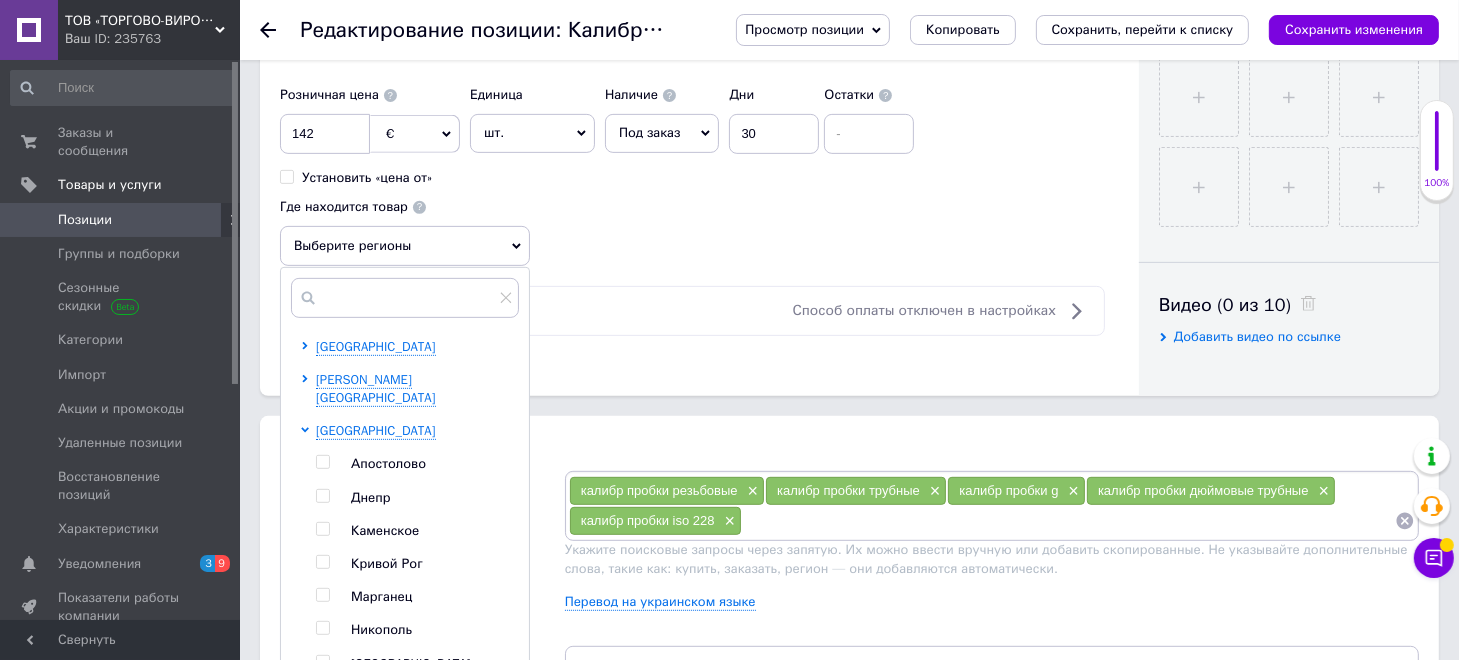 click at bounding box center (322, 496) 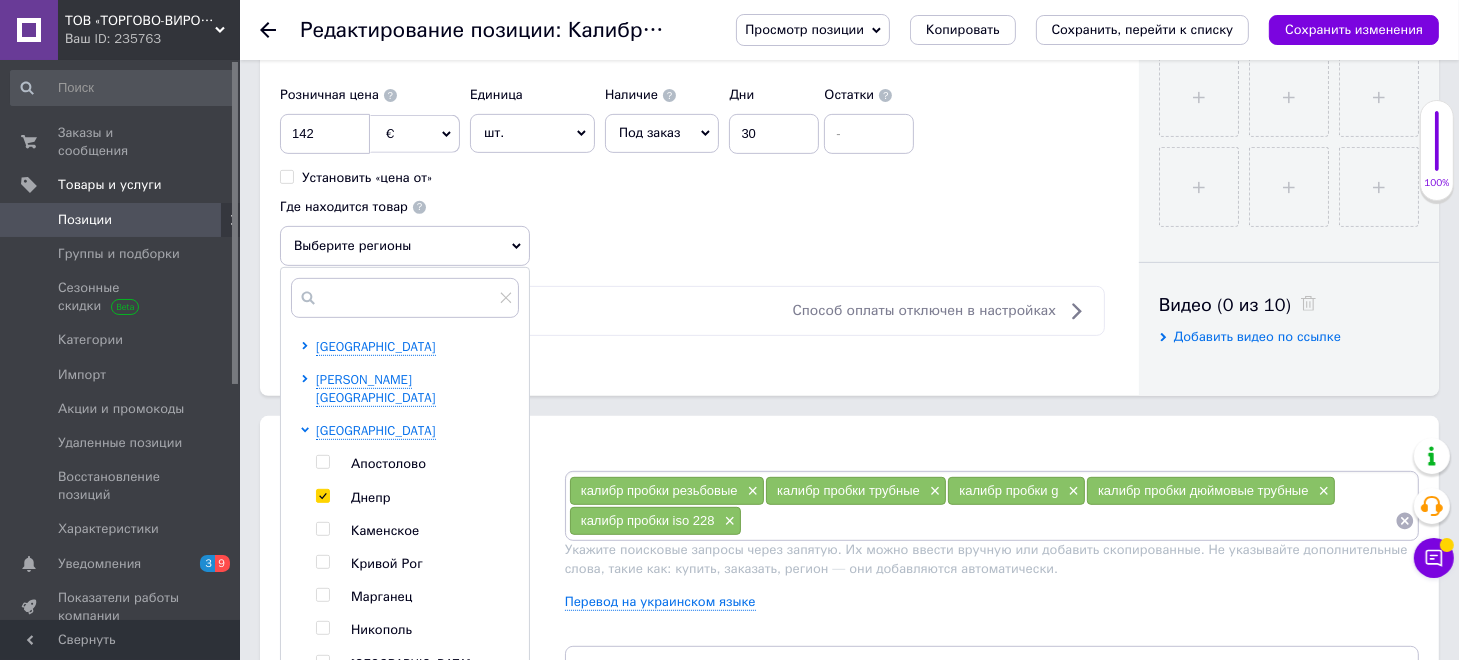 checkbox on "true" 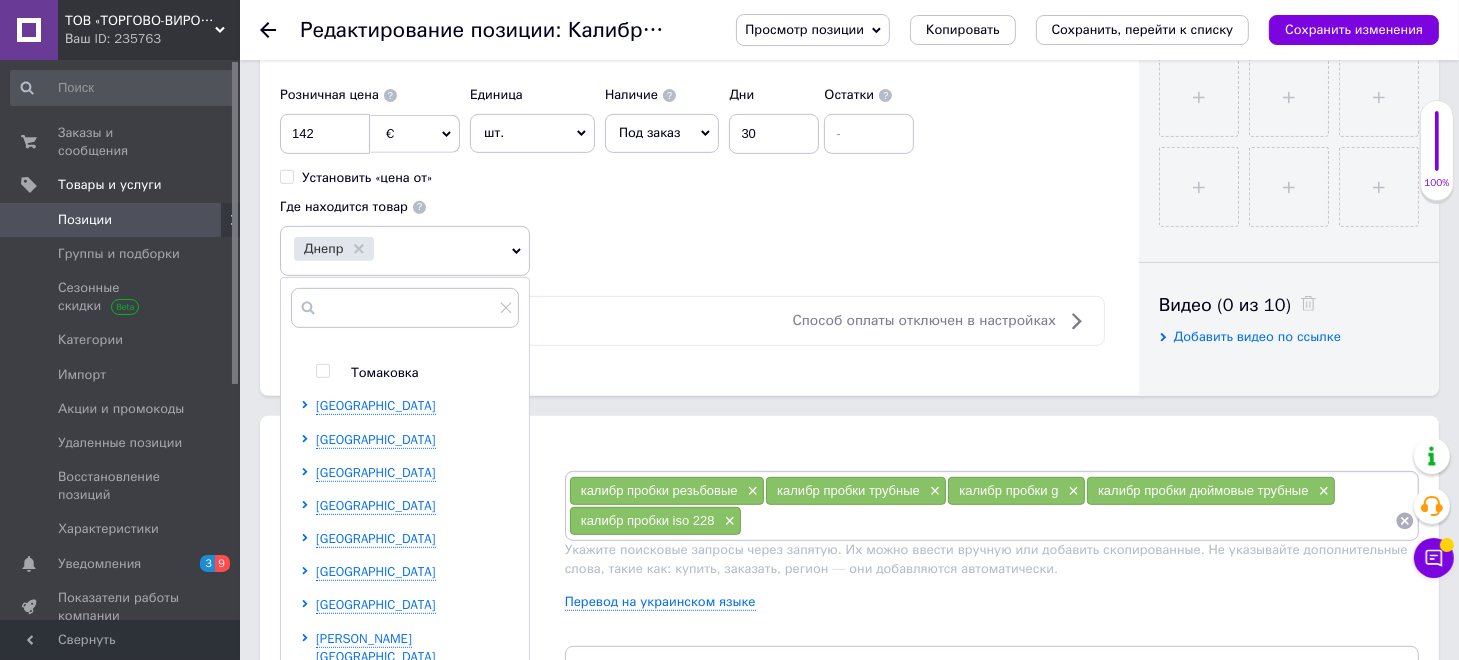scroll, scrollTop: 500, scrollLeft: 0, axis: vertical 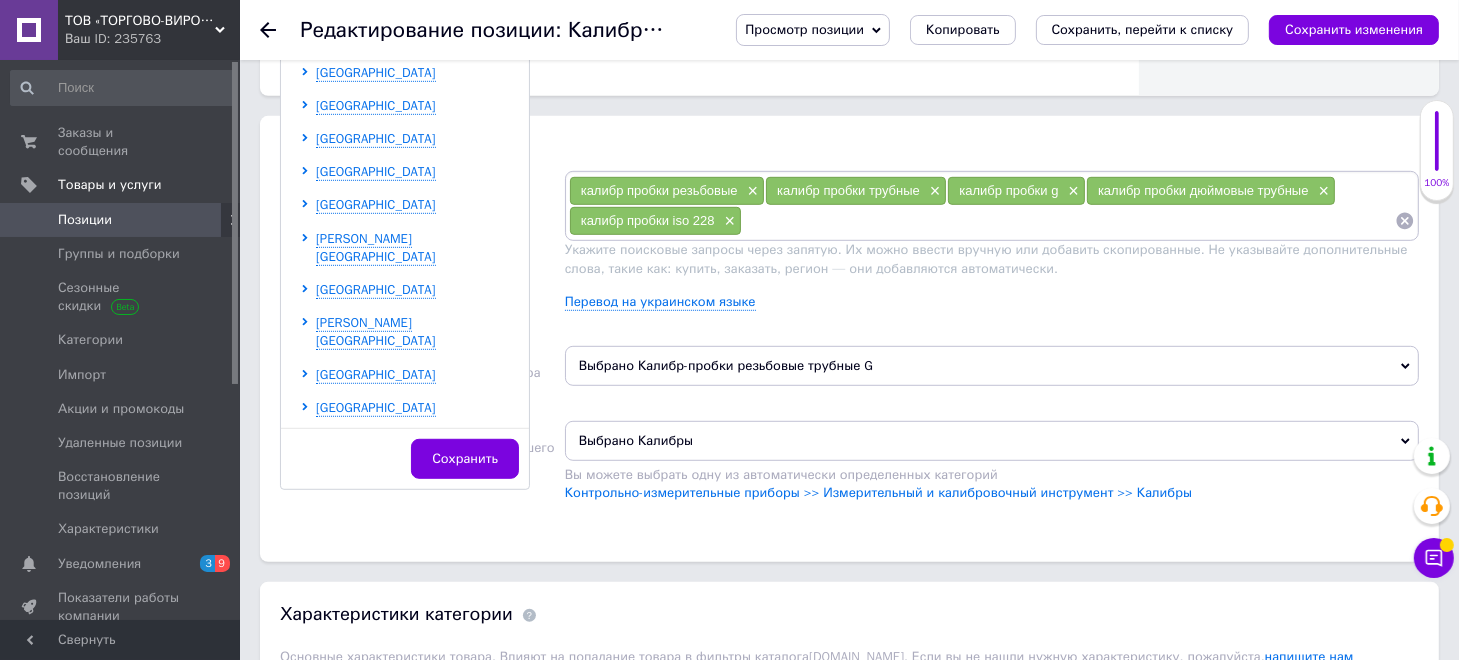 click on "Сохранить" at bounding box center (465, 459) 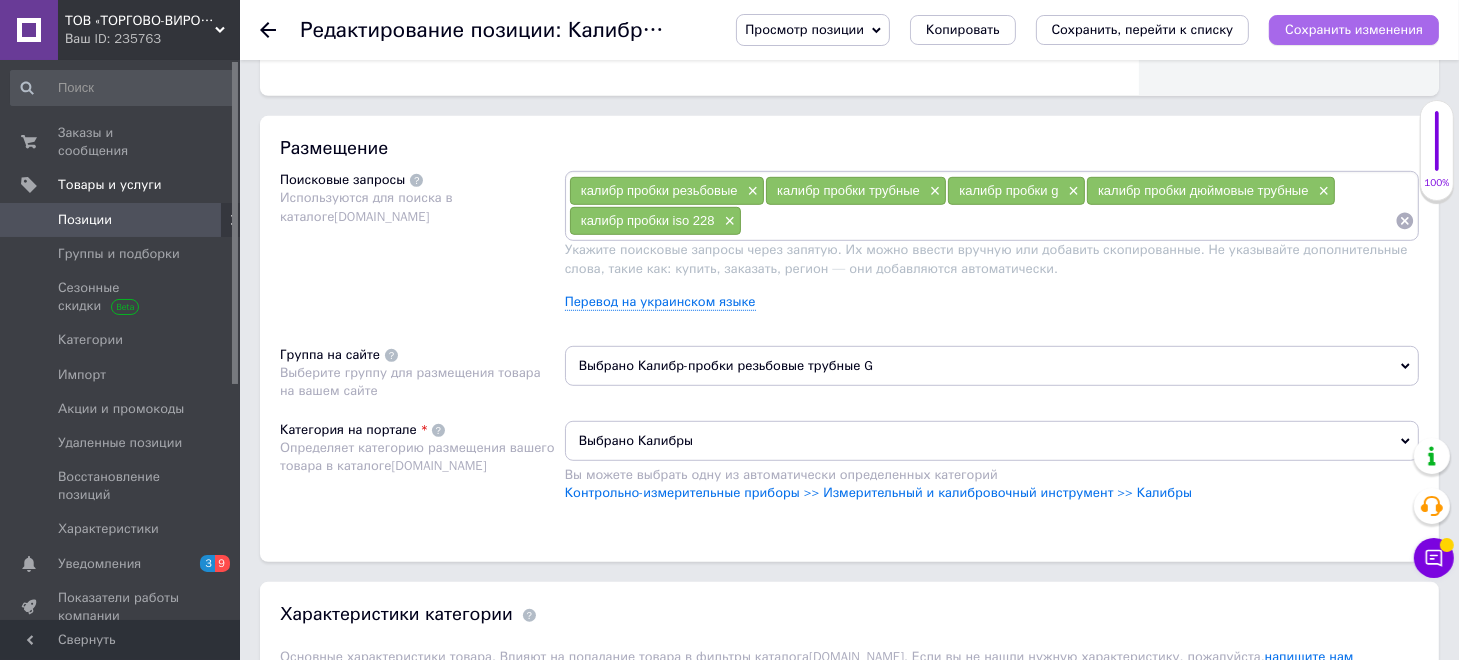 click on "Сохранить изменения" at bounding box center (1354, 29) 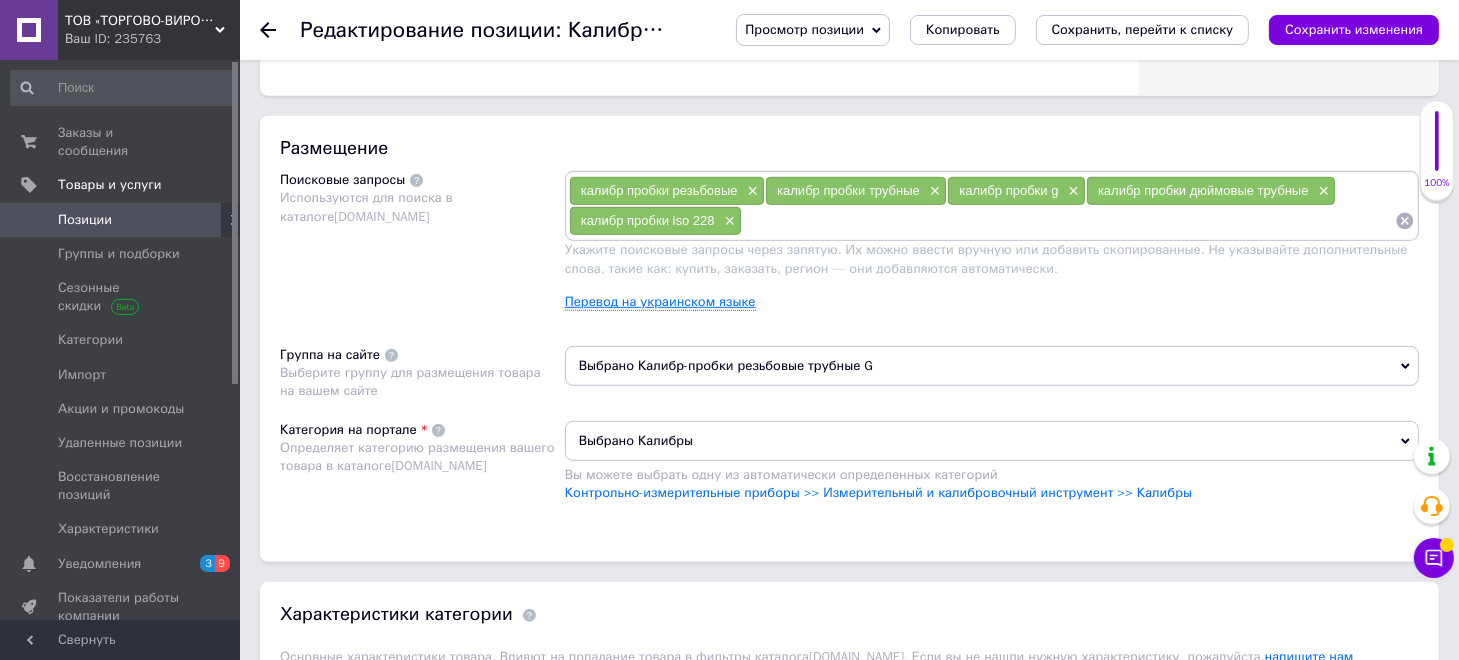 click on "Перевод на украинском языке" at bounding box center (660, 302) 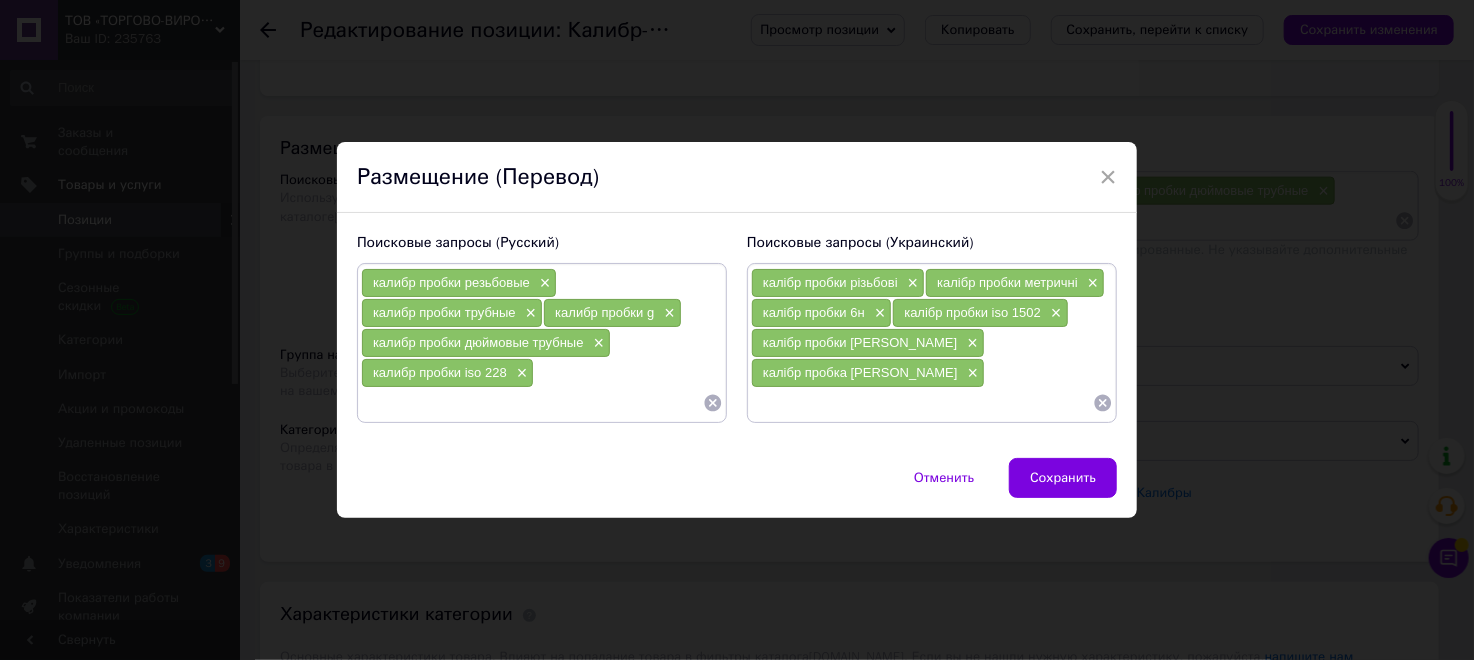 click on "калібр пробки метричні ×" at bounding box center (1015, 283) 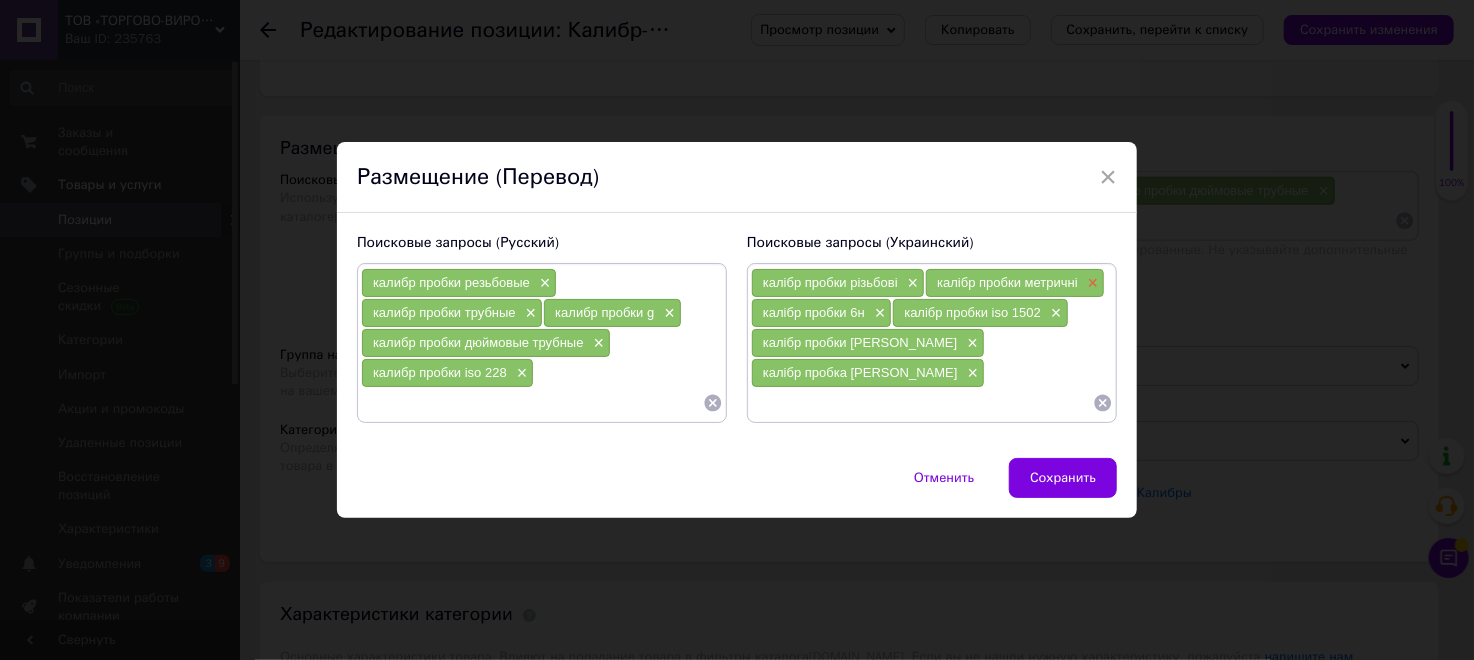 click on "×" at bounding box center (1091, 283) 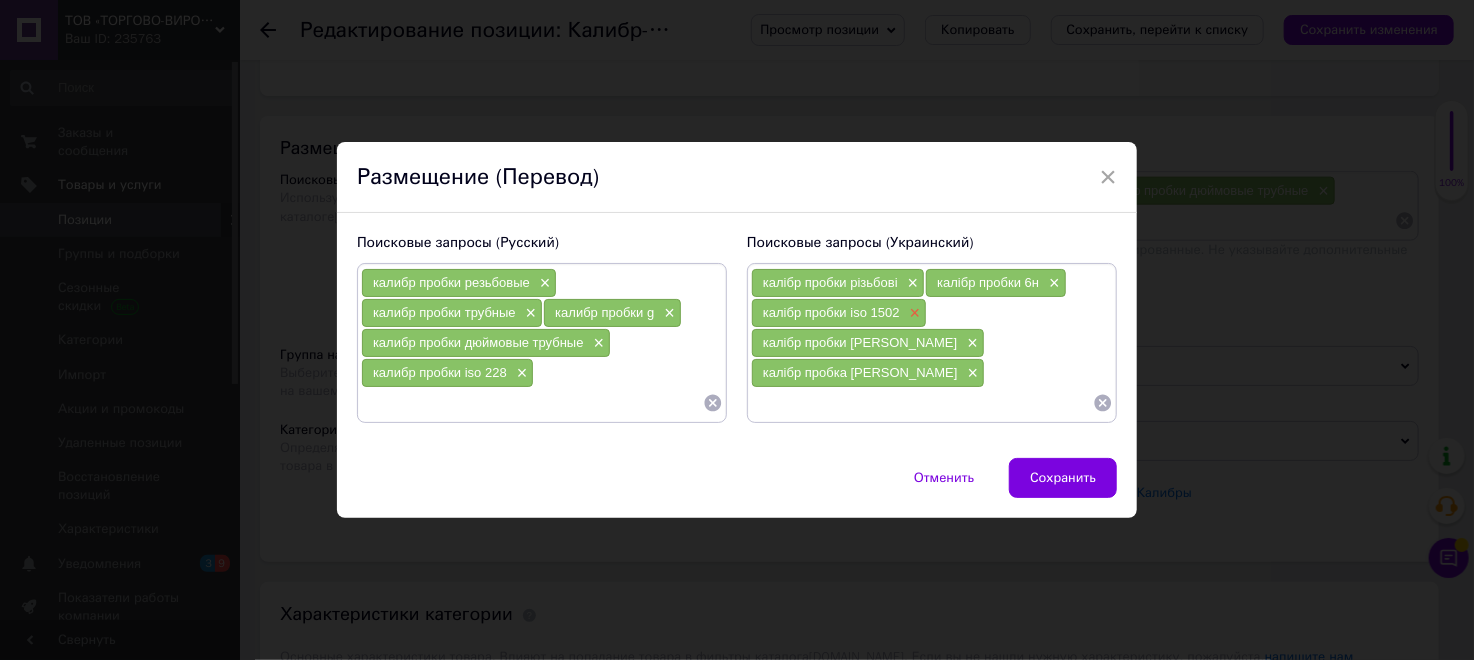 click on "×" at bounding box center (913, 313) 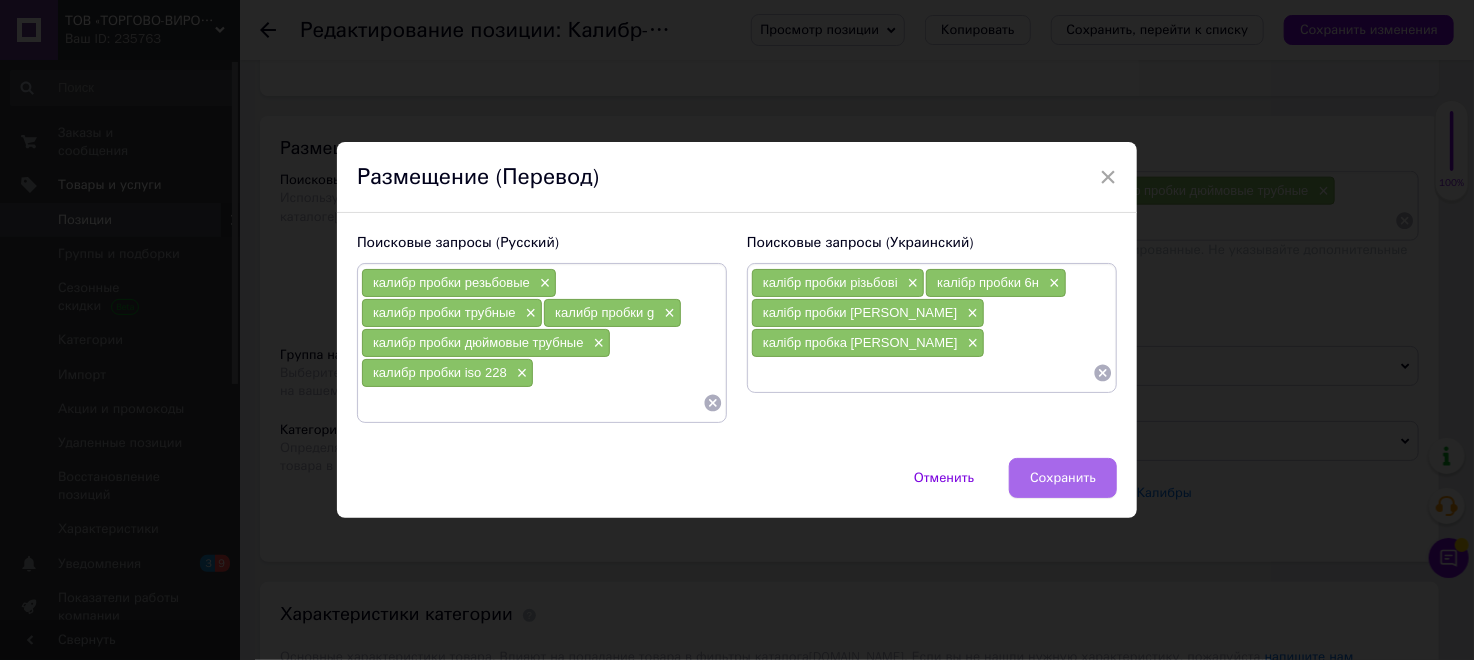 click on "Сохранить" at bounding box center [1063, 478] 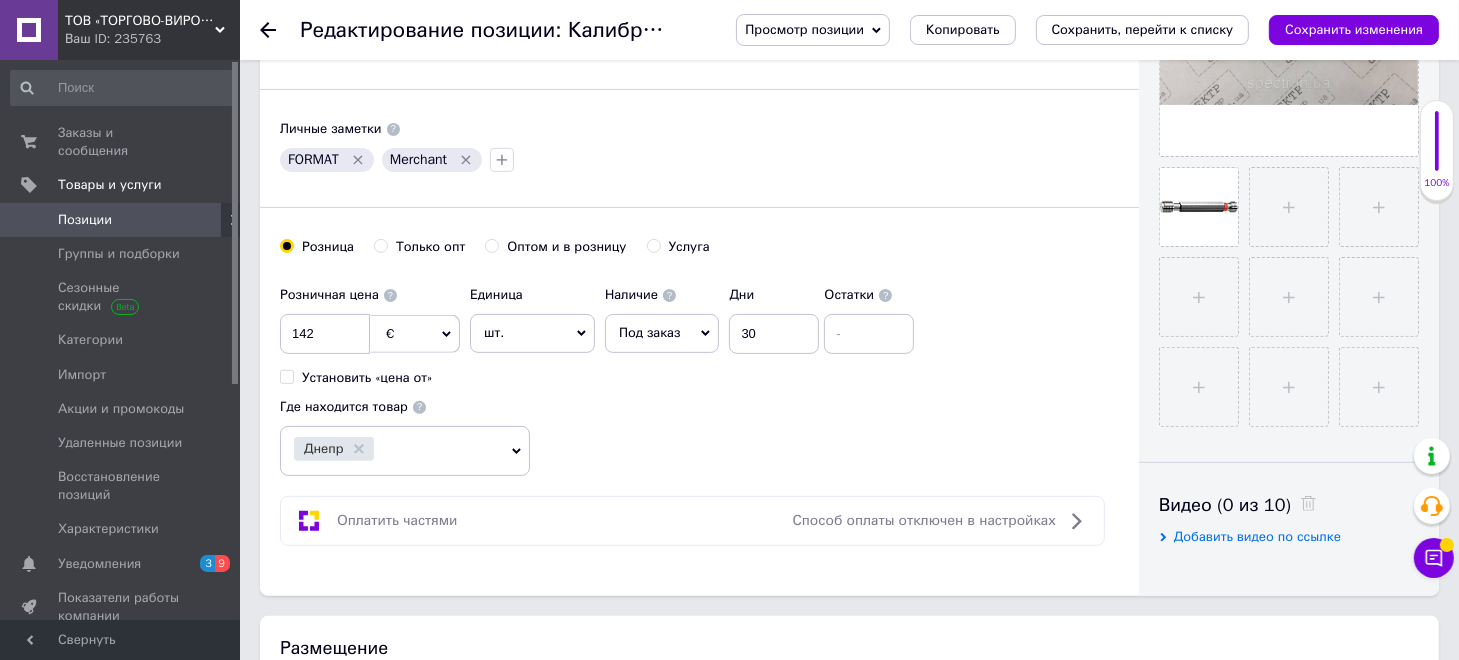 scroll, scrollTop: 900, scrollLeft: 0, axis: vertical 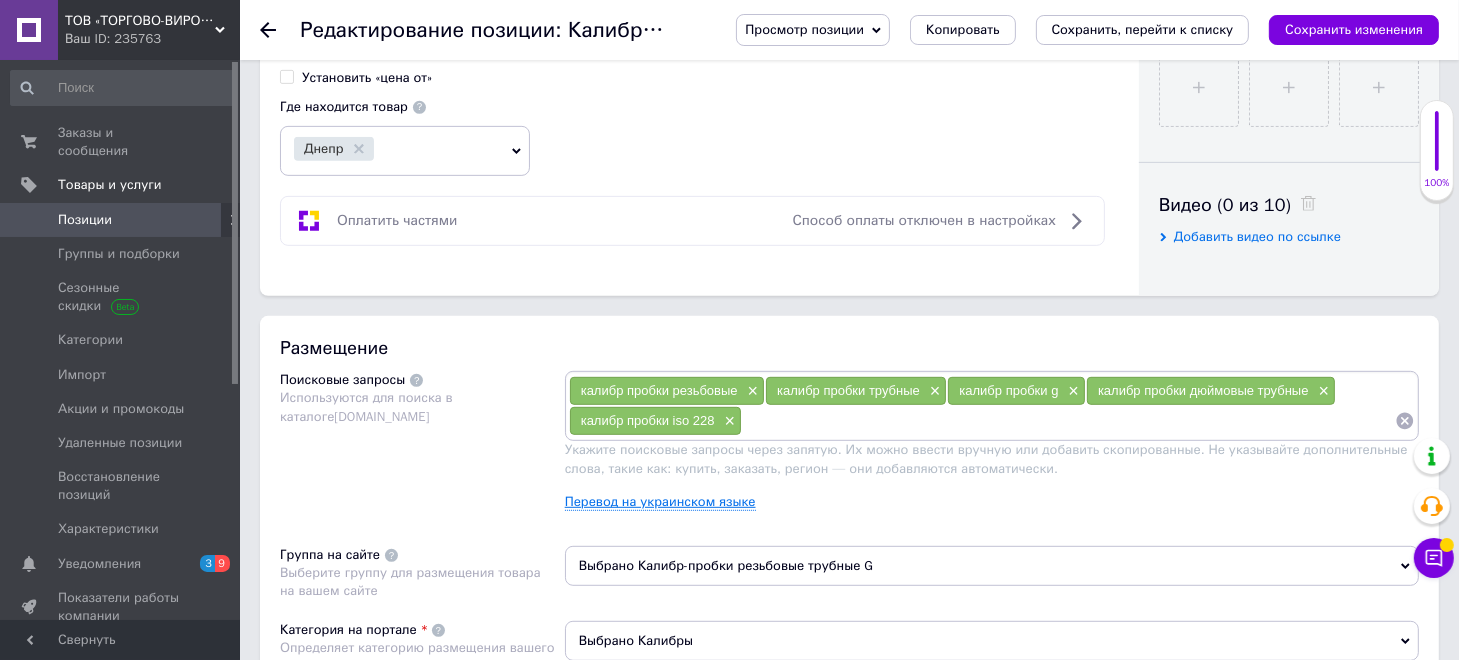 click on "Перевод на украинском языке" at bounding box center (660, 502) 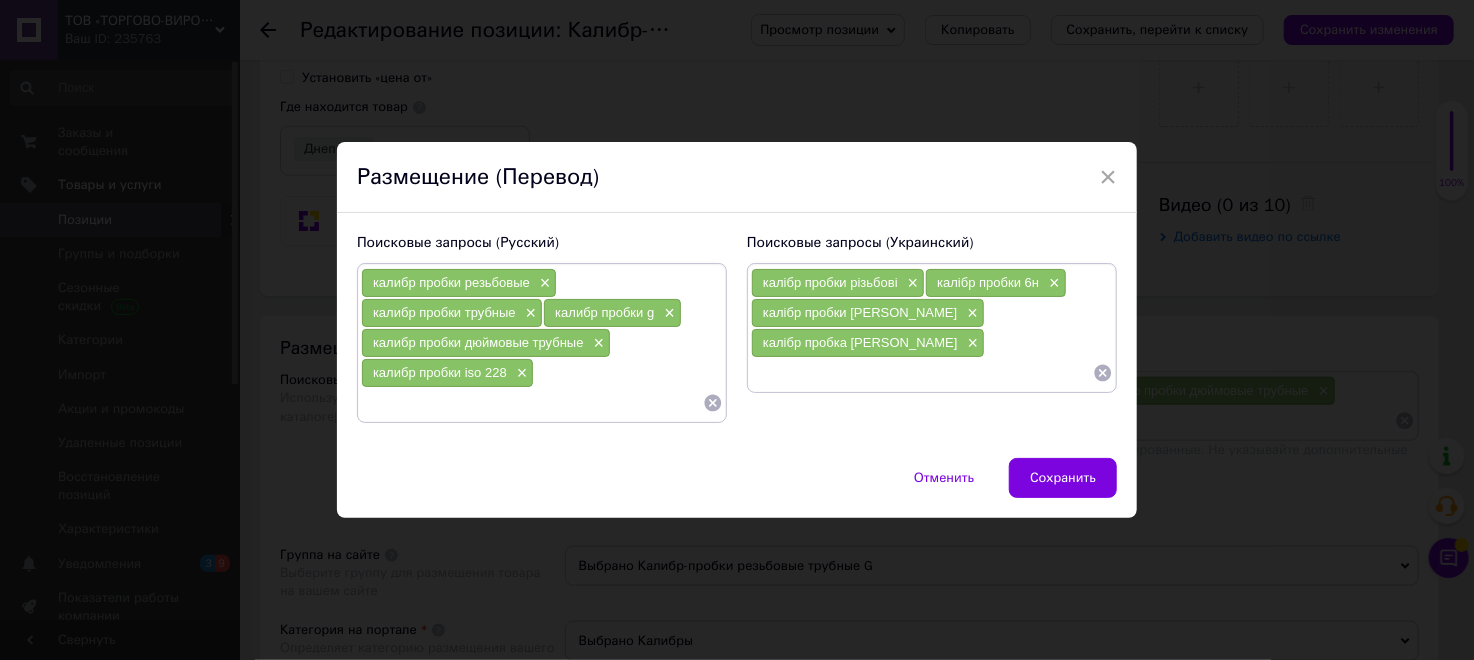 click on "калибр пробки резьбовые × калибр пробки трубные × калибр пробки g × калибр пробки дюймовые трубные × калибр пробки iso 228 ×" at bounding box center [542, 343] 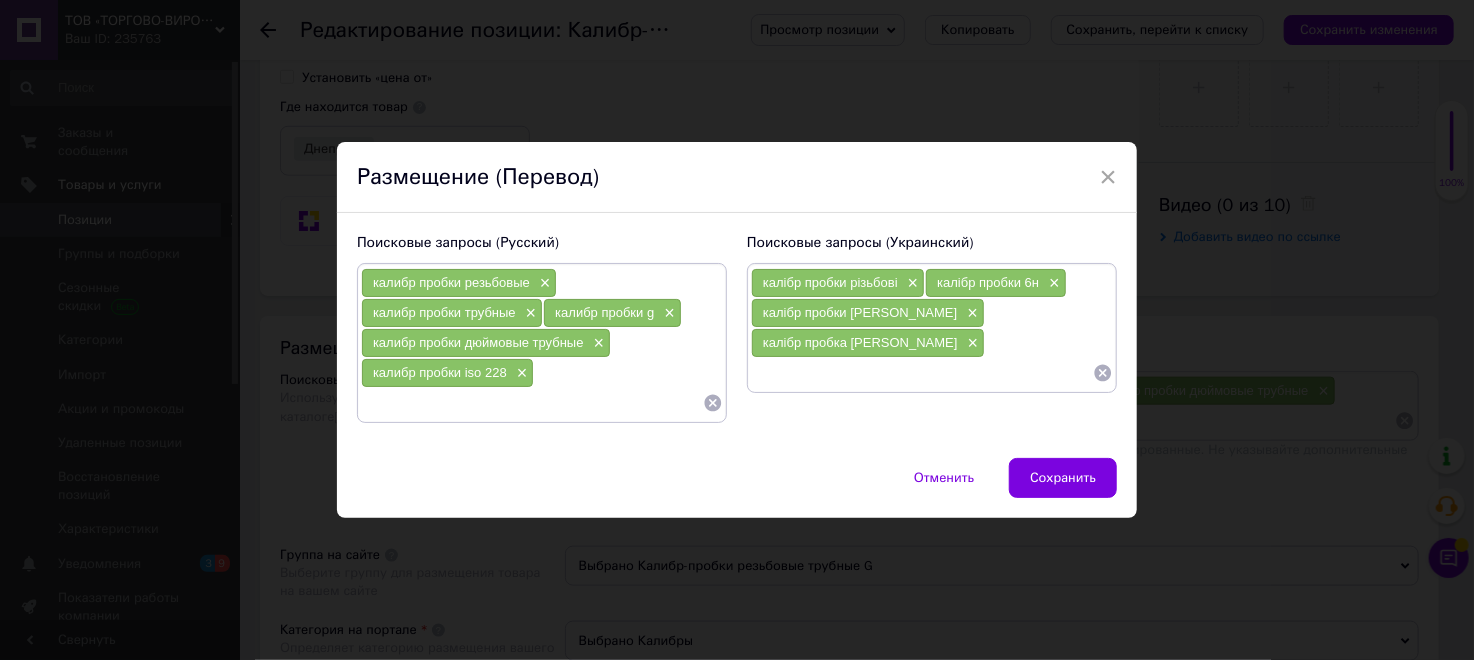 click on "калибр пробки резьбовые × калибр пробки трубные × калибр пробки g × калибр пробки дюймовые трубные × калибр пробки iso 228 ×" at bounding box center [542, 343] 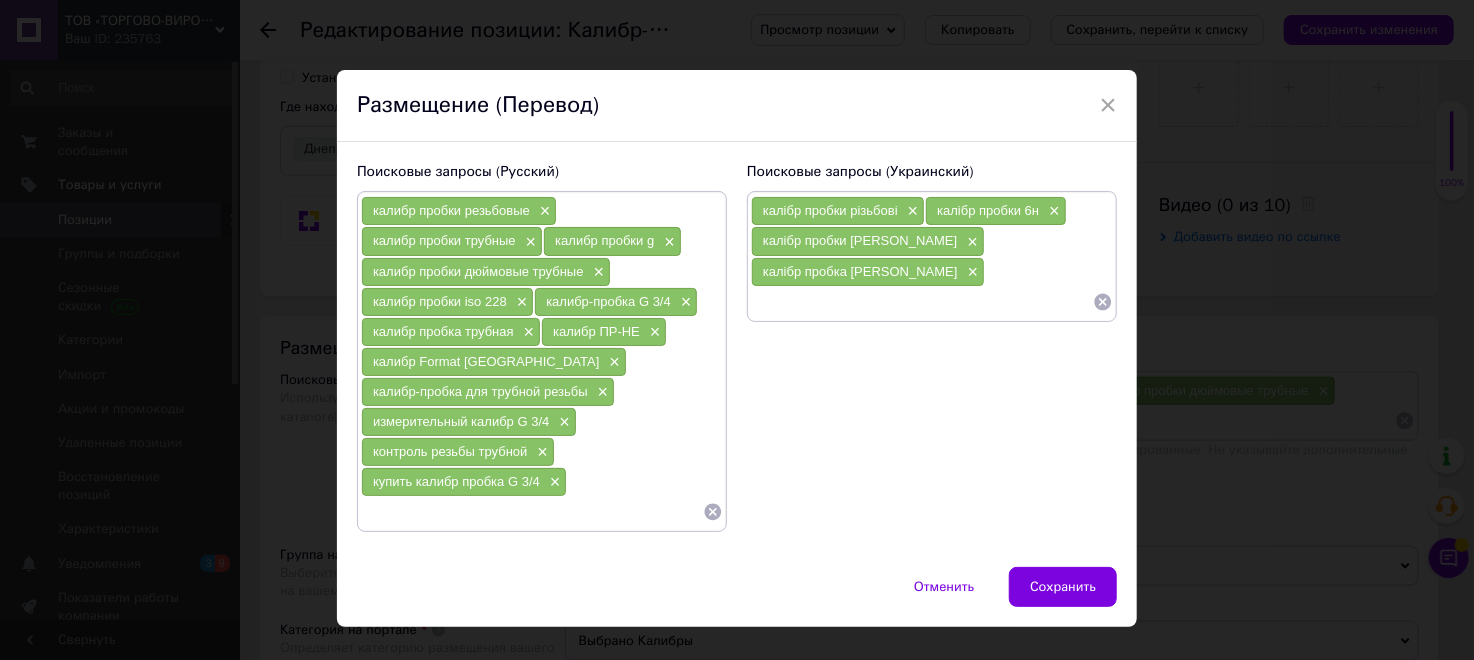 click at bounding box center (922, 302) 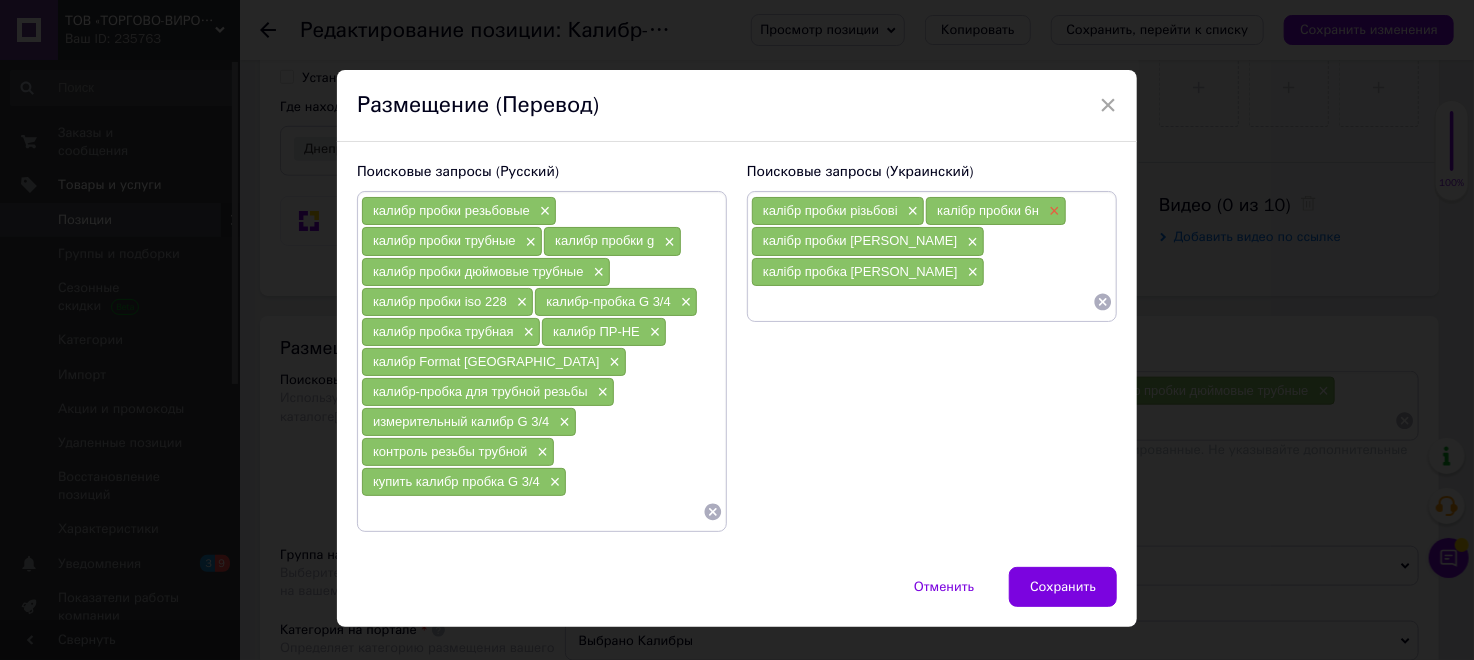 click on "×" at bounding box center (1052, 211) 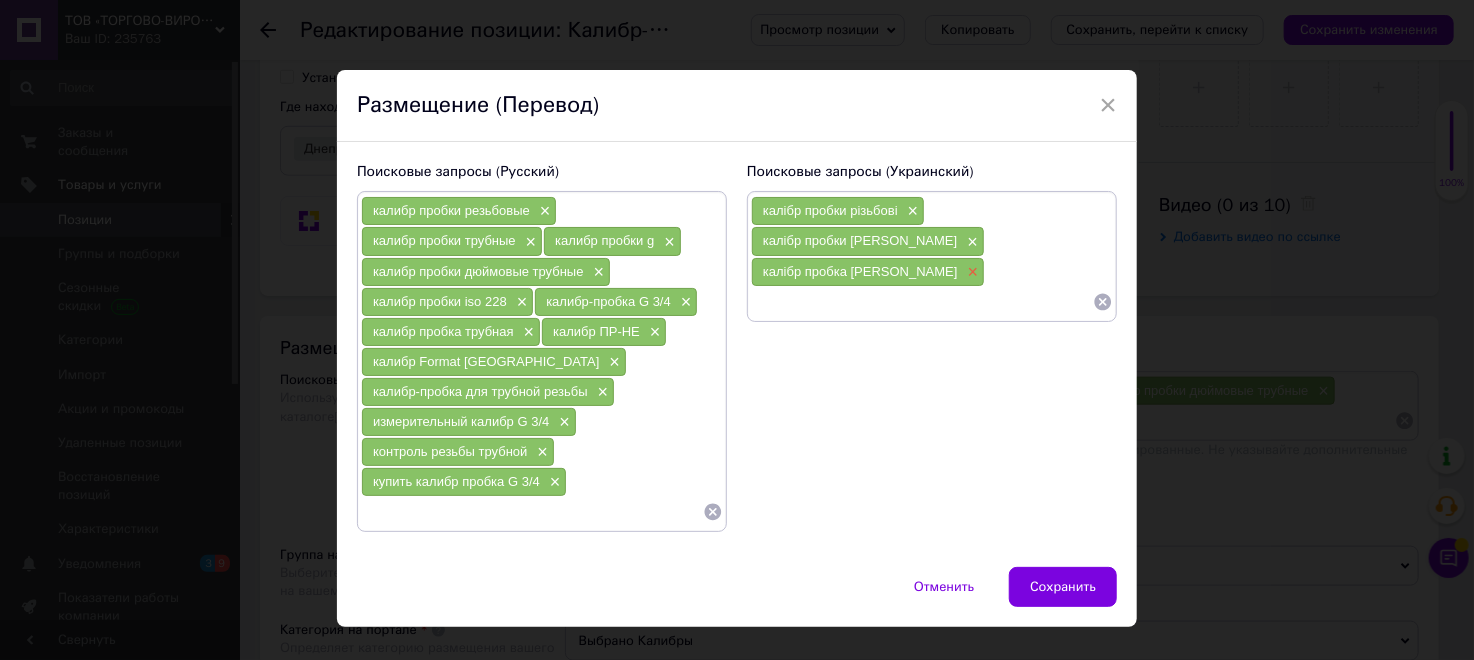 click on "×" at bounding box center (971, 272) 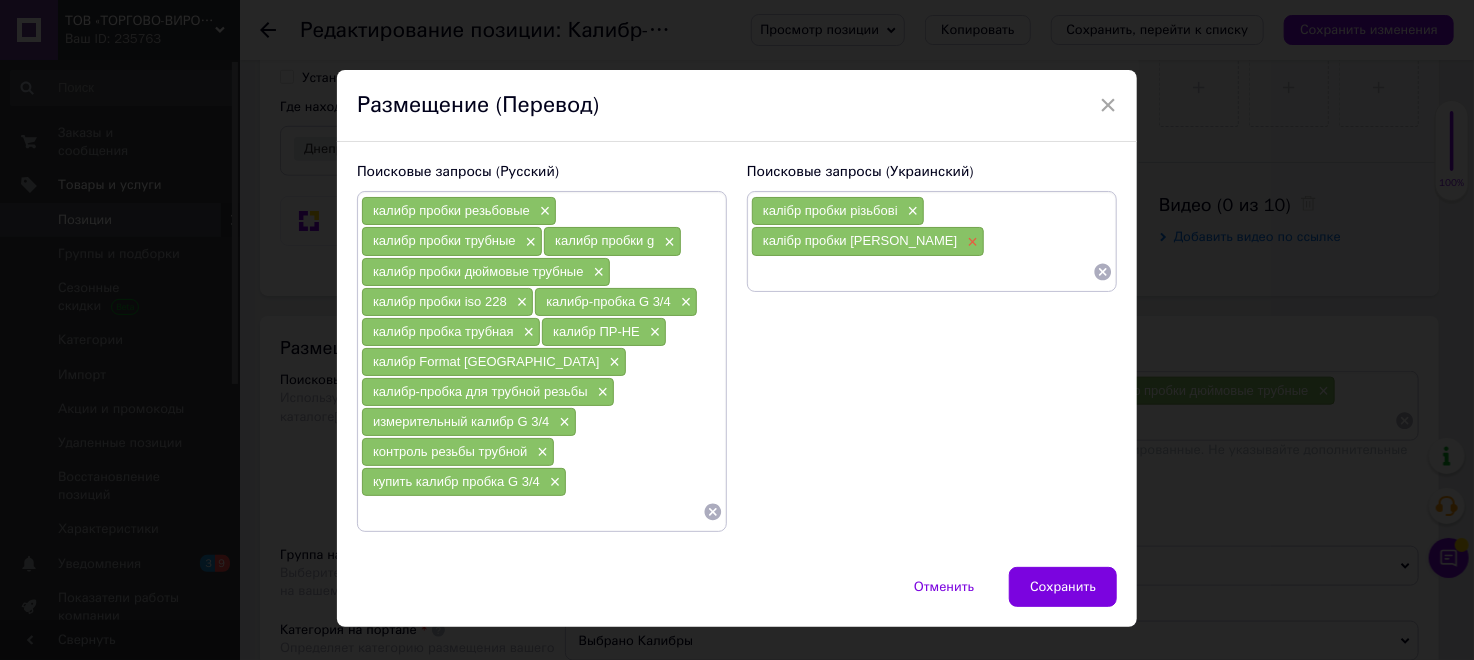 click on "×" at bounding box center (970, 242) 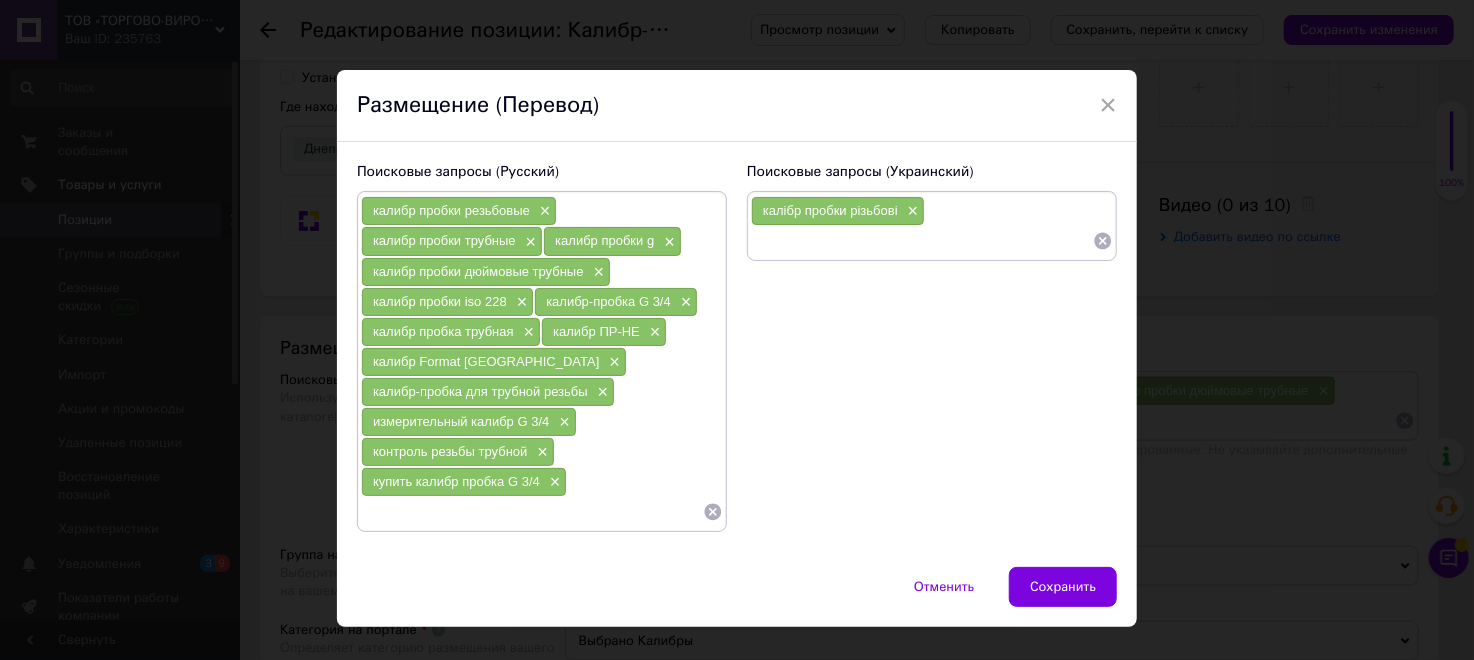 click on "калібр пробки різьбові ×" at bounding box center (932, 226) 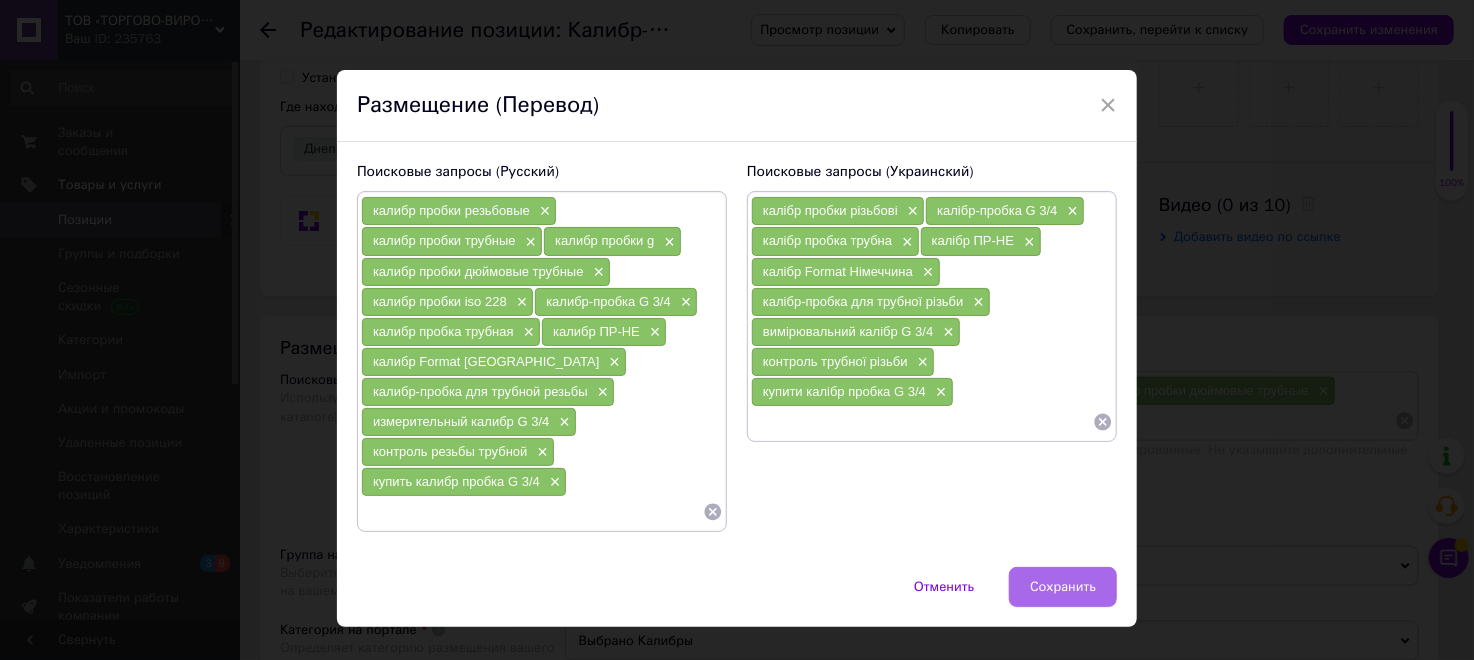click on "Сохранить" at bounding box center [1063, 587] 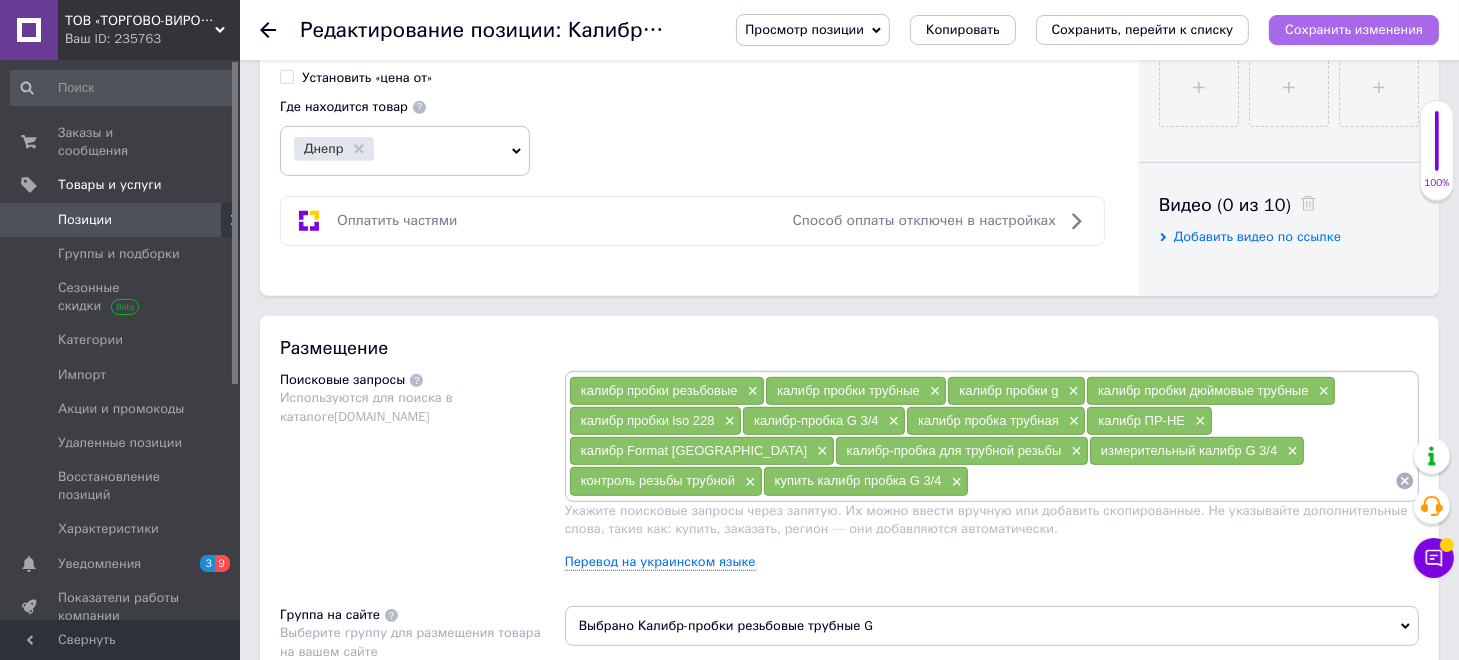click on "Сохранить изменения" at bounding box center [1354, 29] 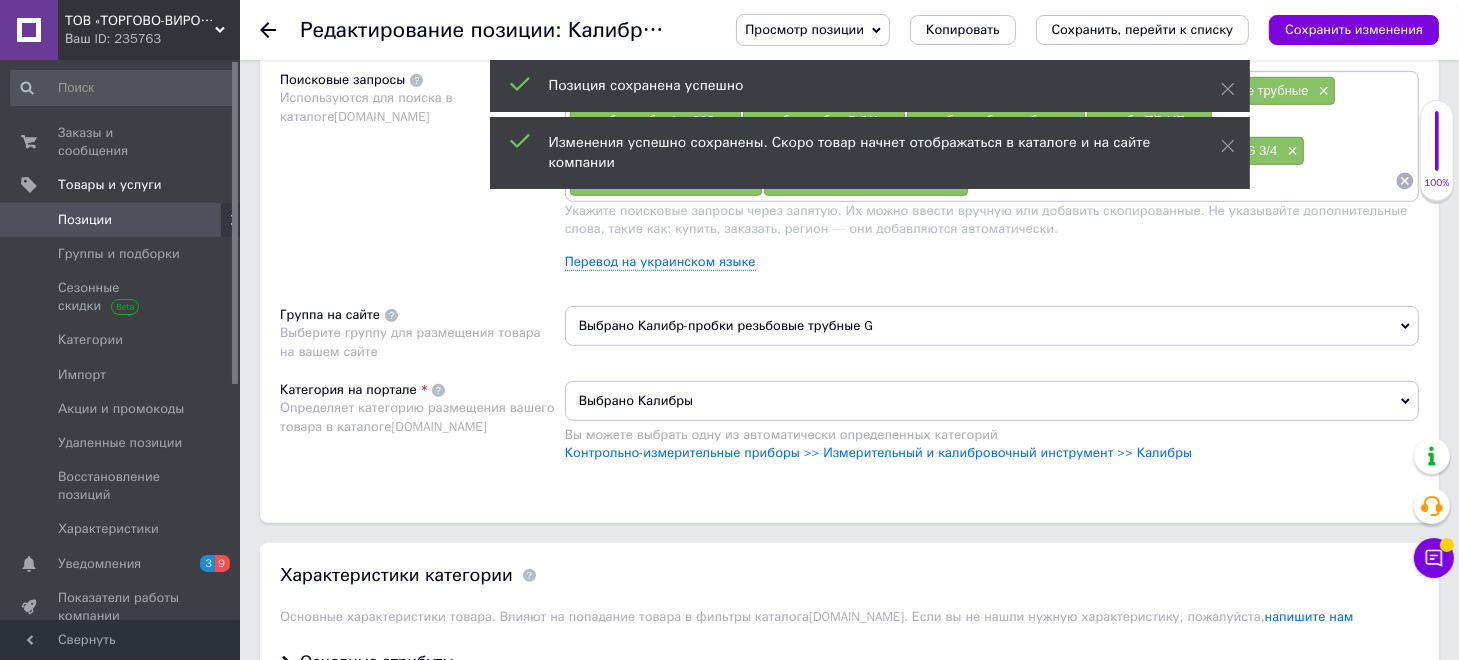 scroll, scrollTop: 1500, scrollLeft: 0, axis: vertical 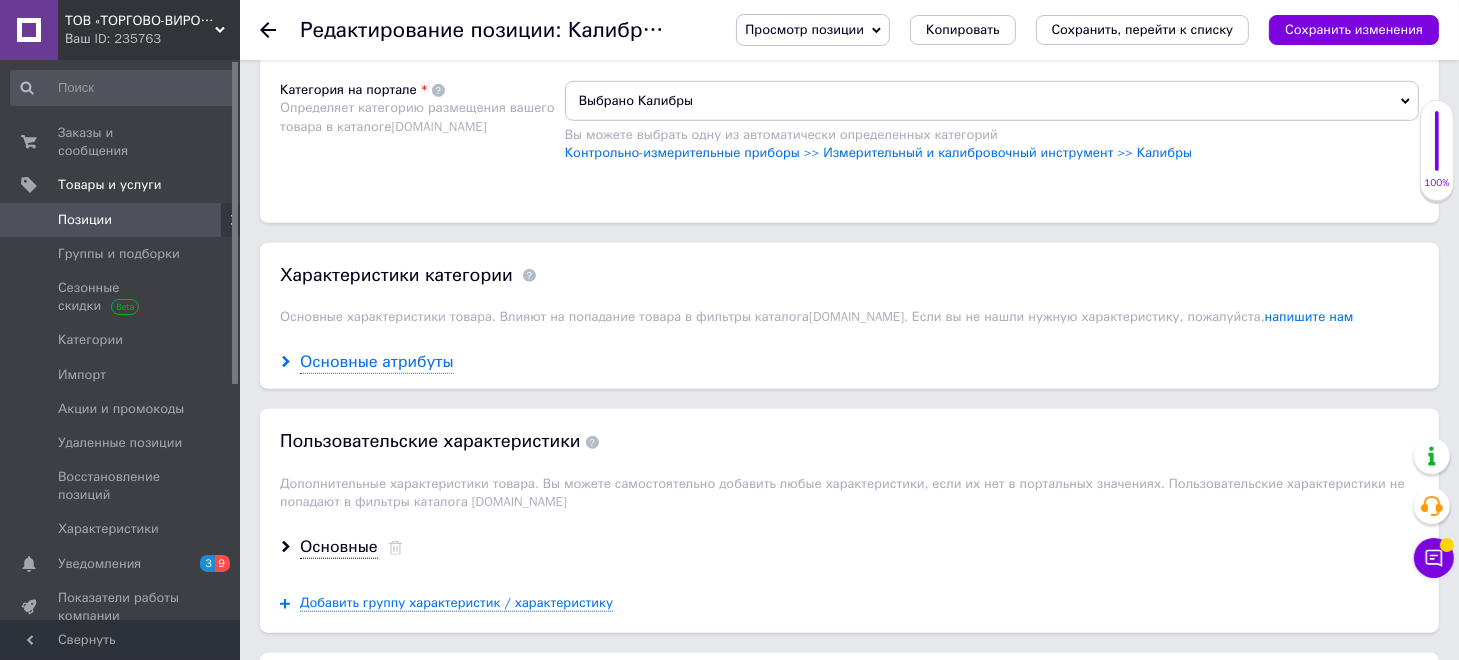 click on "Основные атрибуты" at bounding box center [377, 362] 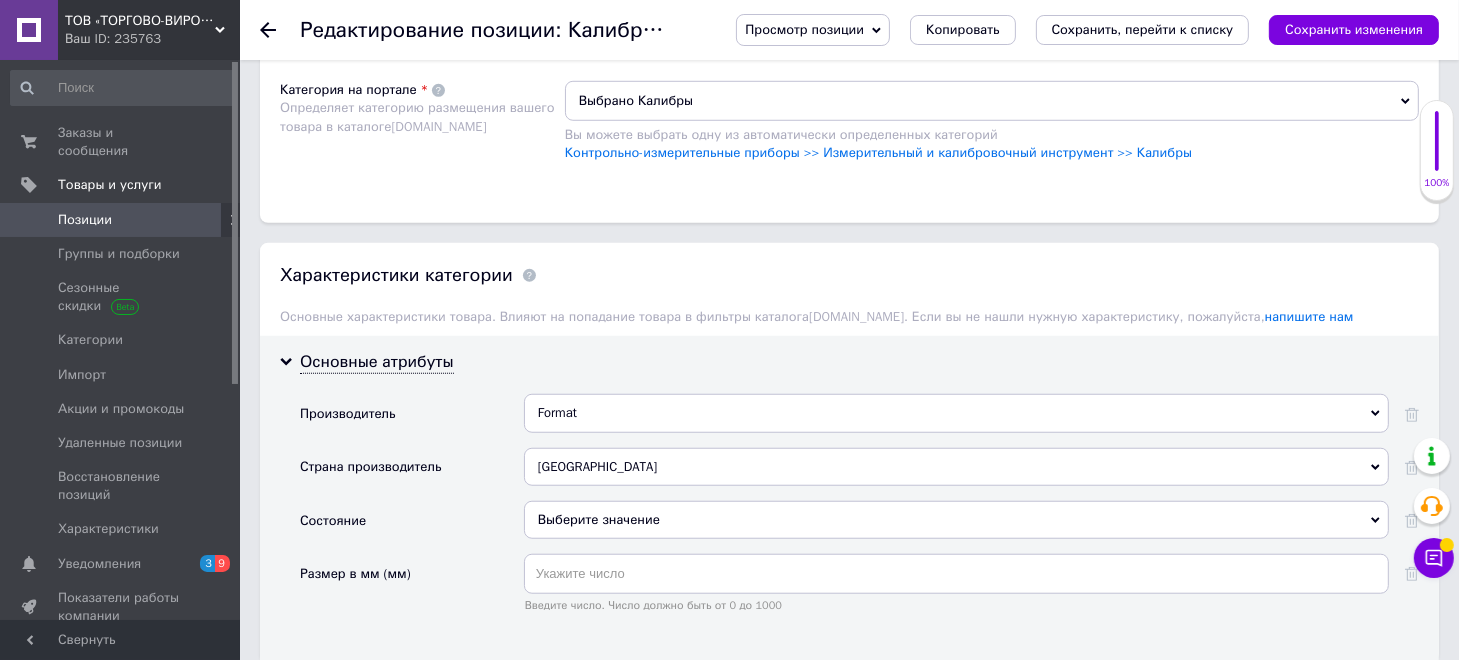scroll, scrollTop: 1400, scrollLeft: 0, axis: vertical 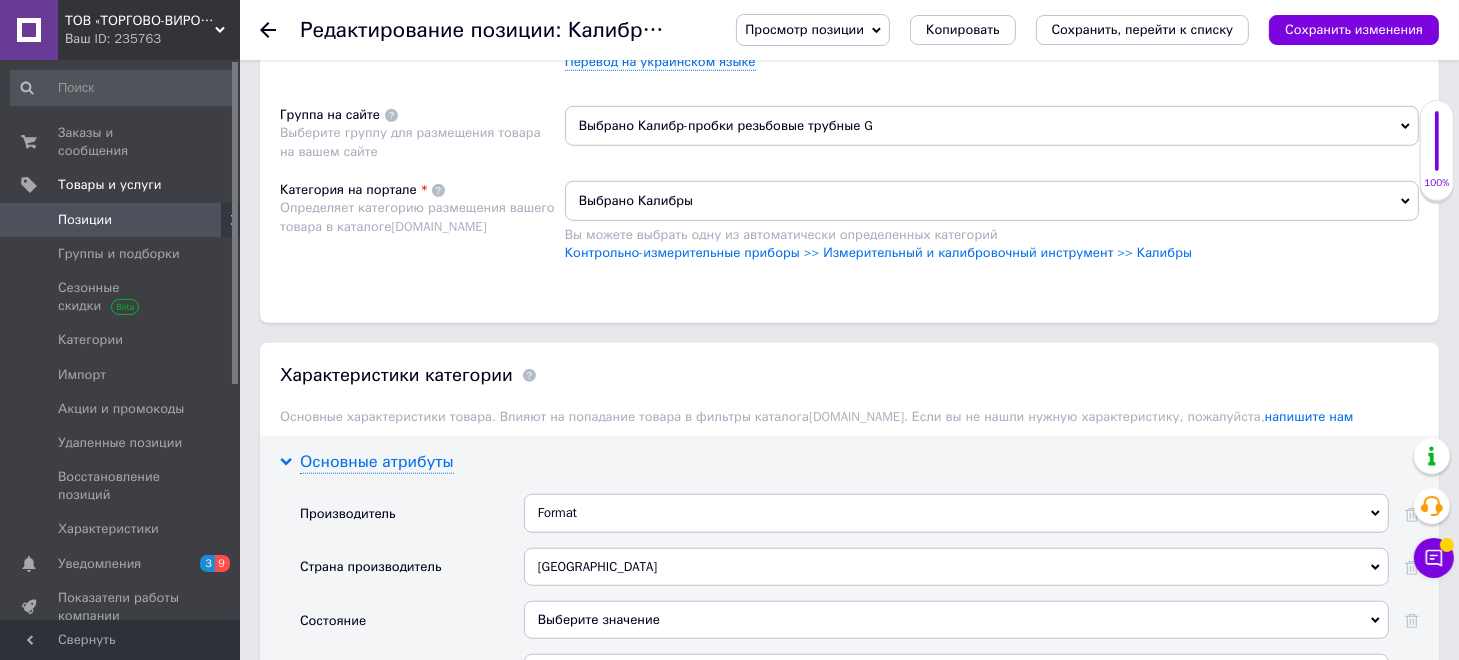 click on "Основные атрибуты" at bounding box center [377, 462] 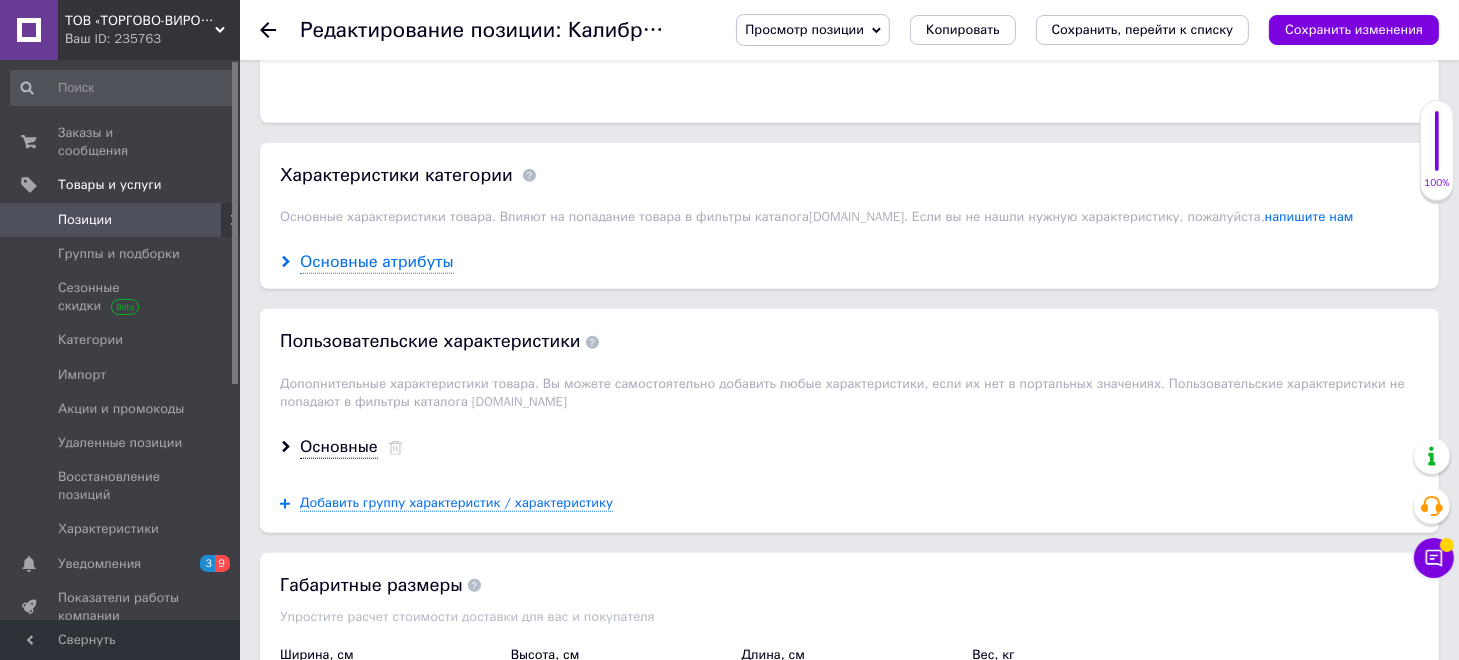 scroll, scrollTop: 1700, scrollLeft: 0, axis: vertical 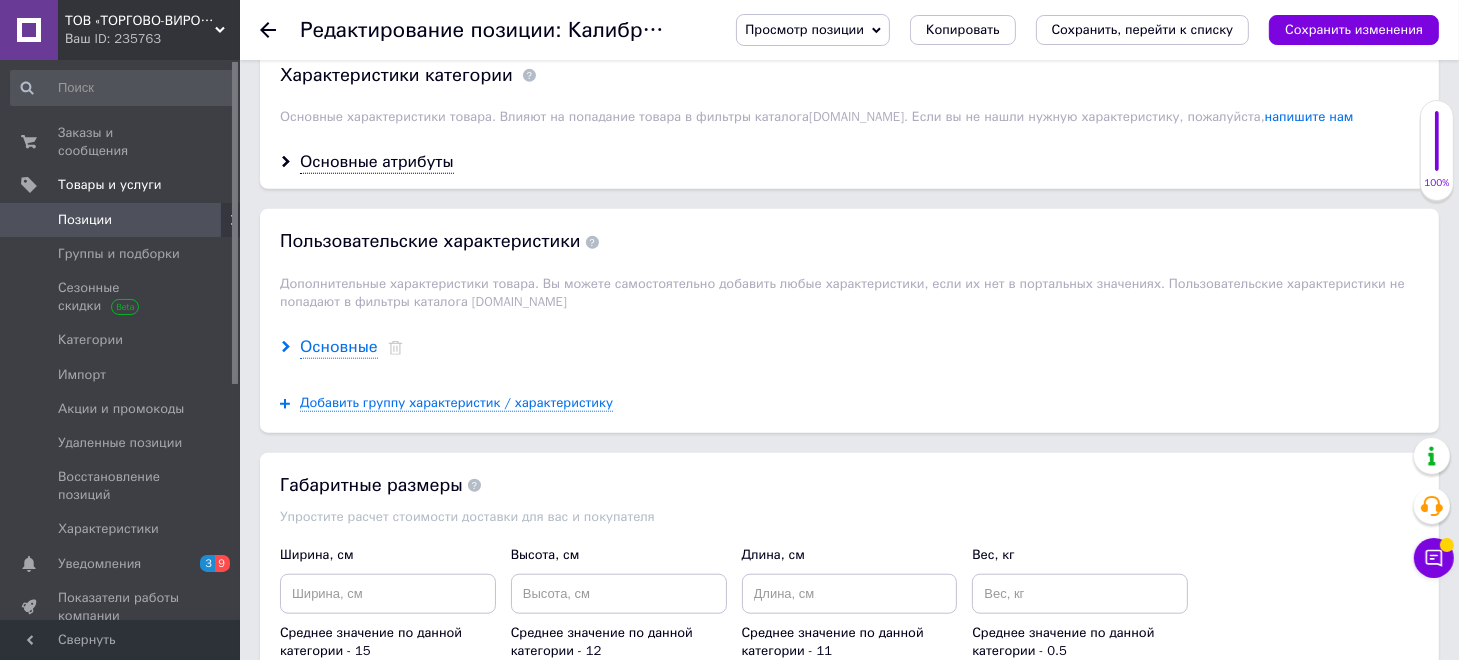click on "Основные" at bounding box center [339, 347] 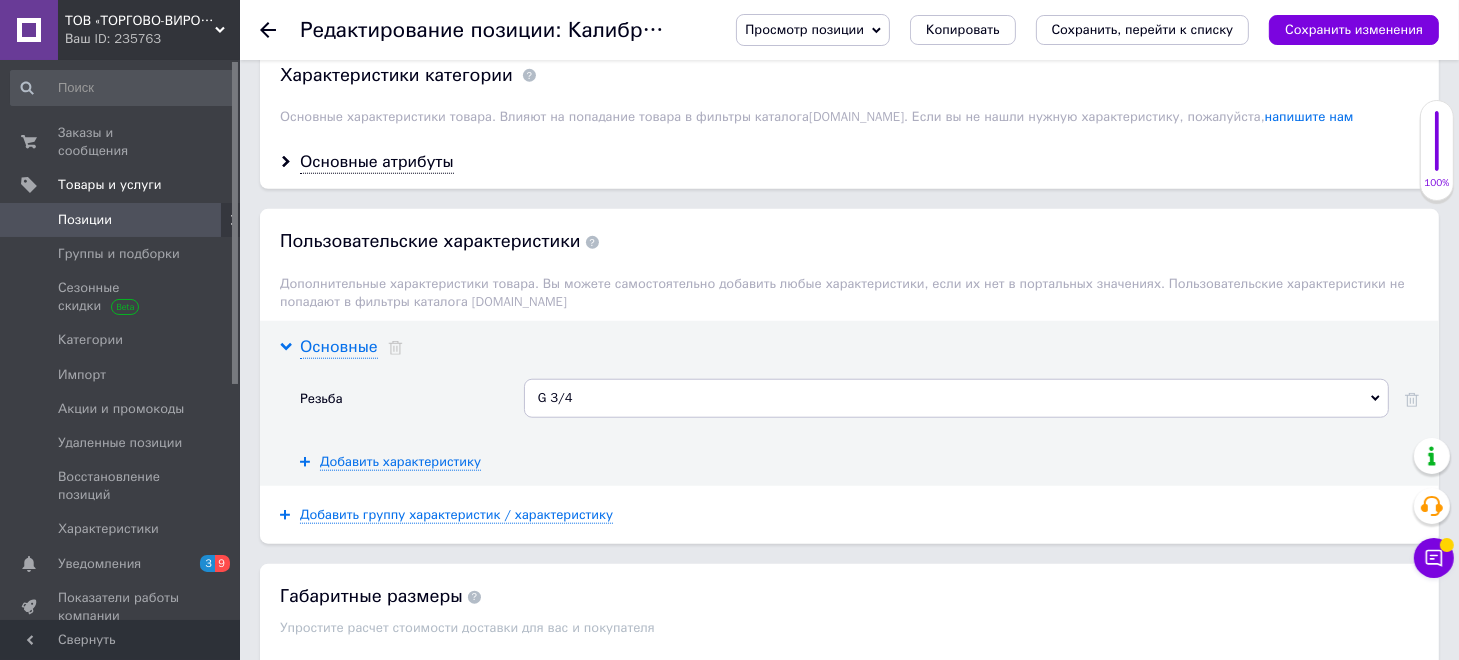 click on "Основные" at bounding box center (339, 347) 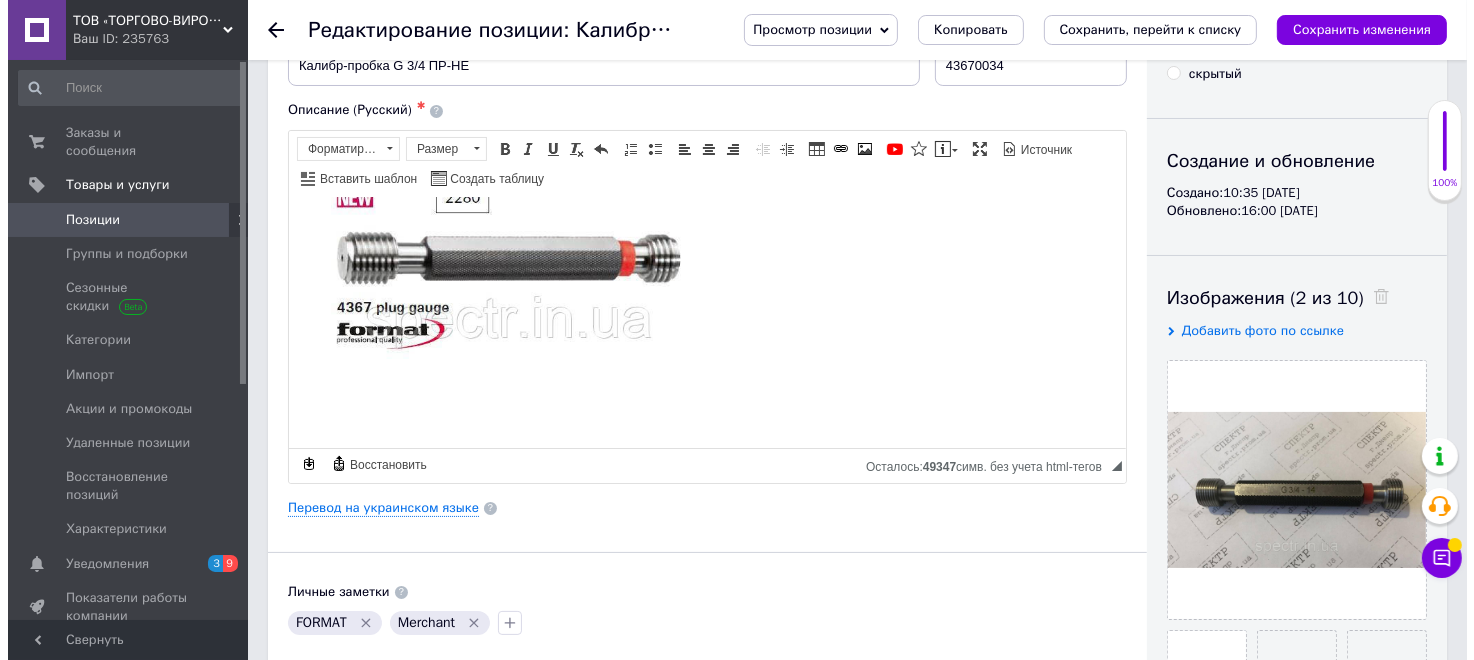 scroll, scrollTop: 0, scrollLeft: 0, axis: both 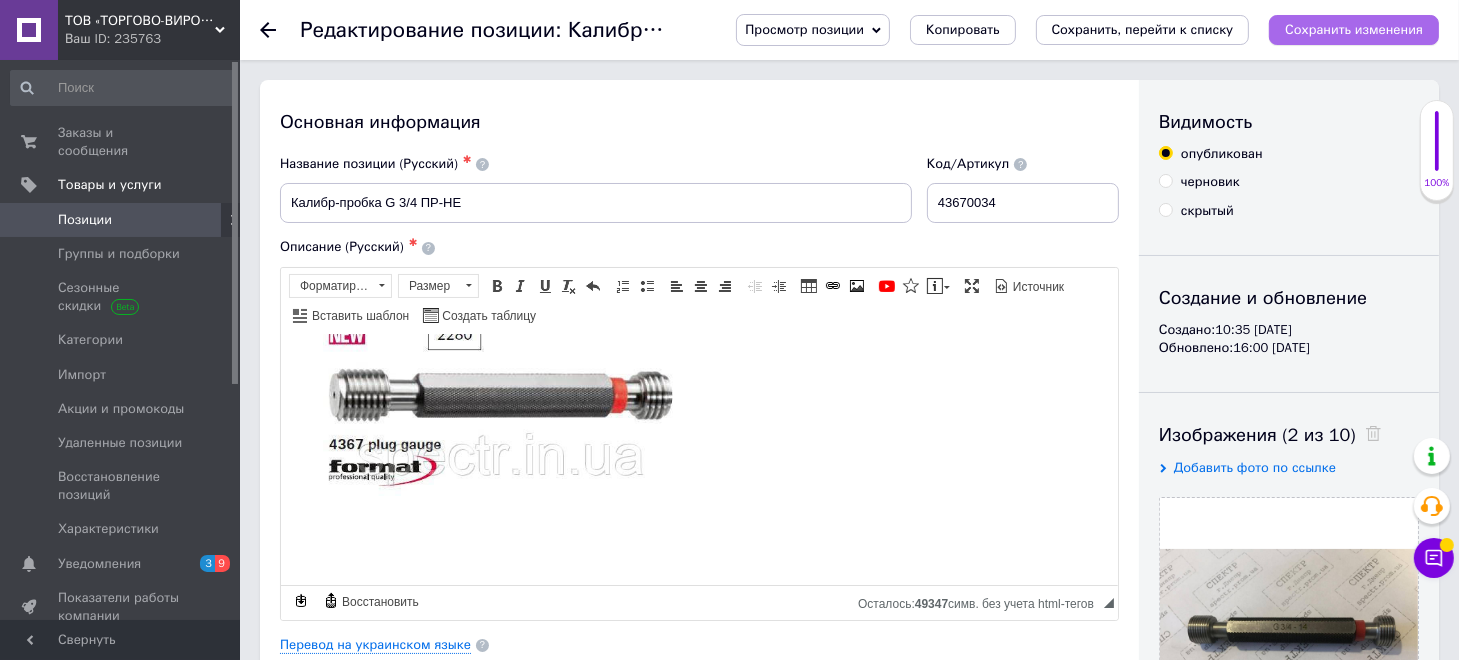 click on "Сохранить изменения" at bounding box center (1354, 29) 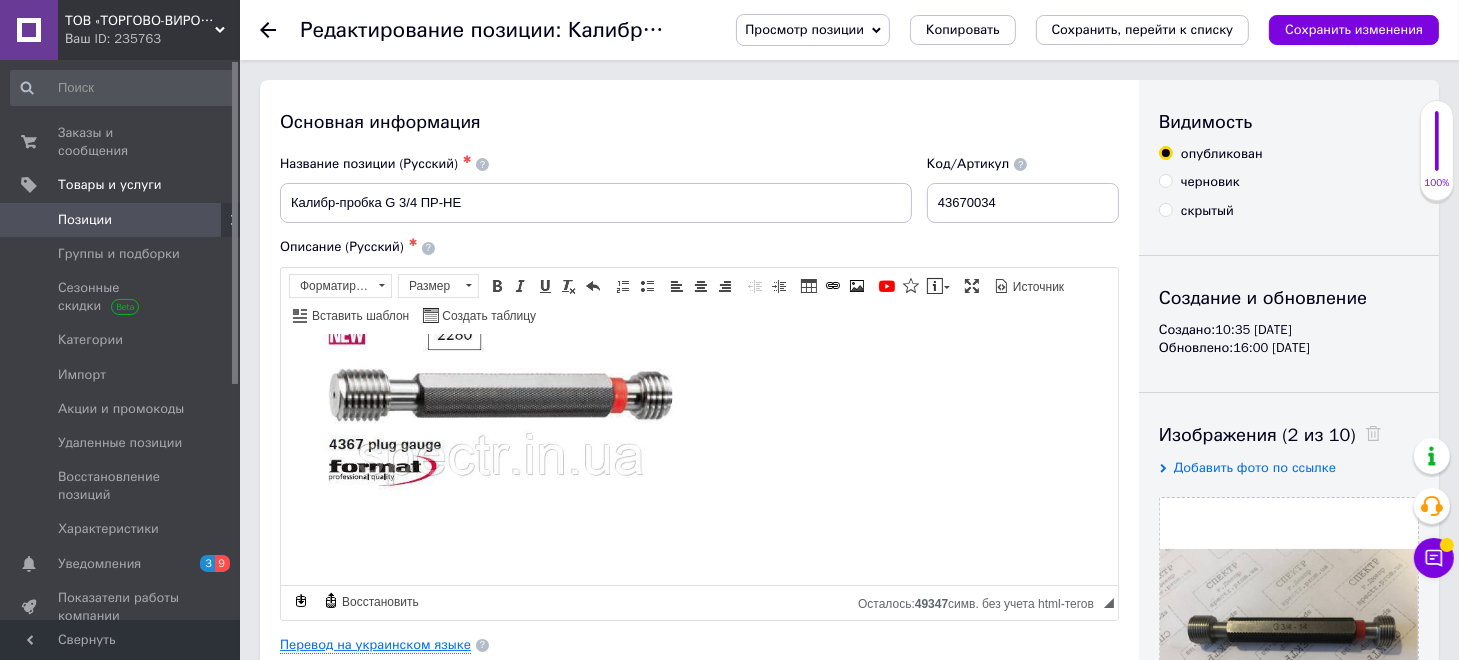 click on "Перевод на украинском языке" at bounding box center (375, 645) 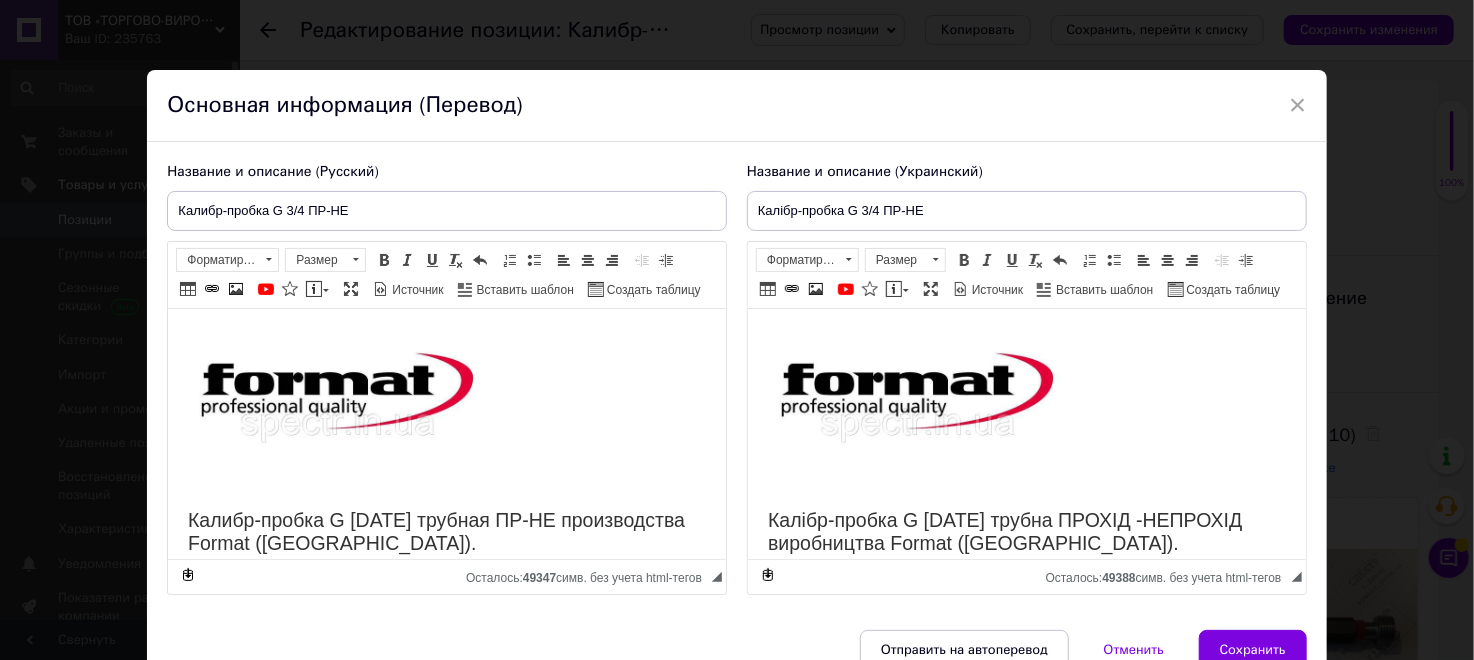 scroll, scrollTop: 0, scrollLeft: 0, axis: both 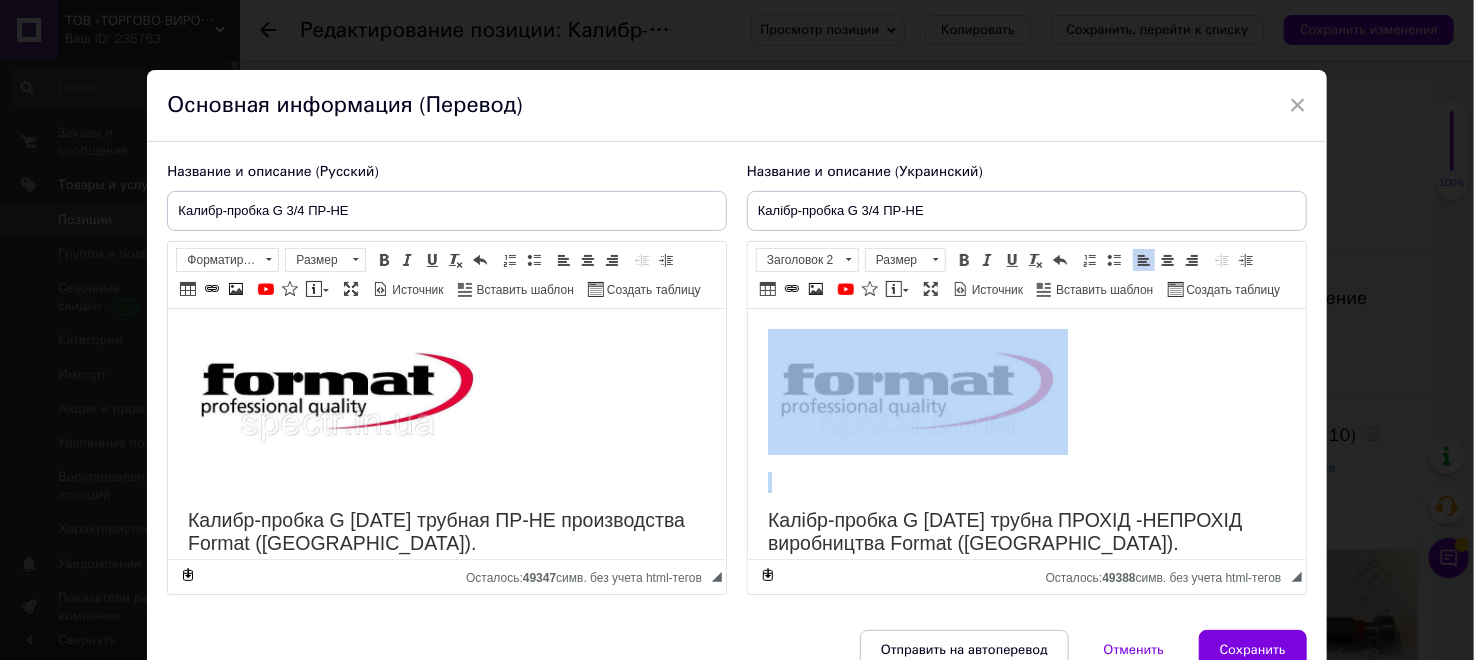drag, startPoint x: 1148, startPoint y: 402, endPoint x: 765, endPoint y: 514, distance: 399.0401 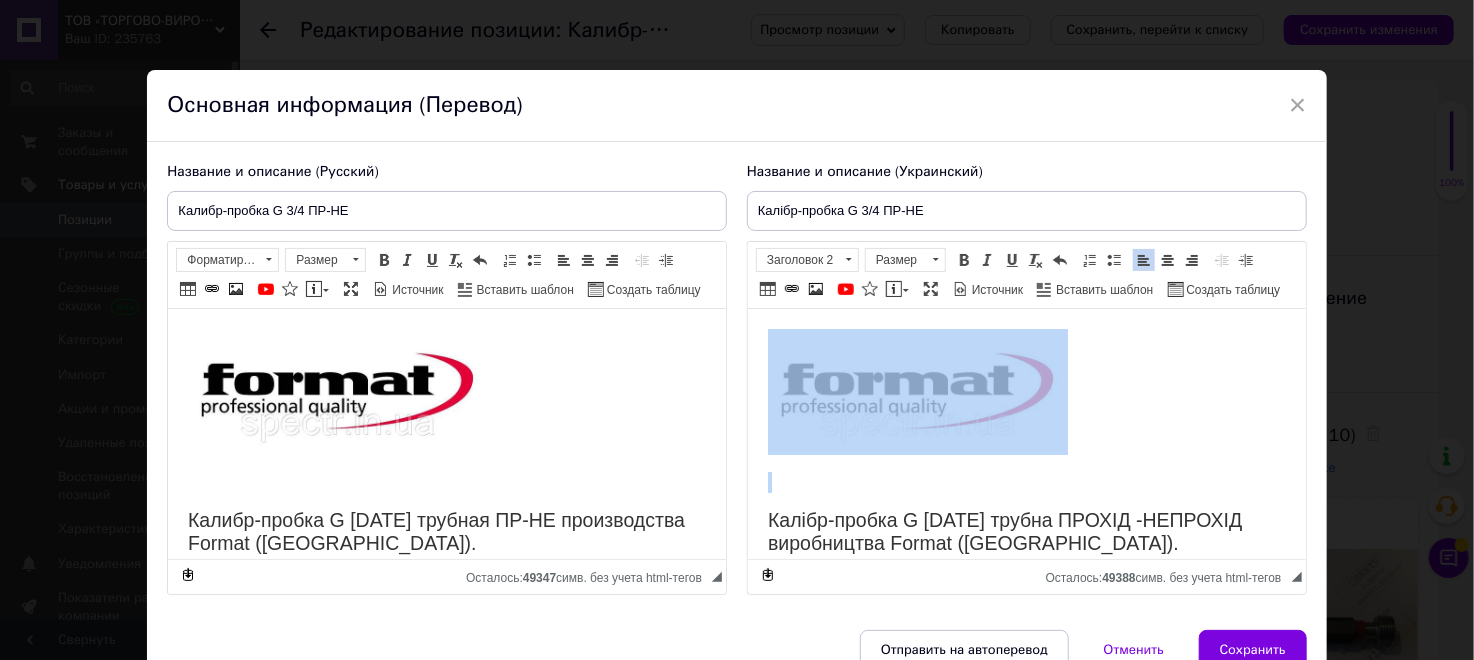 click on "Калібр-пробка G [DATE] трубна ПРОХІД -НЕПРОХІД виробництва Format ([GEOGRAPHIC_DATA]). Калібр-пробка різьбова G двостороння має на обох кінцях ручки відповідні вставки. Одна пробка називається прохідною і позначається абревіатурою «ПР». Друга пробка не прохідна і має позначення «НЕ». Конструкція: виготовлена ​​із загартованої сталі Застосування: для перевірки трубної різьби. Виконання: заточений перший виток різьблення видаляє грубий бруд на деталі та запобігає передчасному вискакуванню першого витка. Виконання за DIN 2280 Стандарт  DIN ISO 228, DIN 2280" at bounding box center (1026, 777) 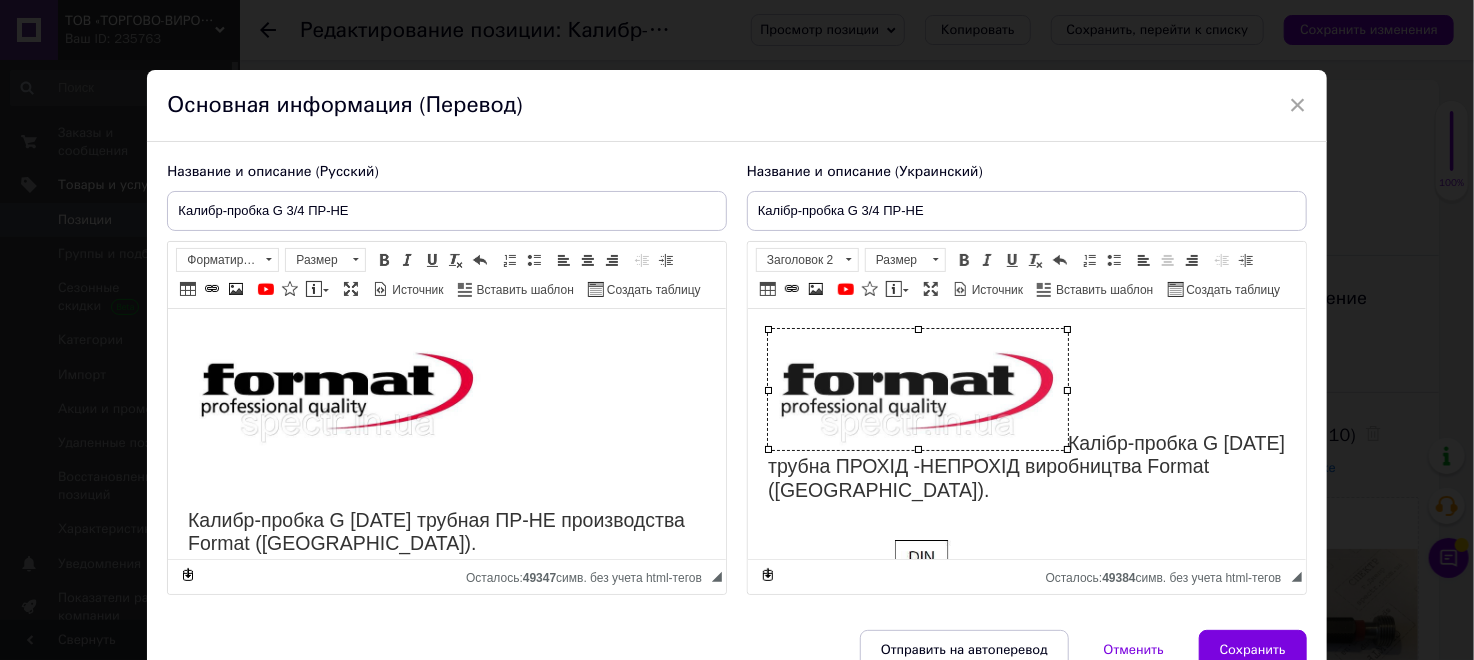 click at bounding box center (917, 389) 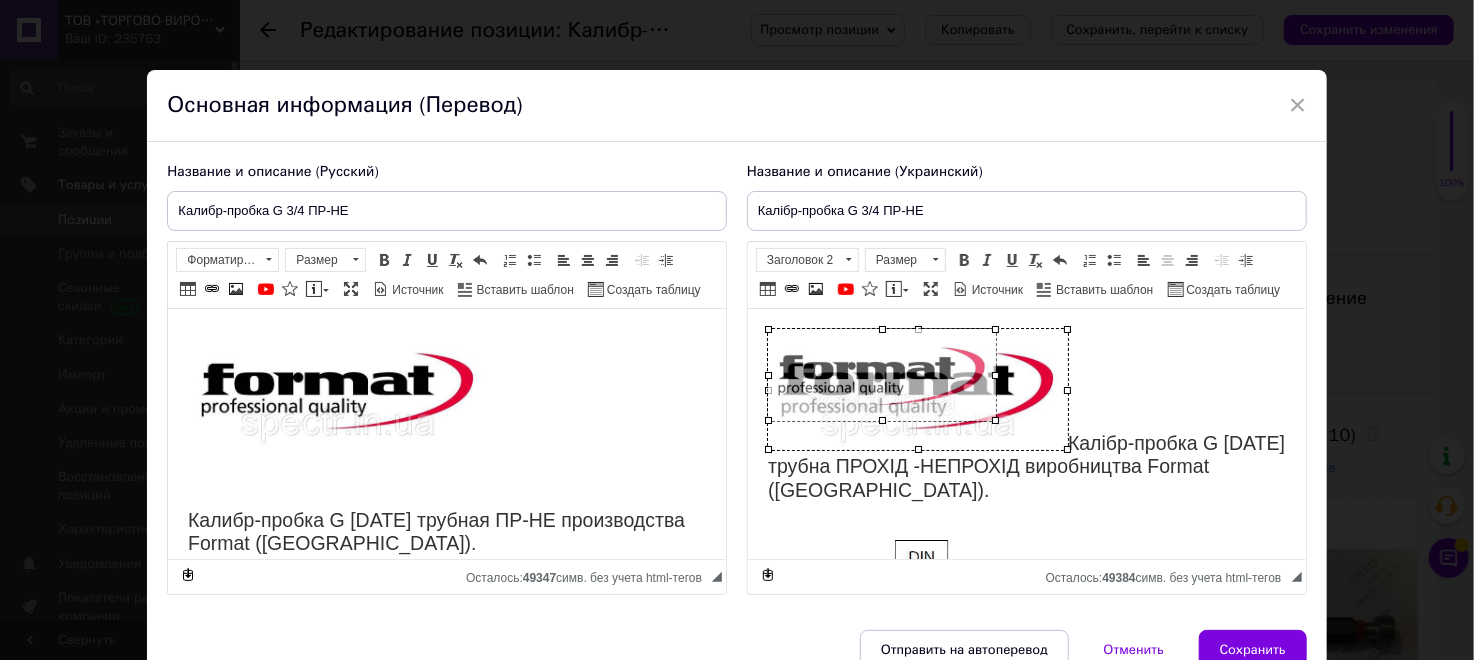 drag, startPoint x: 1066, startPoint y: 447, endPoint x: 993, endPoint y: 418, distance: 78.54935 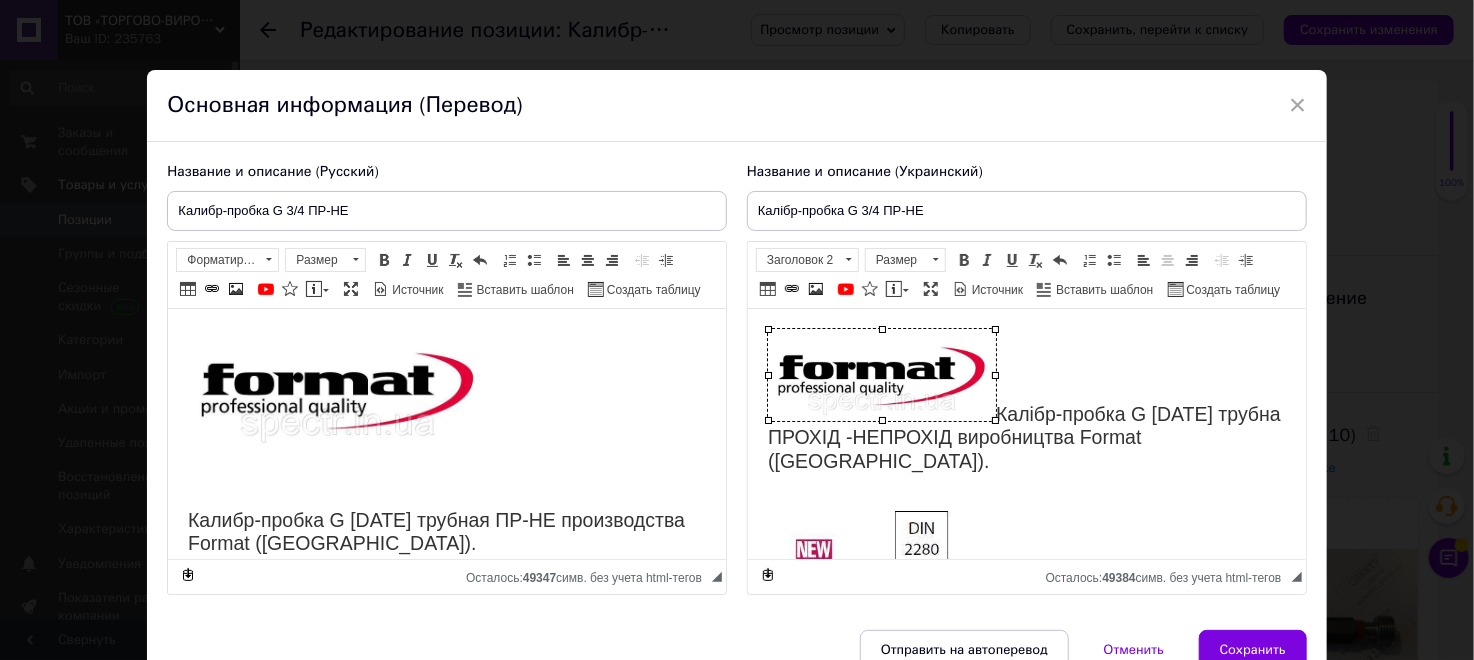 click on "​​​​​​​ Калібр-пробка G [DATE] трубна ПРОХІД -НЕПРОХІД виробництва Format ([GEOGRAPHIC_DATA])." at bounding box center (1026, 401) 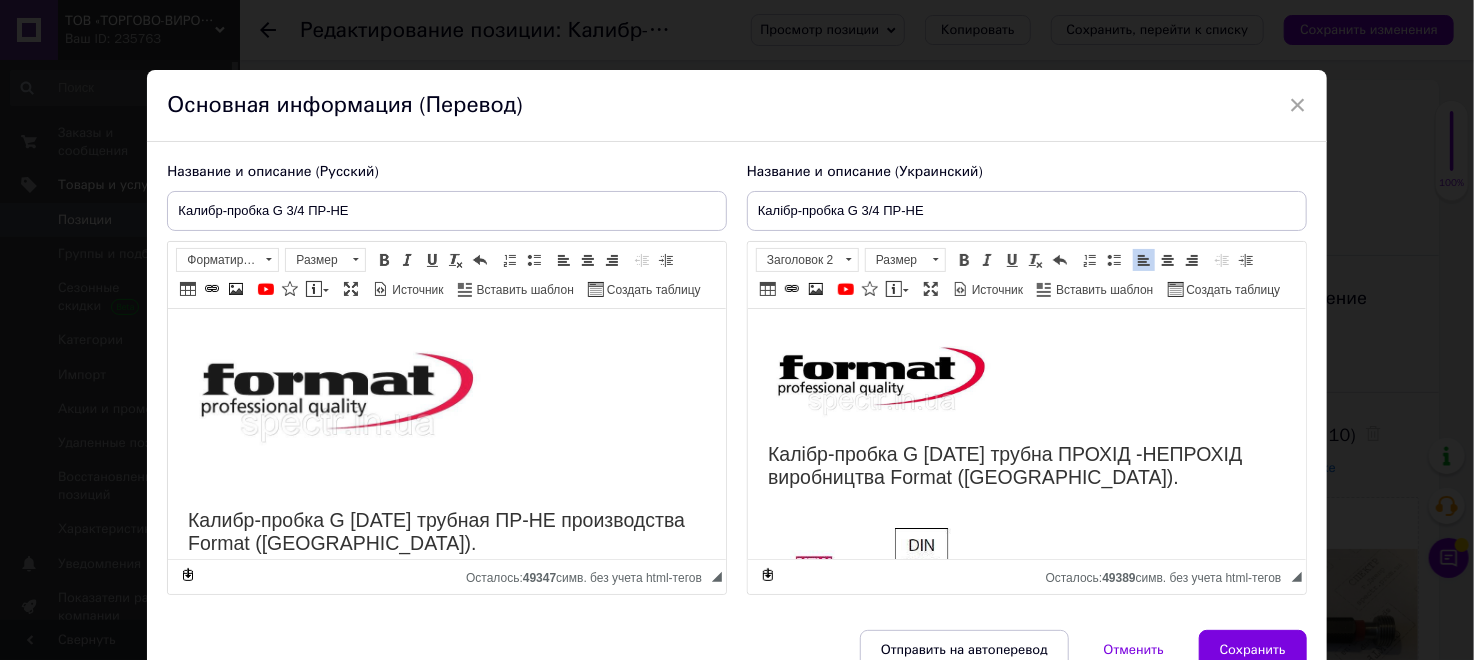click at bounding box center [338, 389] 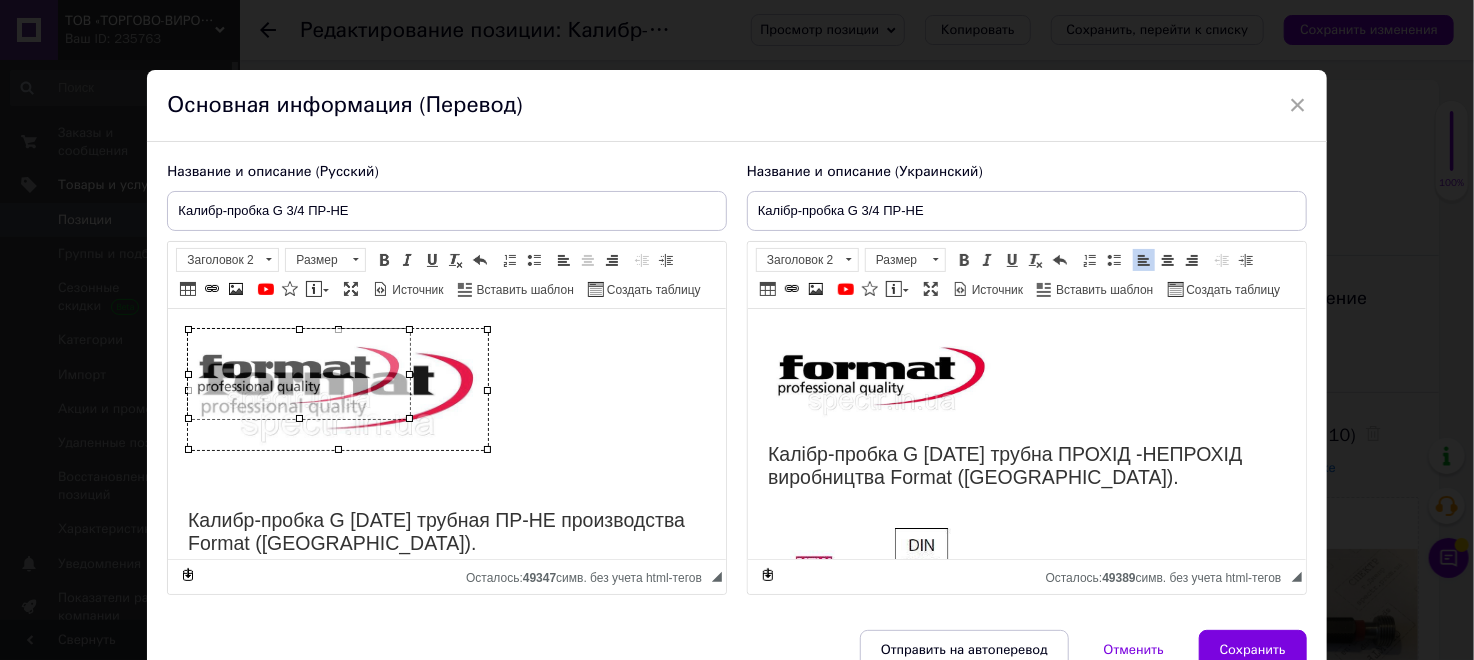 drag, startPoint x: 489, startPoint y: 446, endPoint x: 411, endPoint y: 390, distance: 96.02083 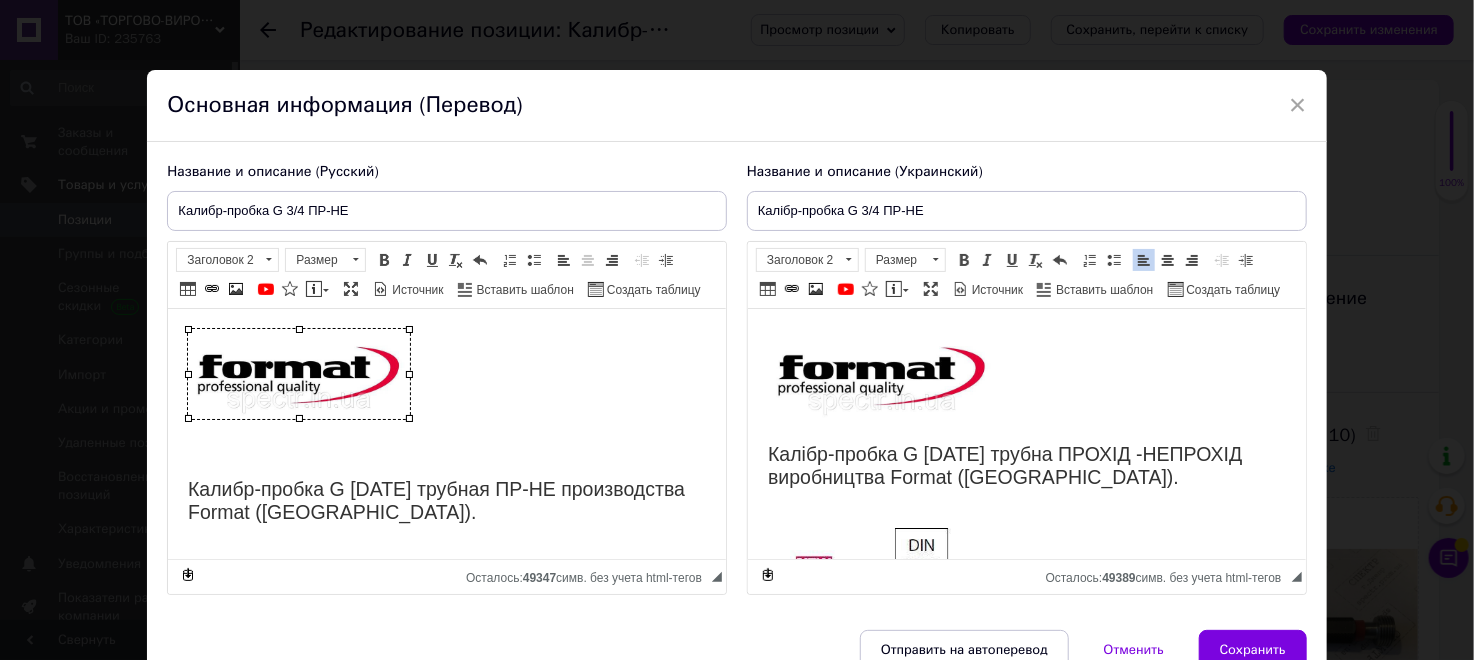 click at bounding box center (447, 451) 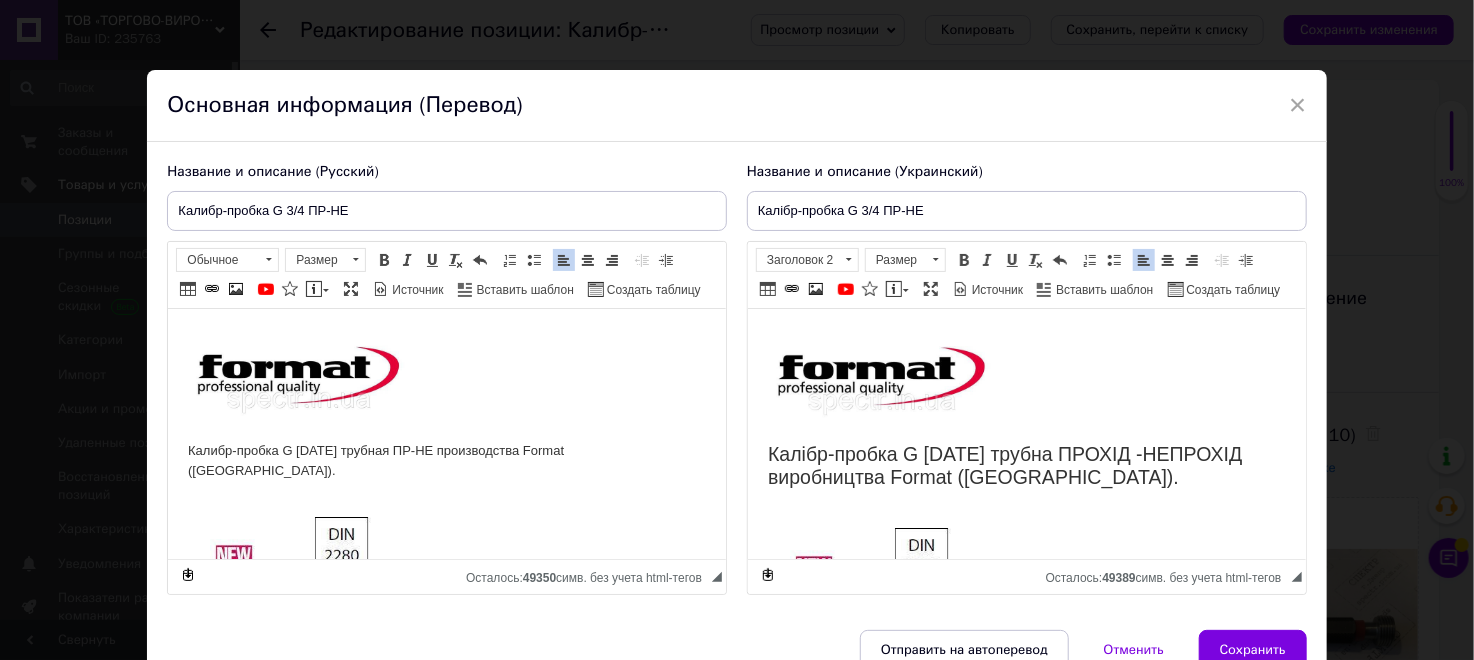click on "Калибр-пробка G [DATE] трубная ПР-НЕ производства Format ([GEOGRAPHIC_DATA])." at bounding box center (447, 462) 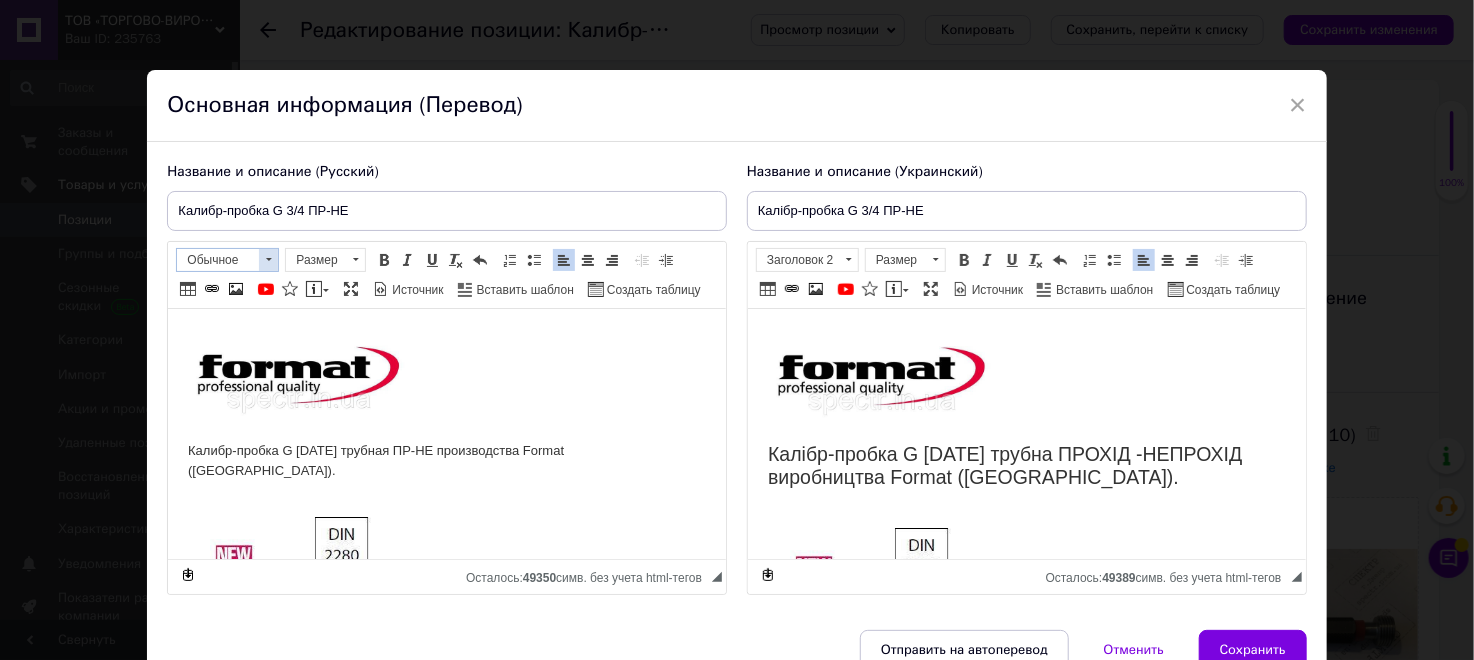 click at bounding box center (268, 260) 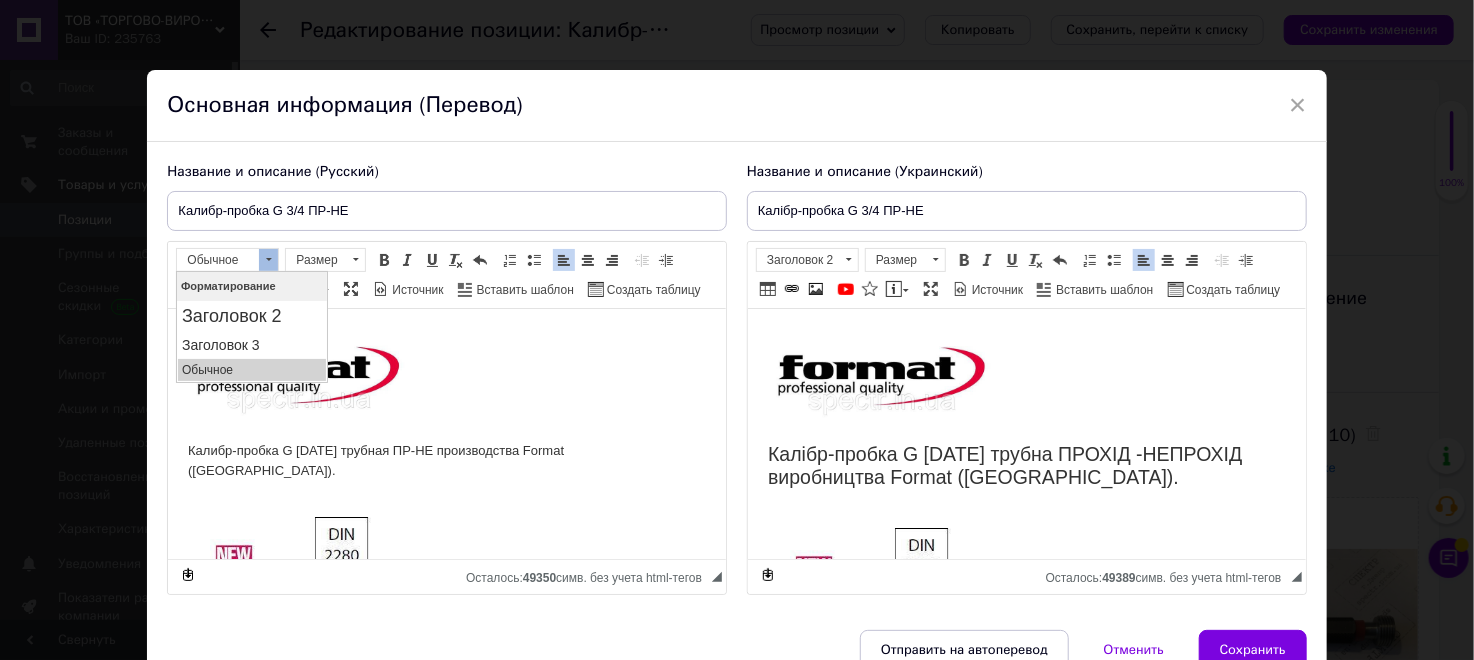 scroll, scrollTop: 0, scrollLeft: 0, axis: both 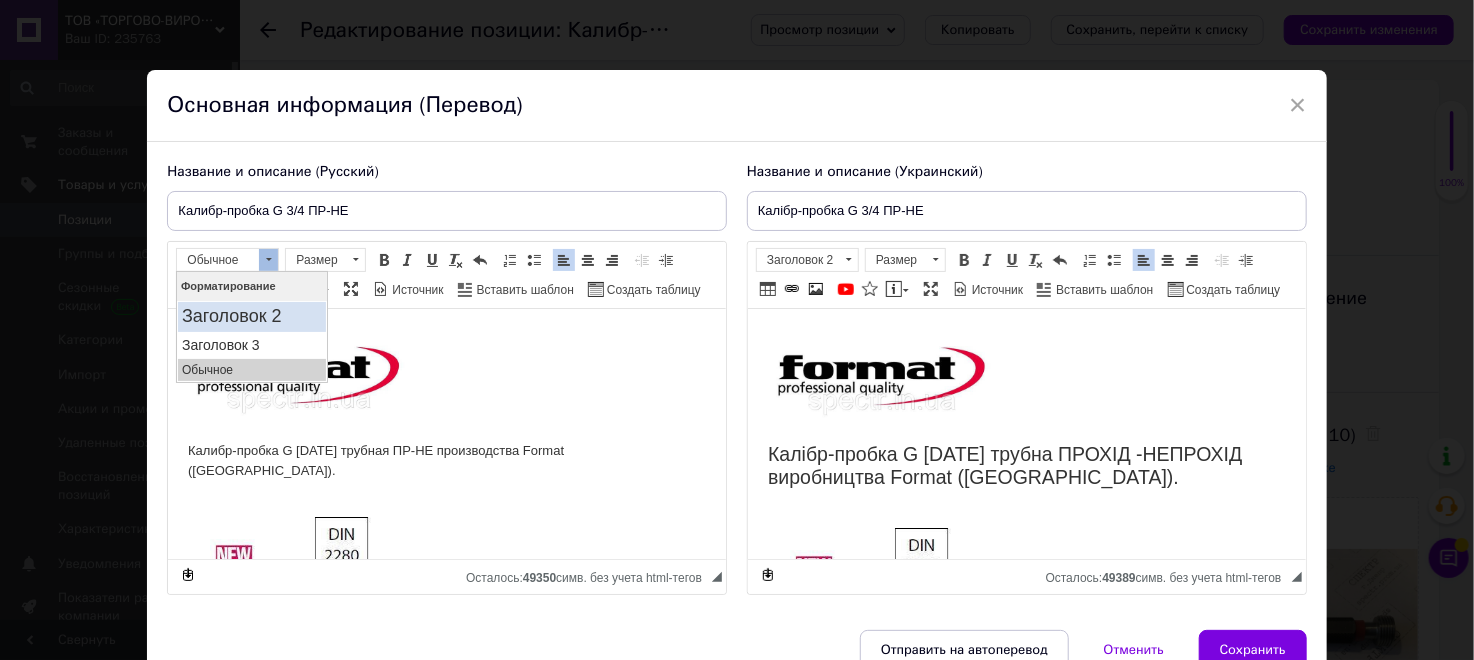 click on "Заголовок 2" at bounding box center [251, 316] 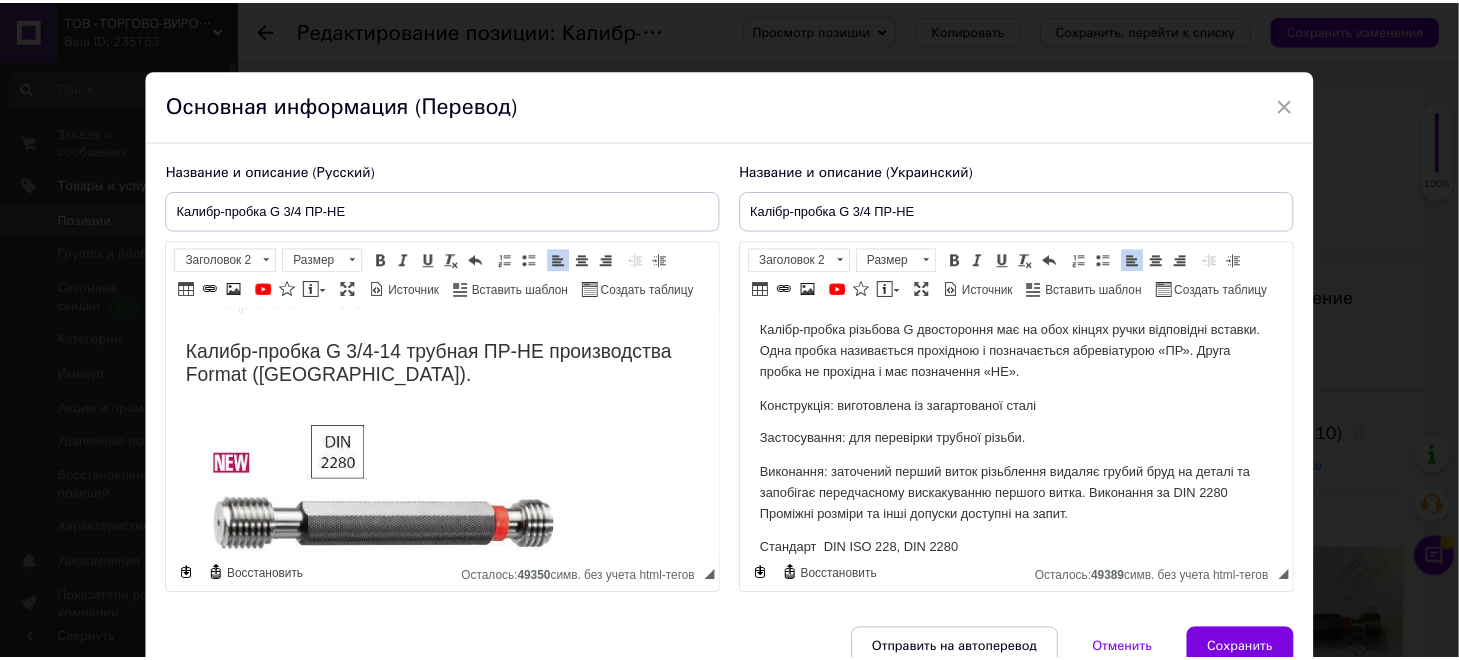 scroll, scrollTop: 300, scrollLeft: 0, axis: vertical 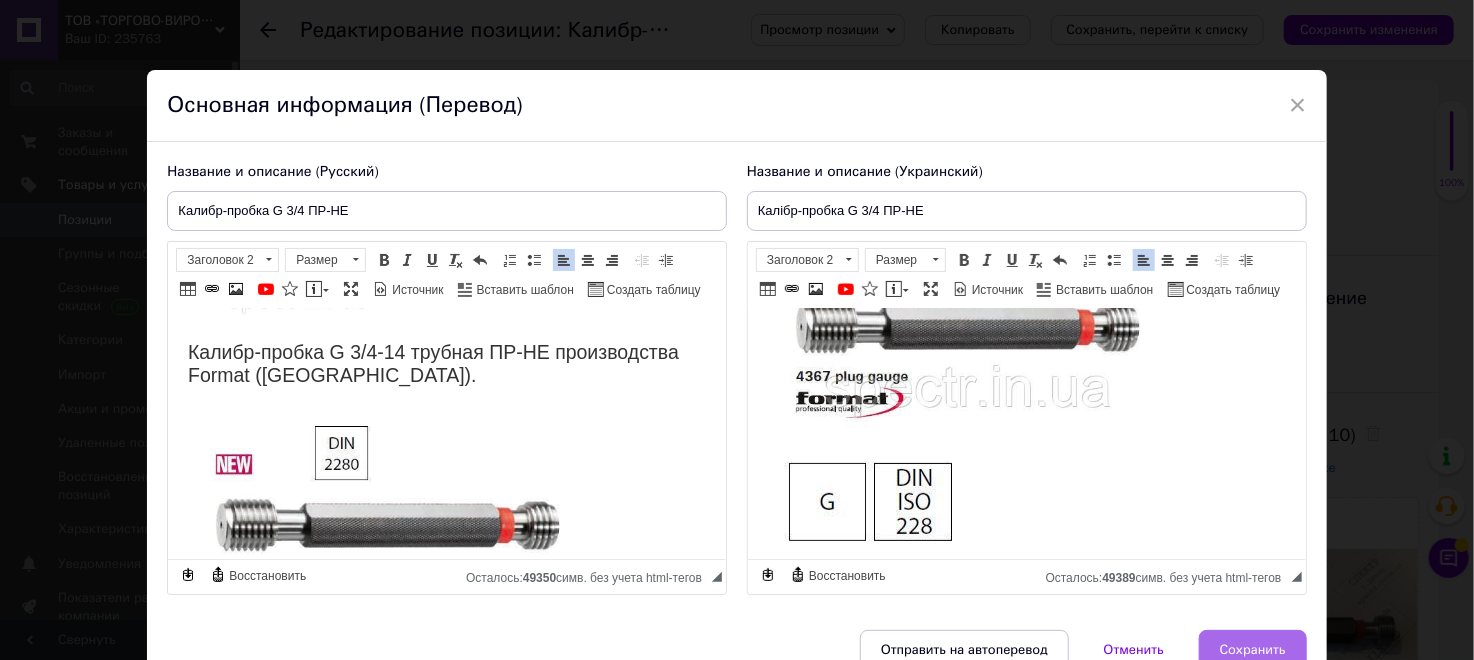 click on "Сохранить" at bounding box center (1253, 650) 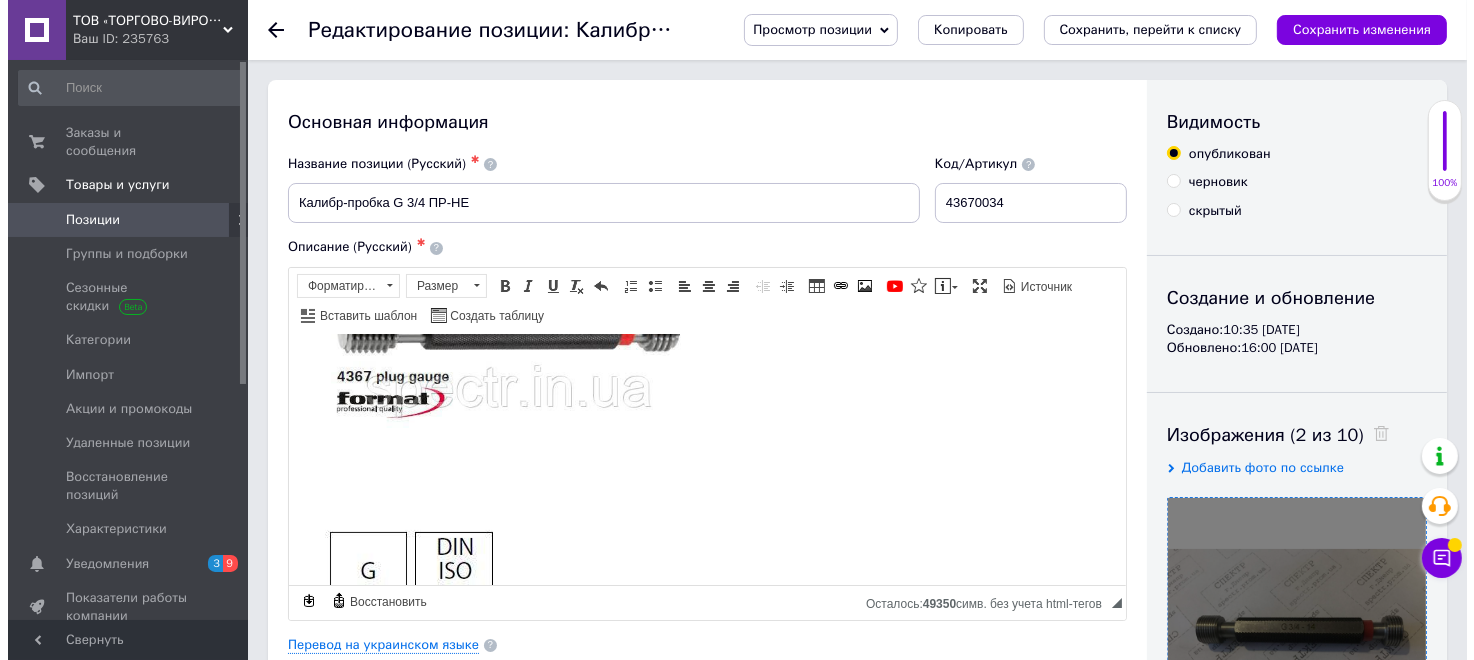 scroll, scrollTop: 300, scrollLeft: 0, axis: vertical 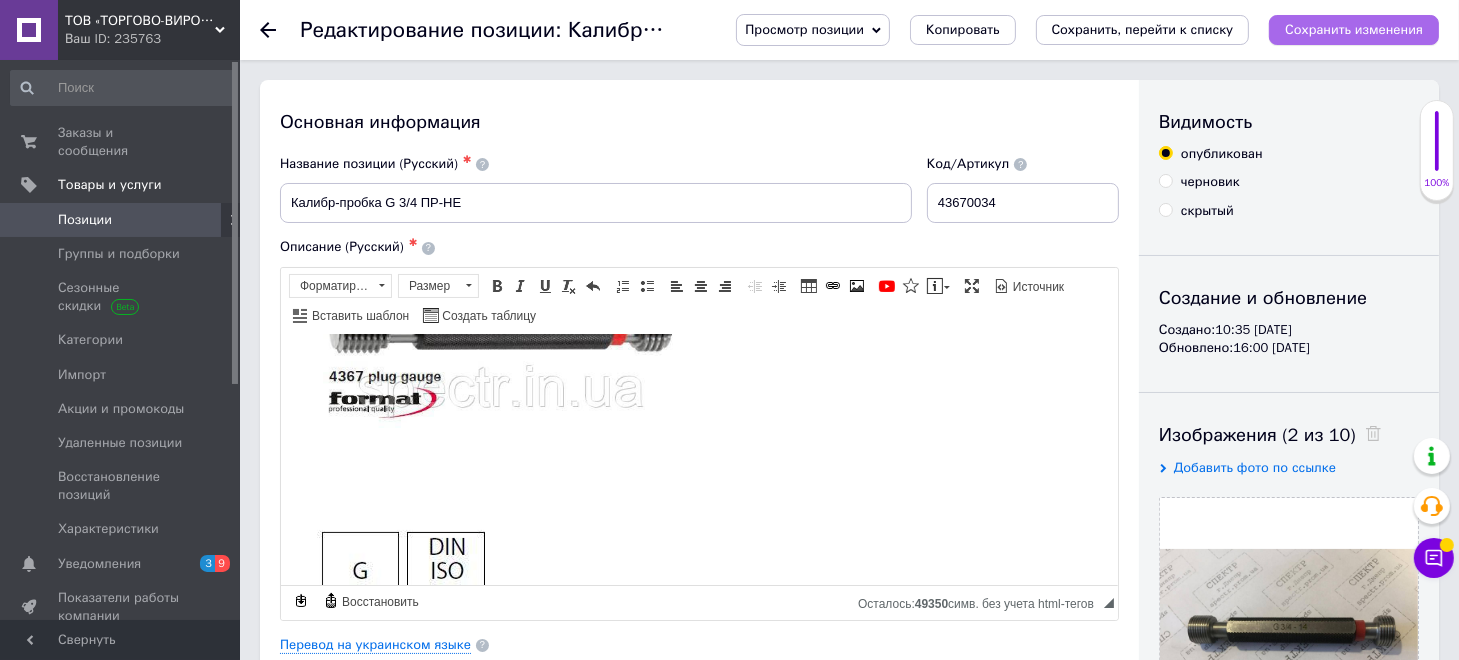 click on "Сохранить изменения" at bounding box center (1354, 29) 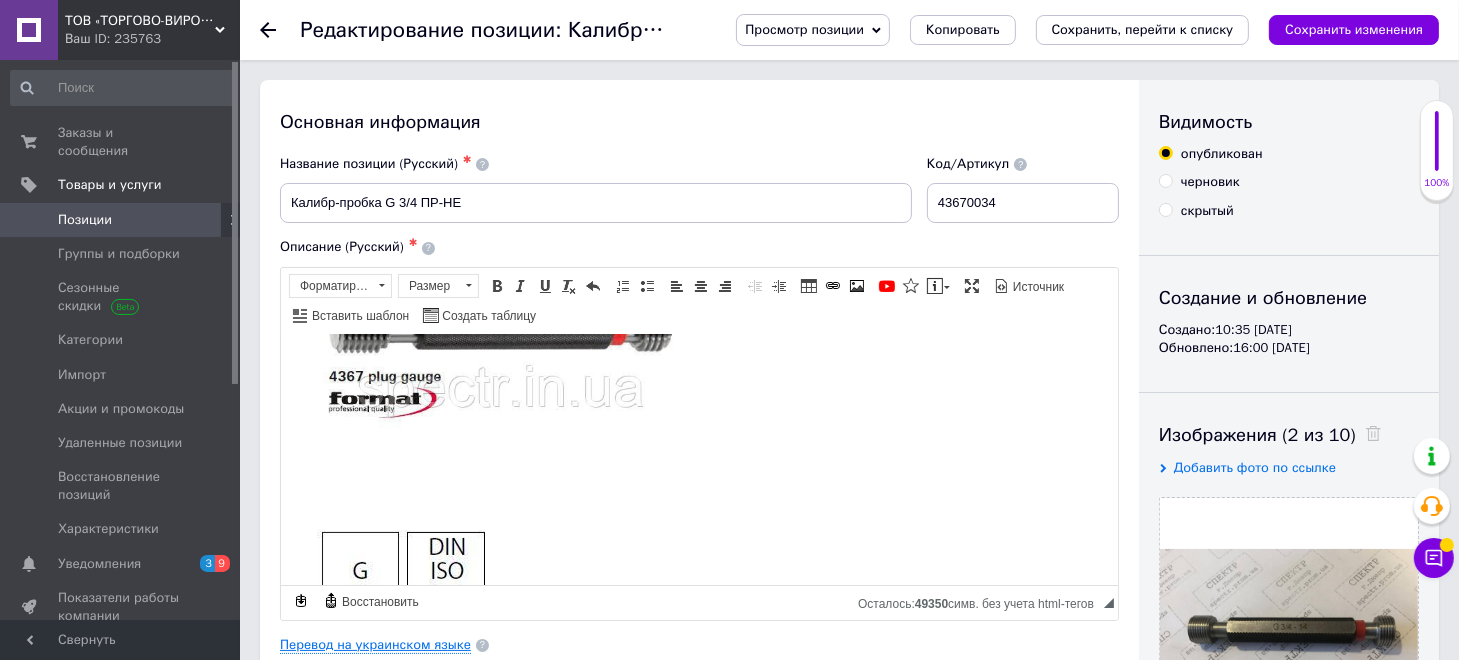 click on "Перевод на украинском языке" at bounding box center [375, 645] 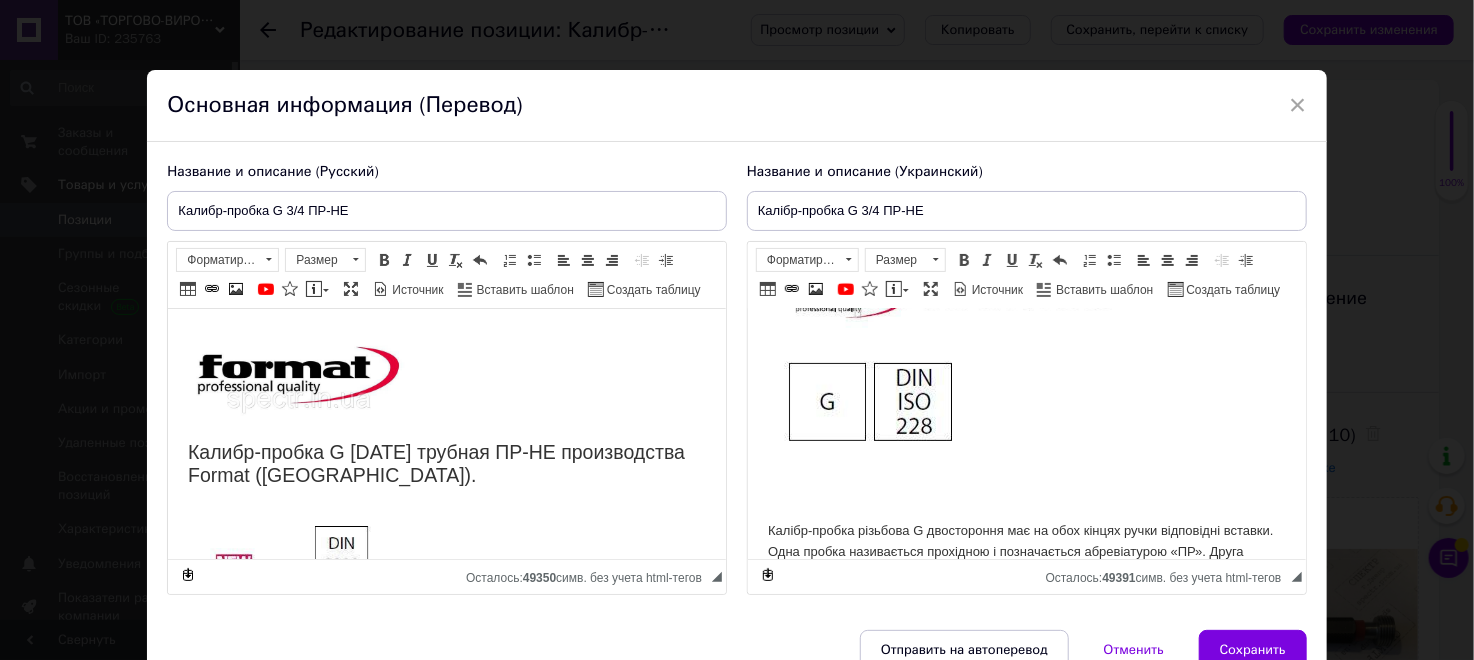 scroll, scrollTop: 500, scrollLeft: 0, axis: vertical 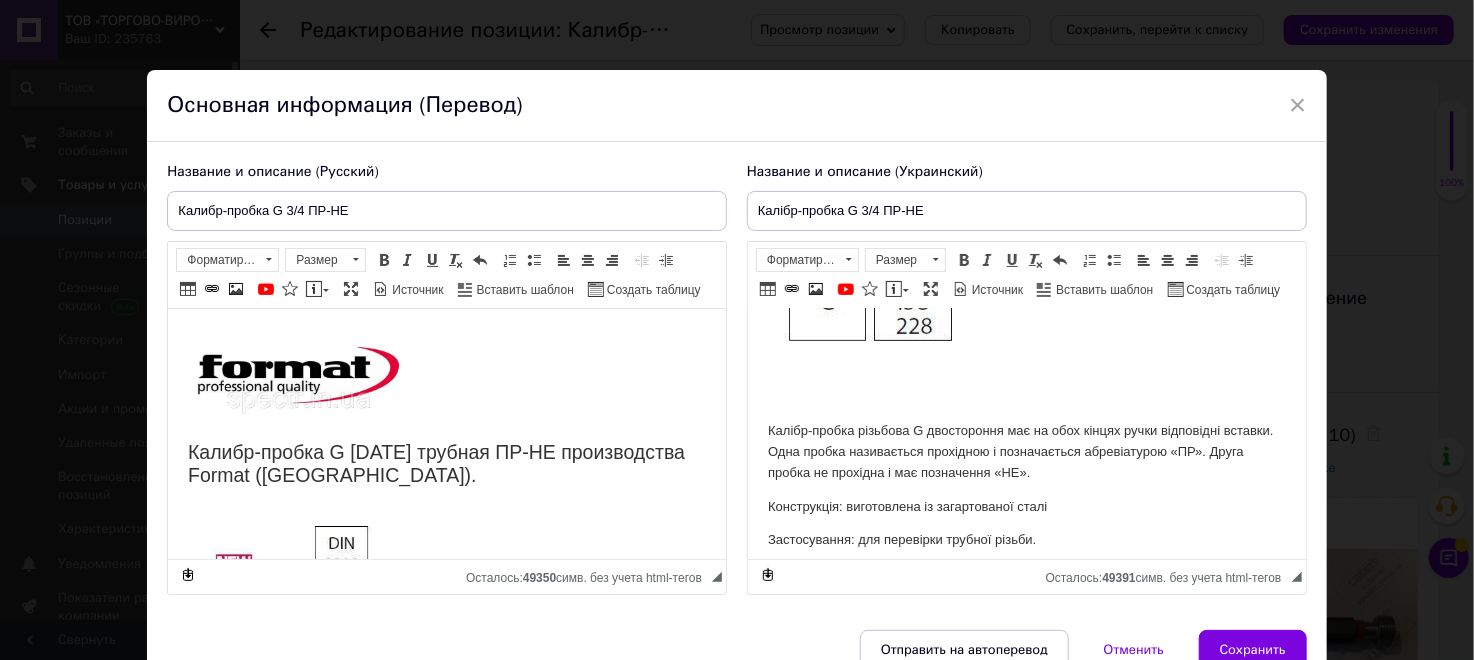 click at bounding box center (867, 327) 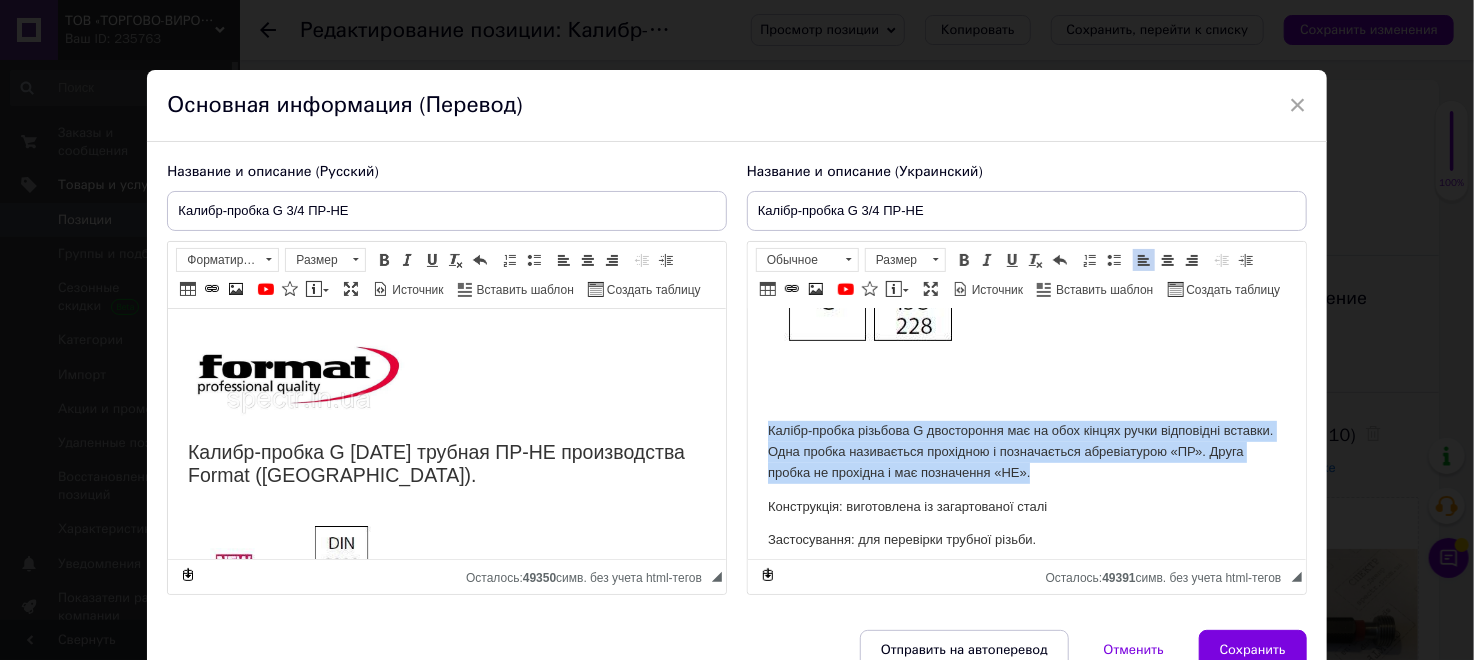 drag, startPoint x: 765, startPoint y: 427, endPoint x: 1093, endPoint y: 480, distance: 332.25443 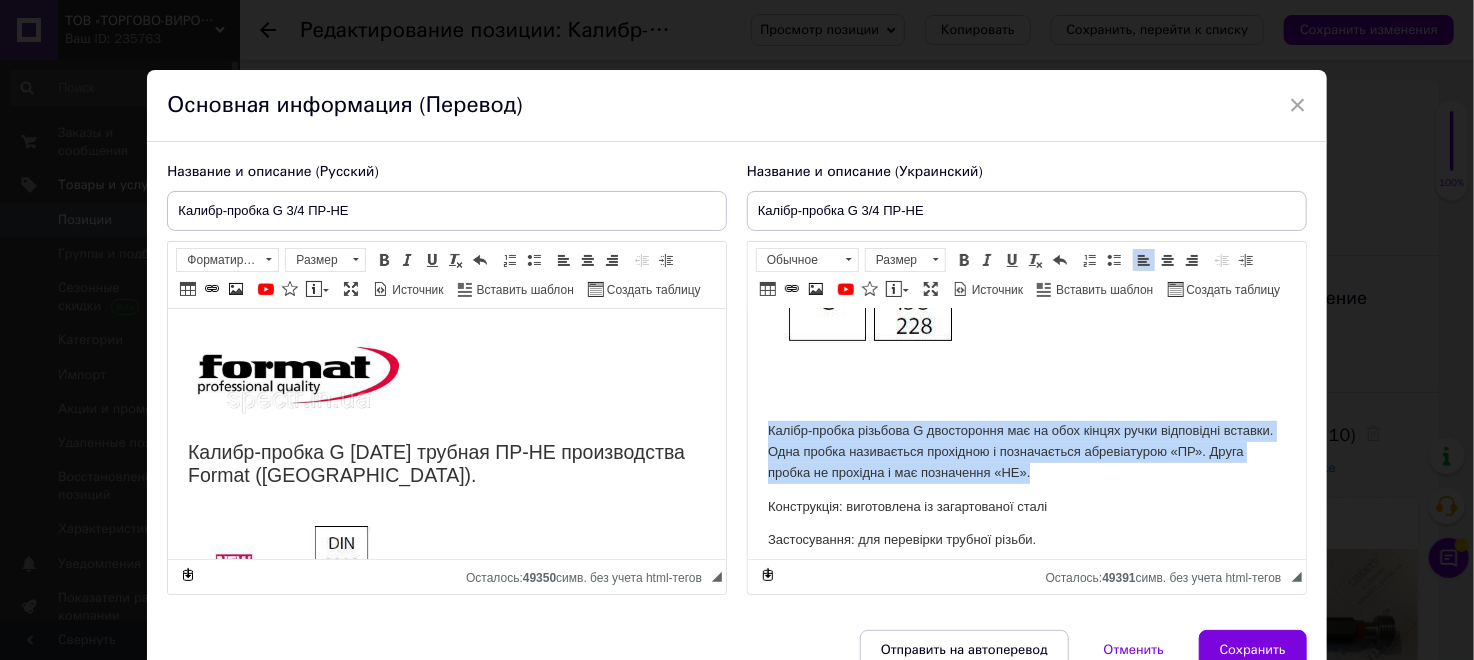 click on "Калібр-пробка G [DATE] трубна ПРОХІД -НЕПРОХІД виробництва Format ([GEOGRAPHIC_DATA]). Калібр-пробка різьбова G двостороння має на обох кінцях ручки відповідні вставки. Одна пробка називається прохідною і позначається абревіатурою «ПР». Друга пробка не прохідна і має позначення «НЕ». Конструкція: виготовлена ​​із загартованої сталі Застосування: для перевірки трубної різьби. Виконання: заточений перший виток різьблення видаляє грубий бруд на деталі та запобігає передчасному вискакуванню першого витка. Виконання за DIN 2280 Стандарт  DIN ISO 228, DIN 2280" at bounding box center [1026, 244] 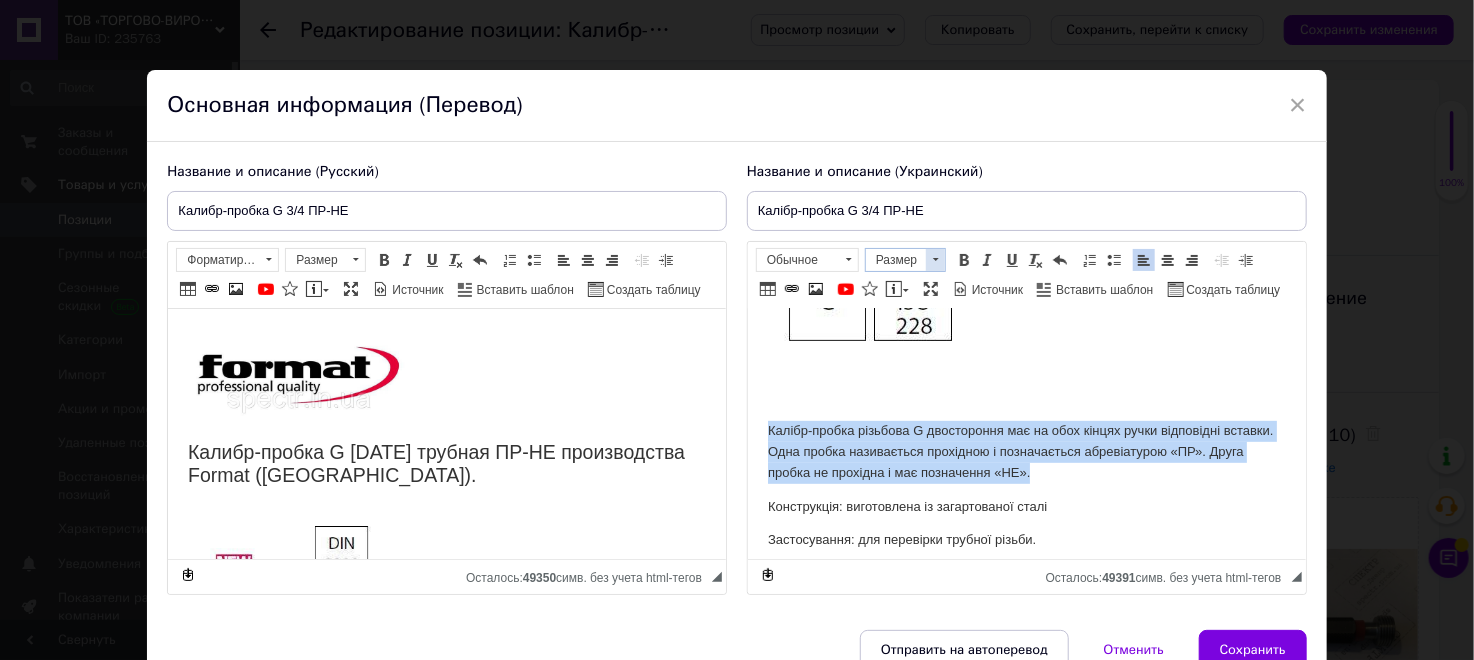 click at bounding box center (935, 260) 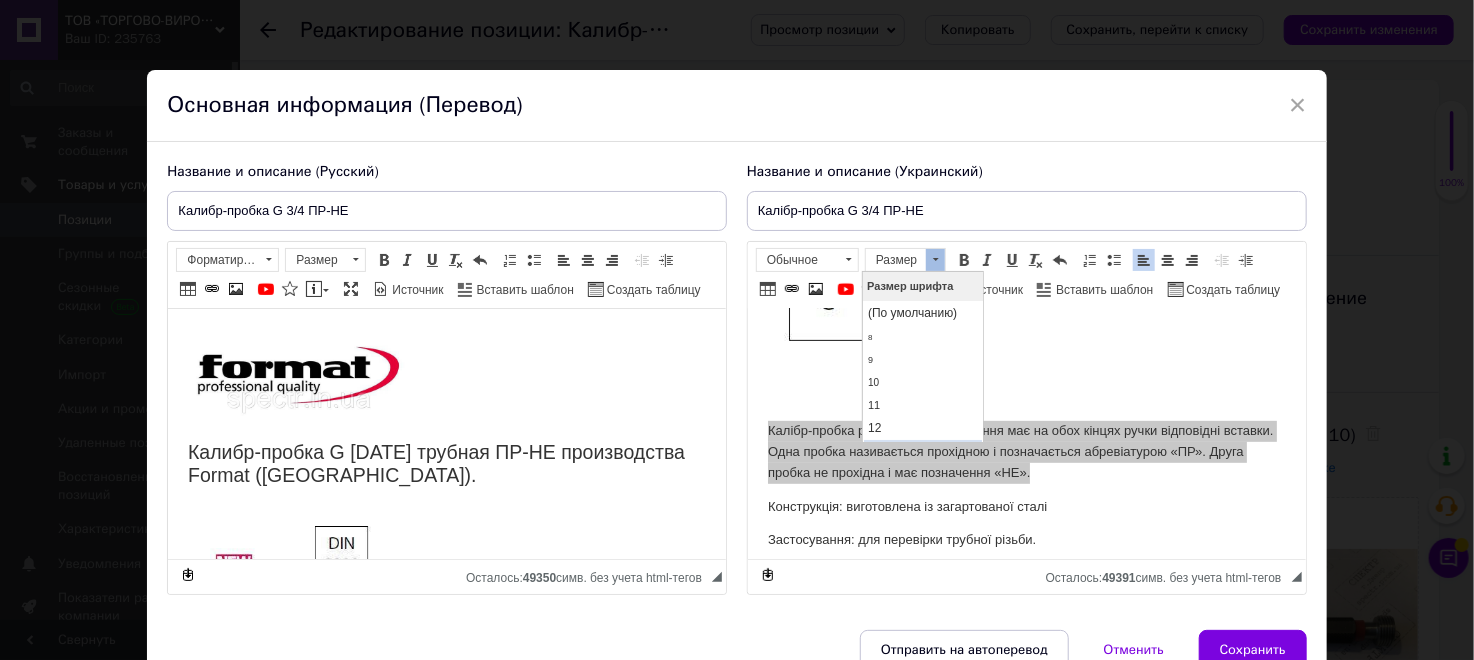 scroll, scrollTop: 100, scrollLeft: 0, axis: vertical 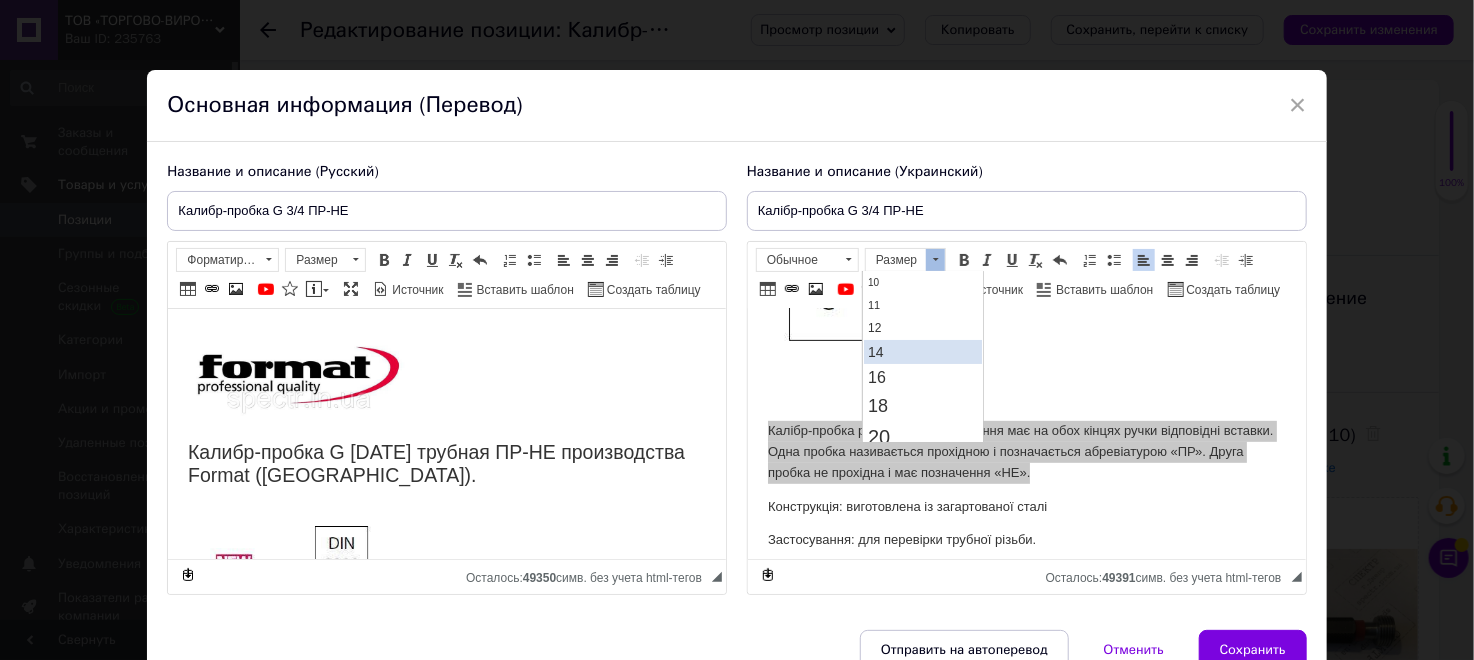 click on "14" at bounding box center (922, 351) 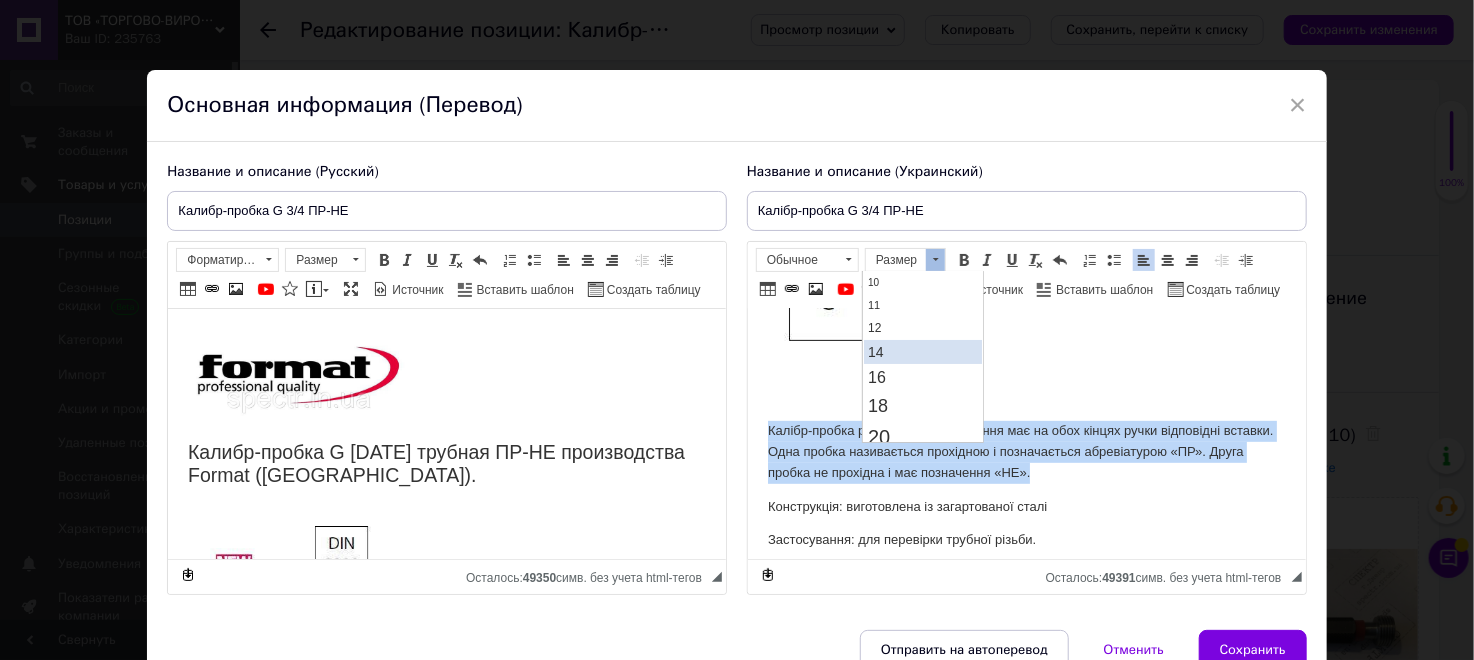 scroll, scrollTop: 0, scrollLeft: 0, axis: both 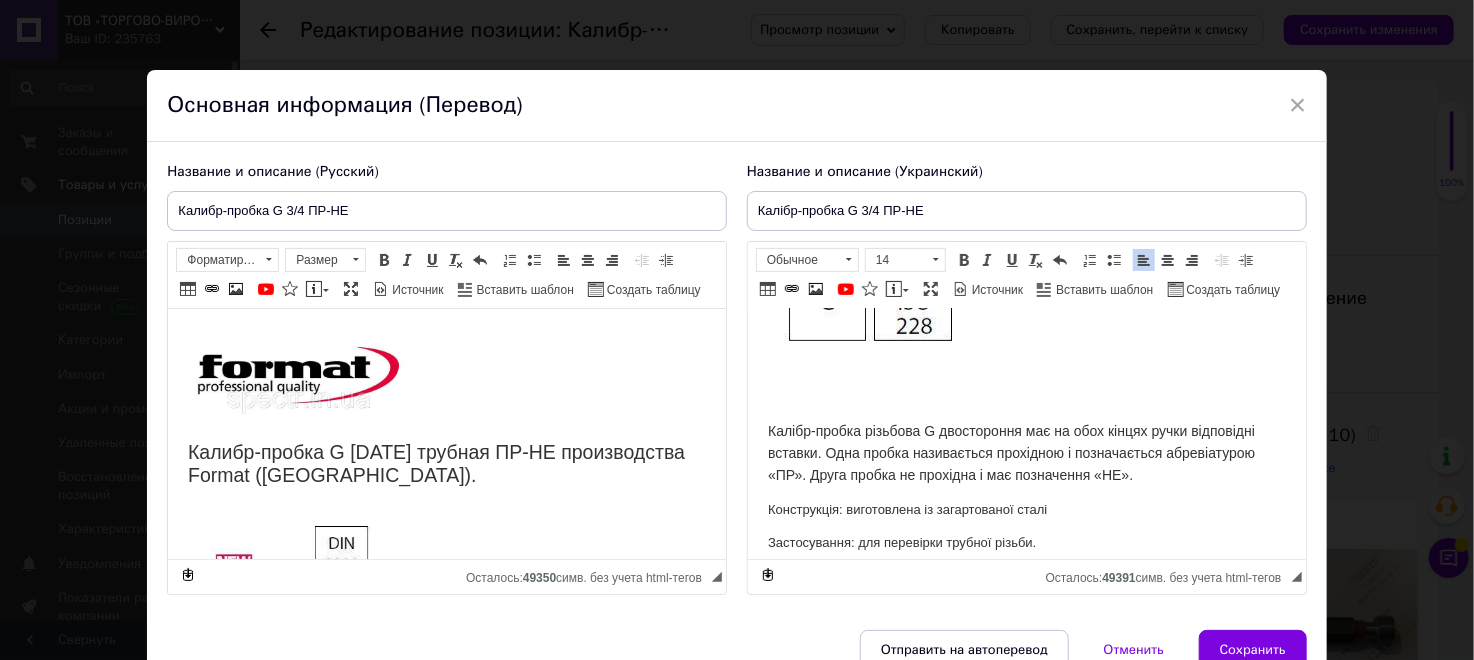 click on "Конструкція: виготовлена ​​із загартованої сталі" at bounding box center (1026, 510) 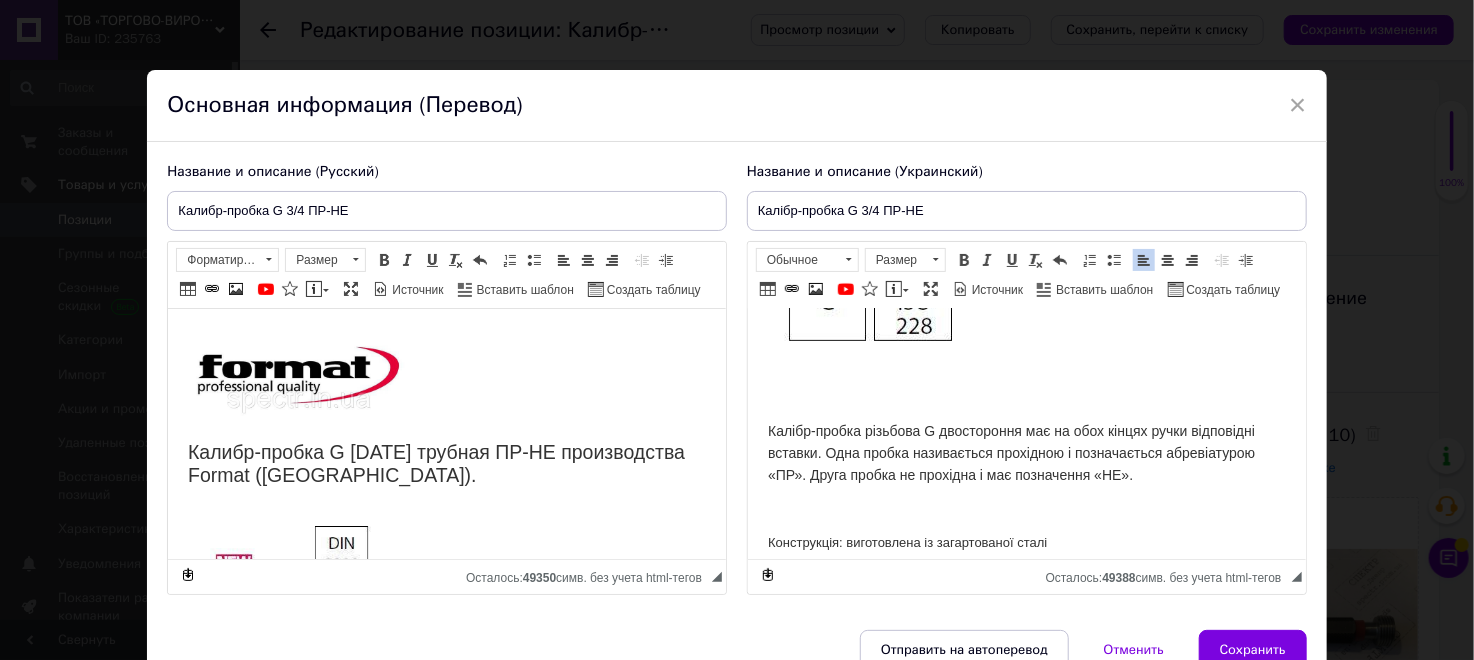 scroll, scrollTop: 600, scrollLeft: 0, axis: vertical 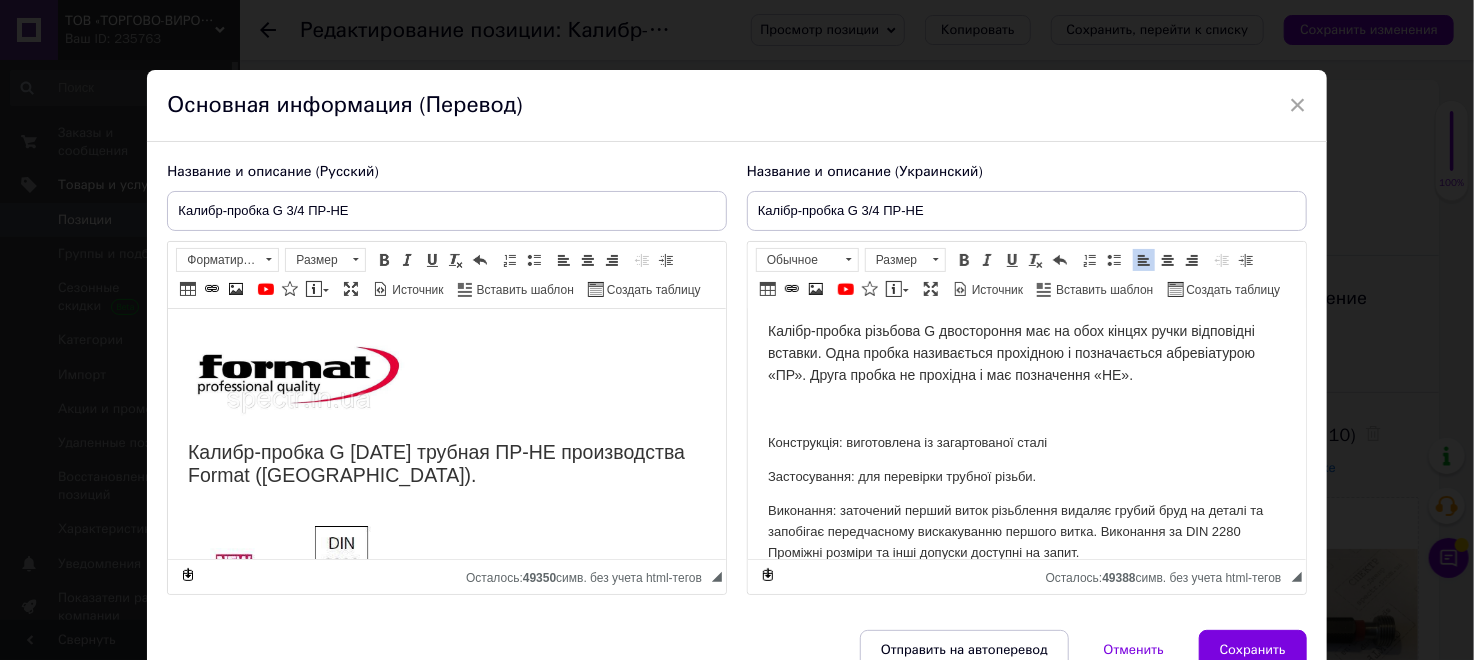 click on "Застосування: для перевірки трубної різьби." at bounding box center (1026, 477) 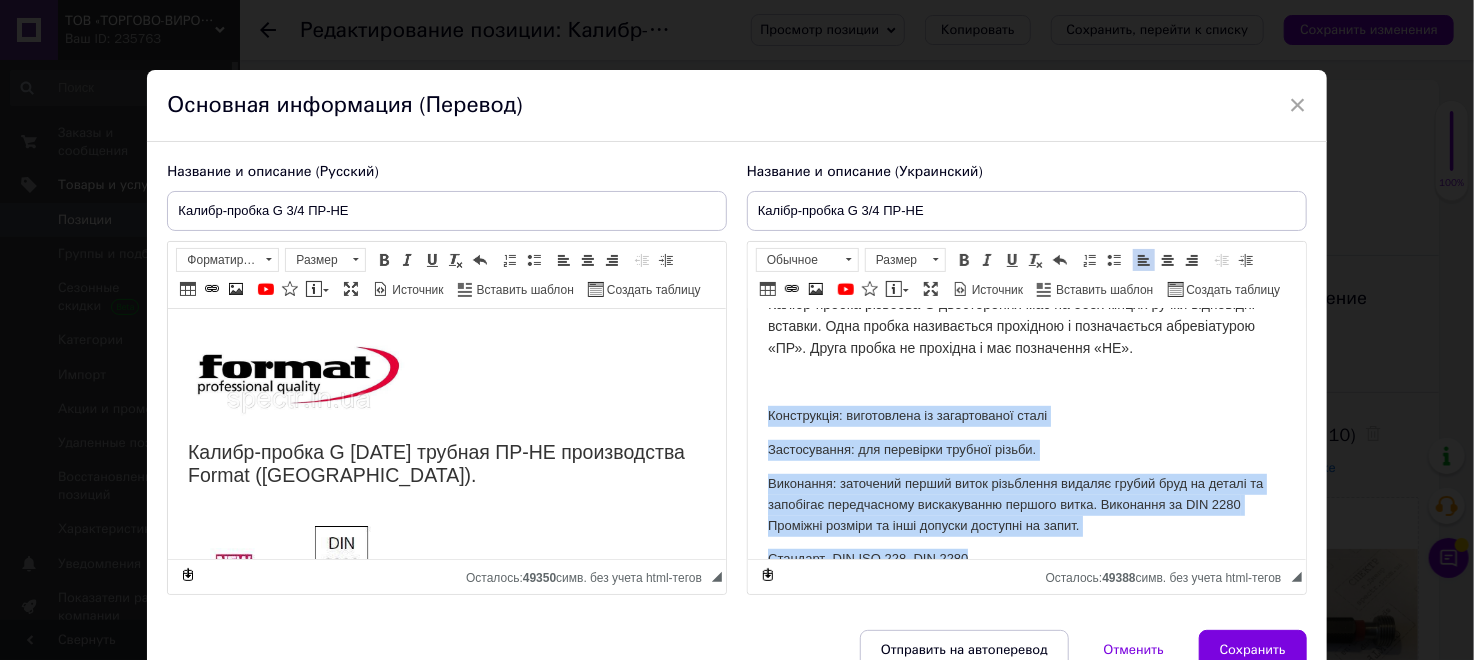 scroll, scrollTop: 652, scrollLeft: 0, axis: vertical 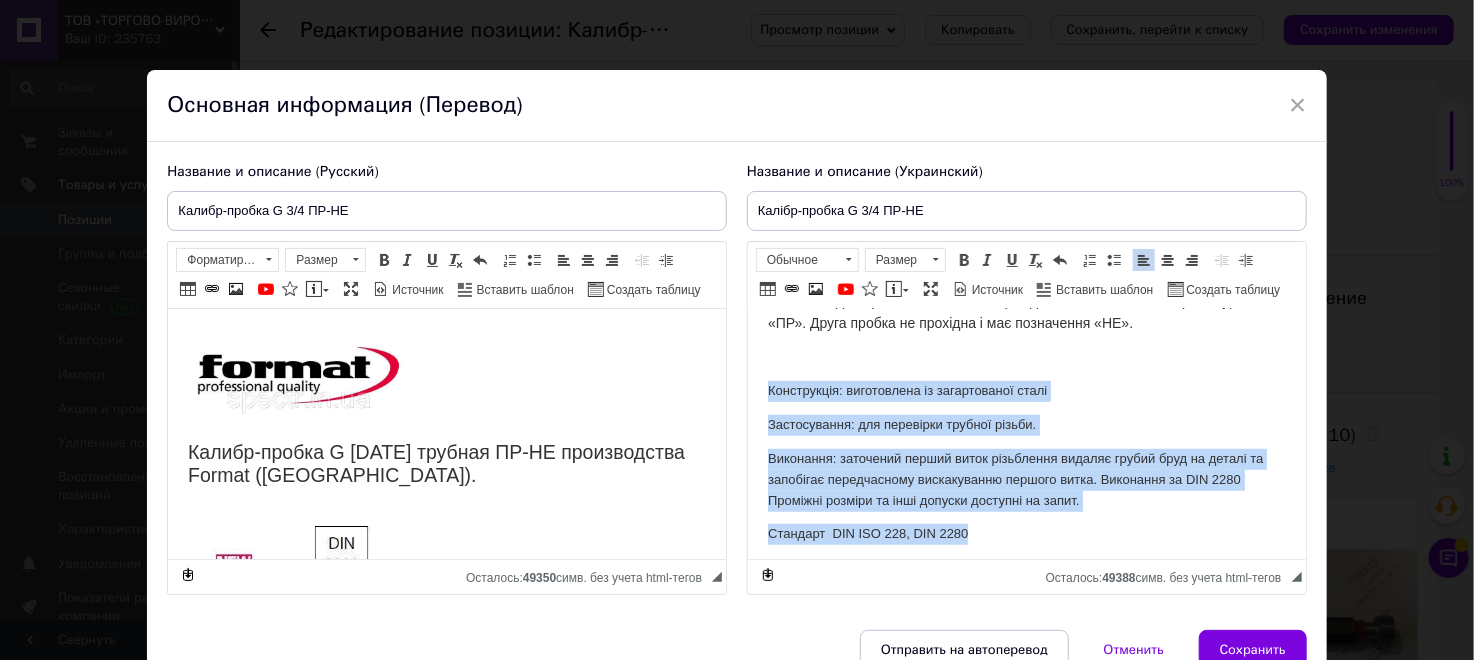 drag, startPoint x: 768, startPoint y: 438, endPoint x: 1123, endPoint y: 543, distance: 370.20264 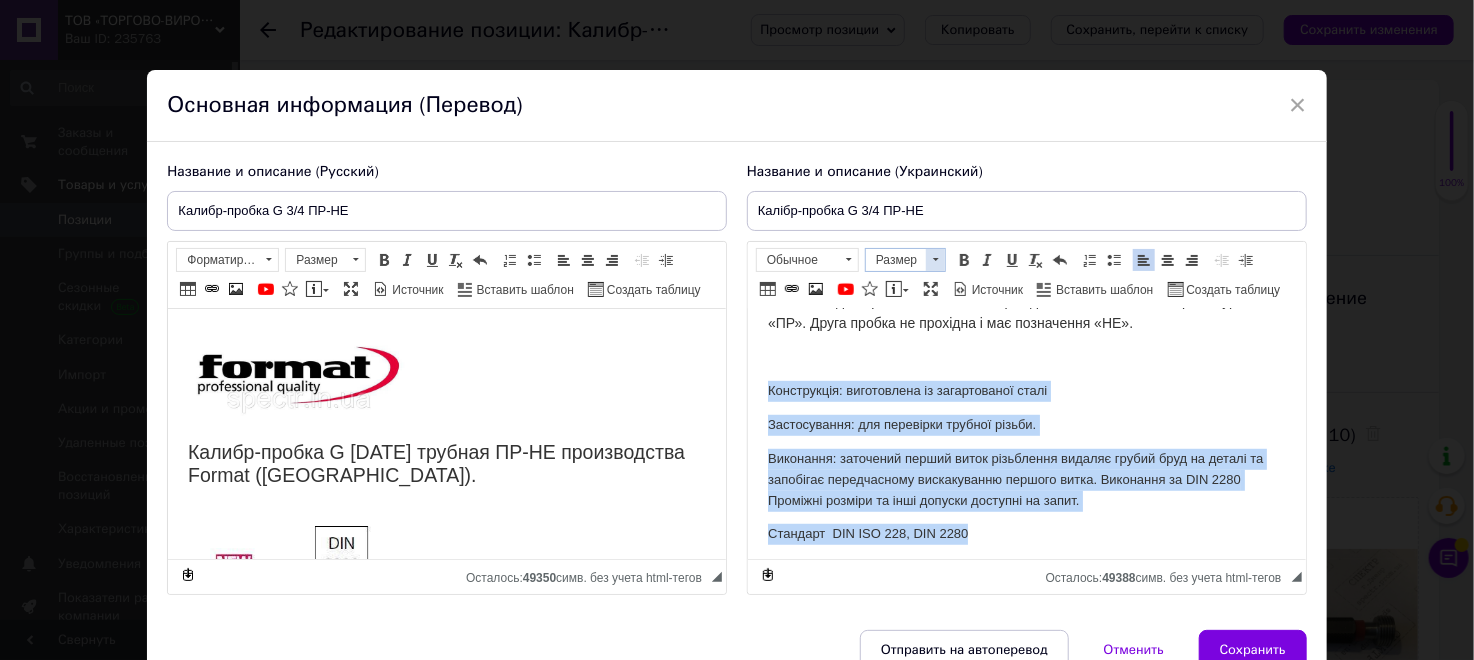 click at bounding box center [935, 260] 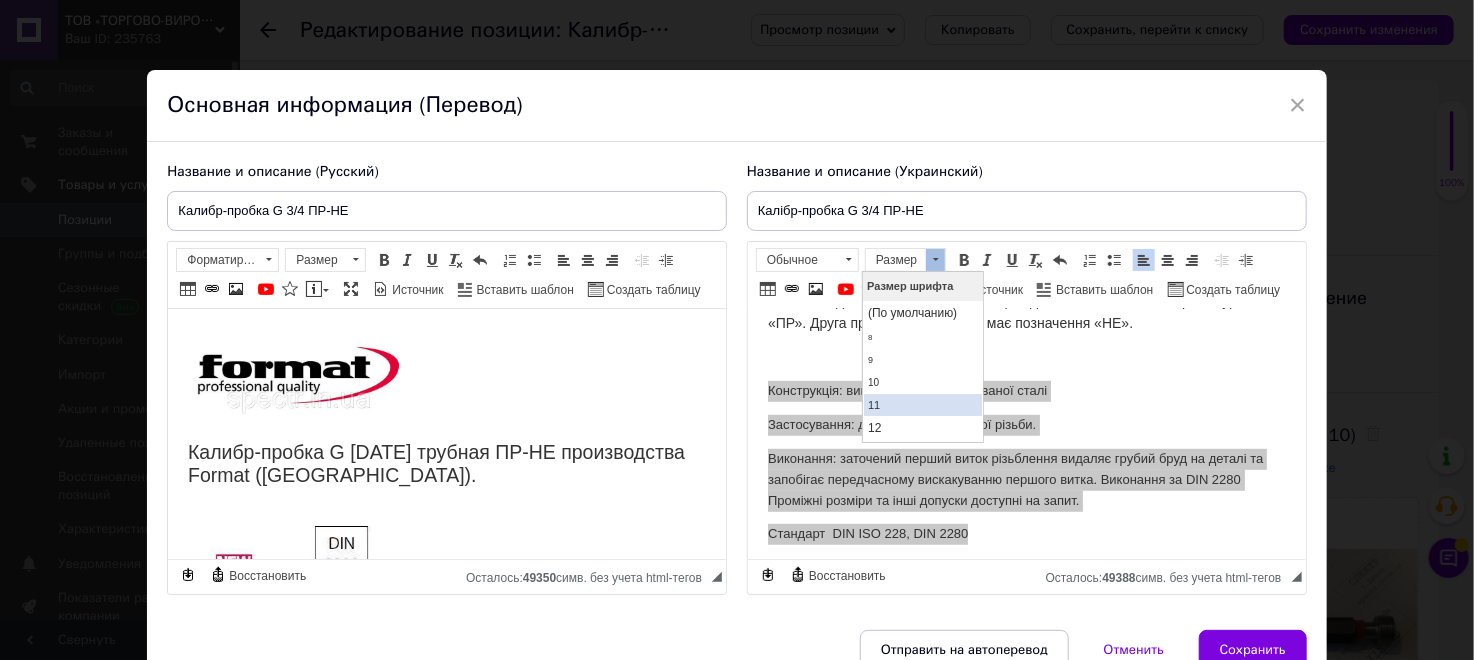 scroll, scrollTop: 100, scrollLeft: 0, axis: vertical 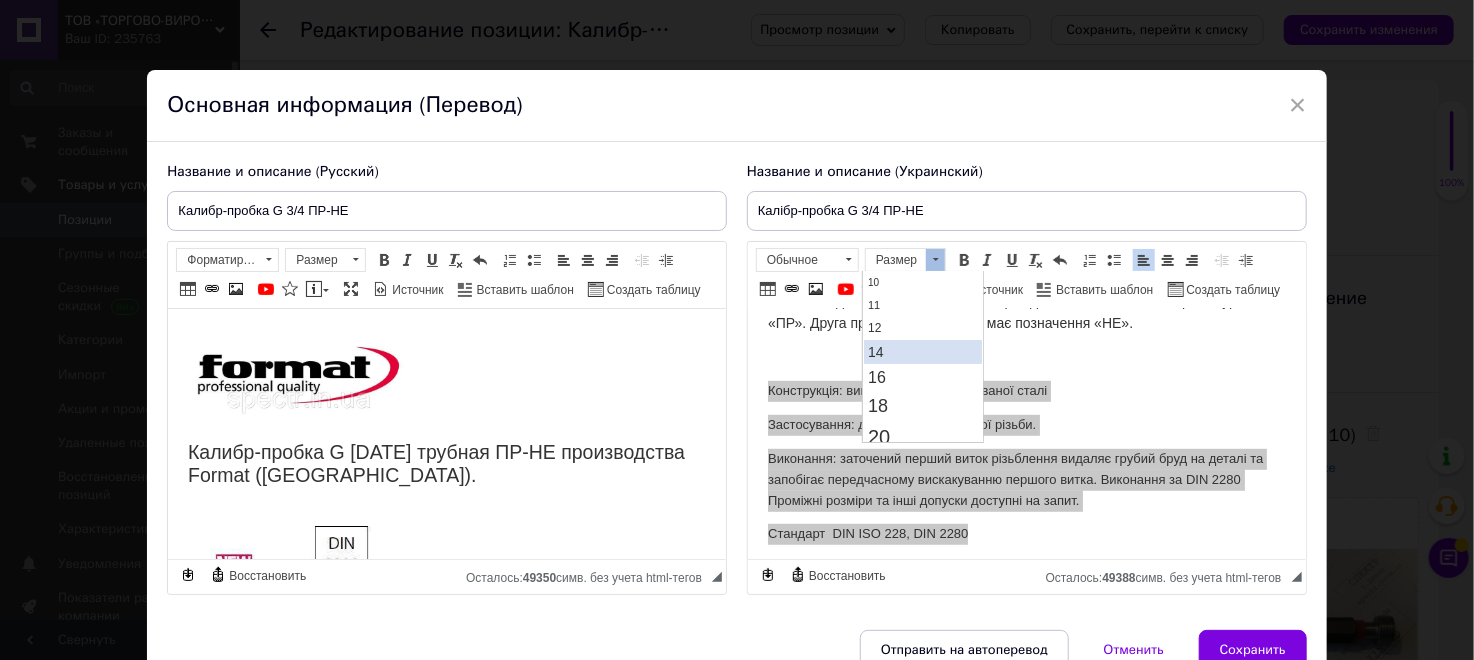 click on "14" at bounding box center (922, 351) 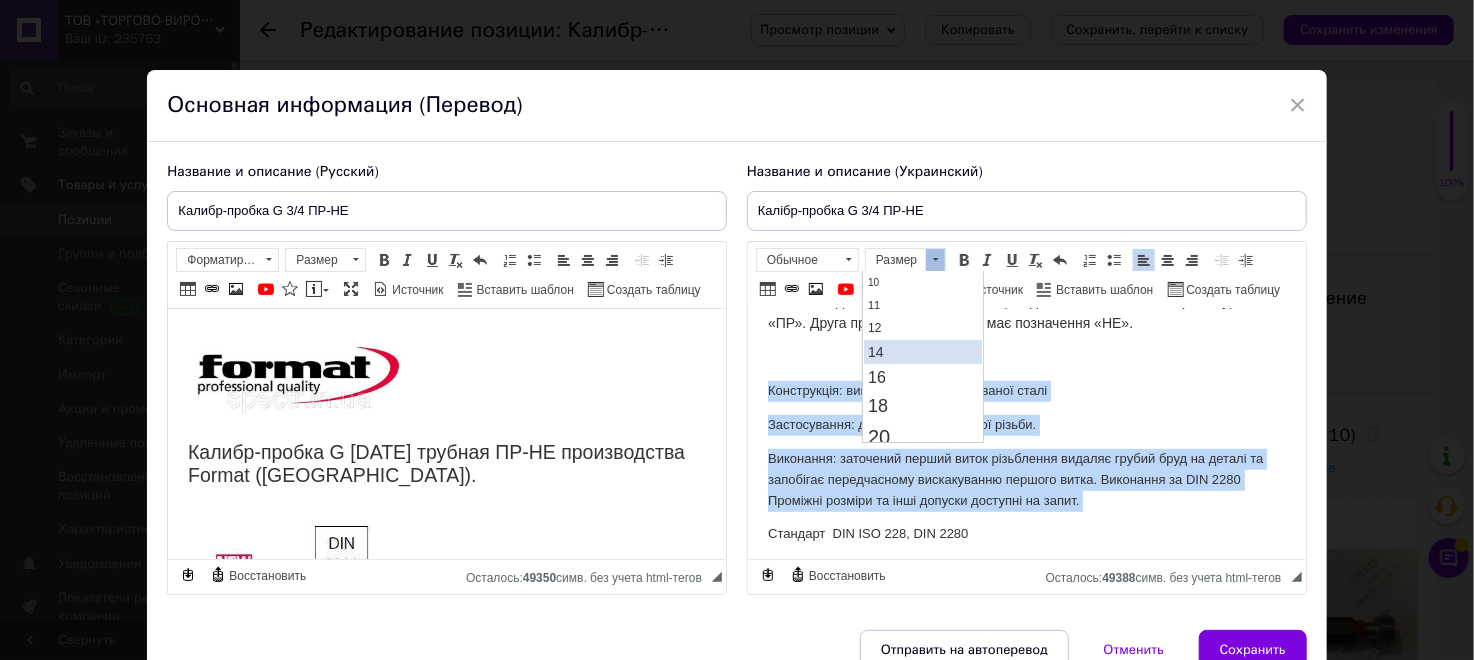 scroll, scrollTop: 0, scrollLeft: 0, axis: both 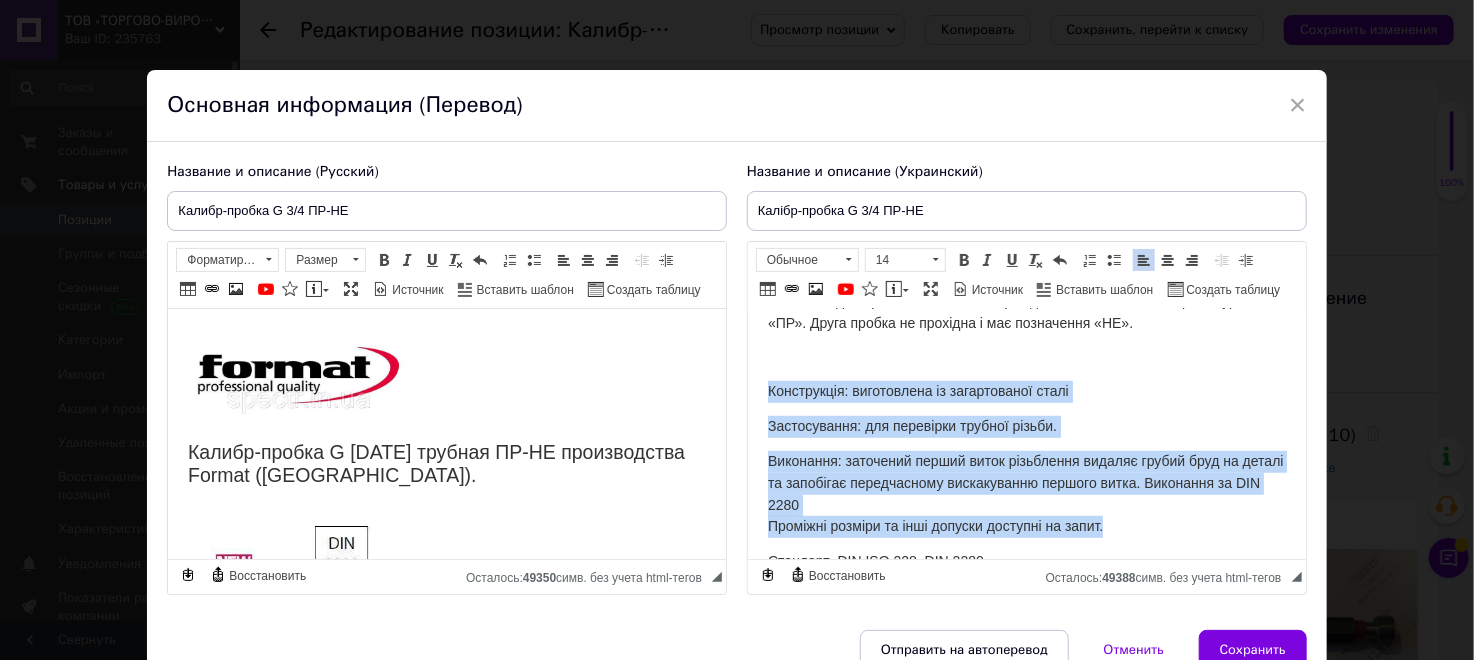 click on "Калібр-пробка G [DATE] трубна ПРОХІД -НЕПРОХІД виробництва Format ([GEOGRAPHIC_DATA]). Калібр-пробка різьбова G двостороння має на обох кінцях ручки відповідні вставки. Одна пробка називається прохідною і позначається абревіатурою «ПР». Друга пробка не прохідна і має позначення «НЕ». Конструкція: виготовлена ​​із загартованої сталі Застосування: для перевірки трубної різьби. Виконання: заточений перший виток різьблення видаляє грубий бруд на деталі та запобігає передчасному вискакуванню першого витка. Виконання за DIN 2280 Стандарт  DIN ISO 228, DIN 2280" at bounding box center (1026, 125) 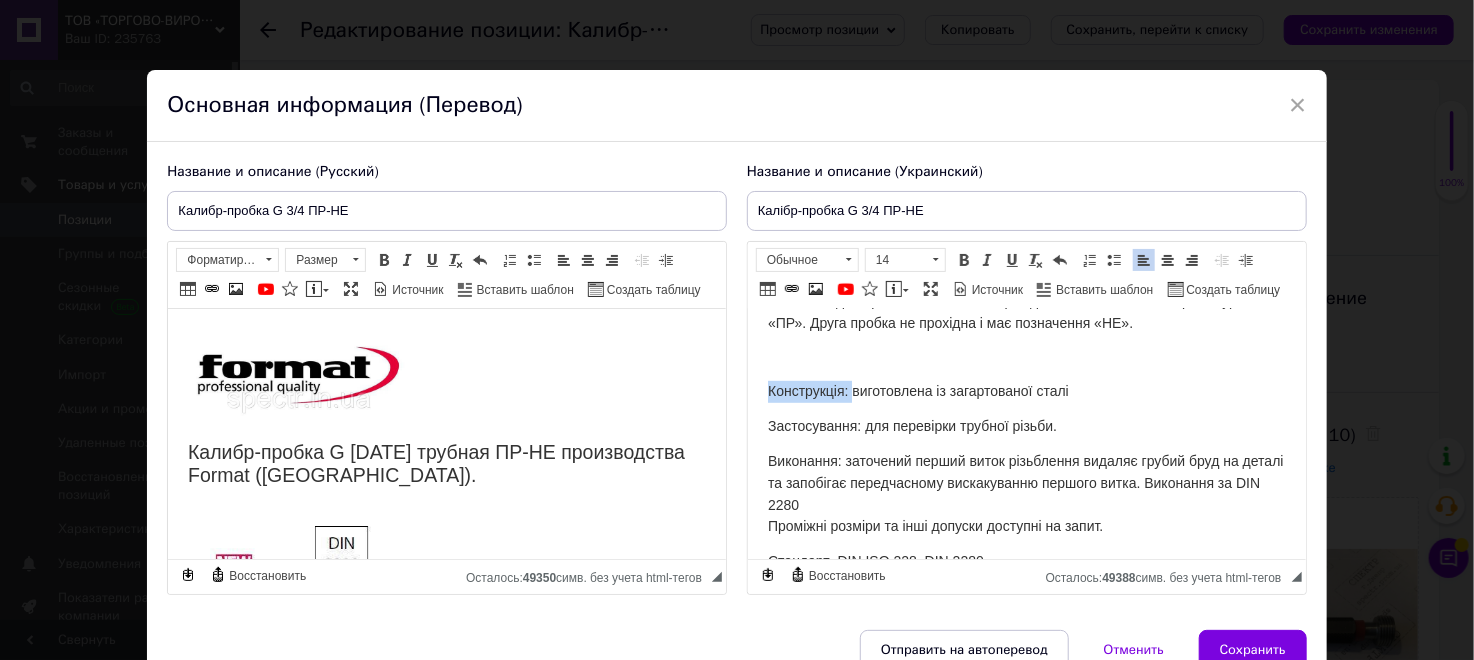 drag, startPoint x: 766, startPoint y: 382, endPoint x: 849, endPoint y: 372, distance: 83.60024 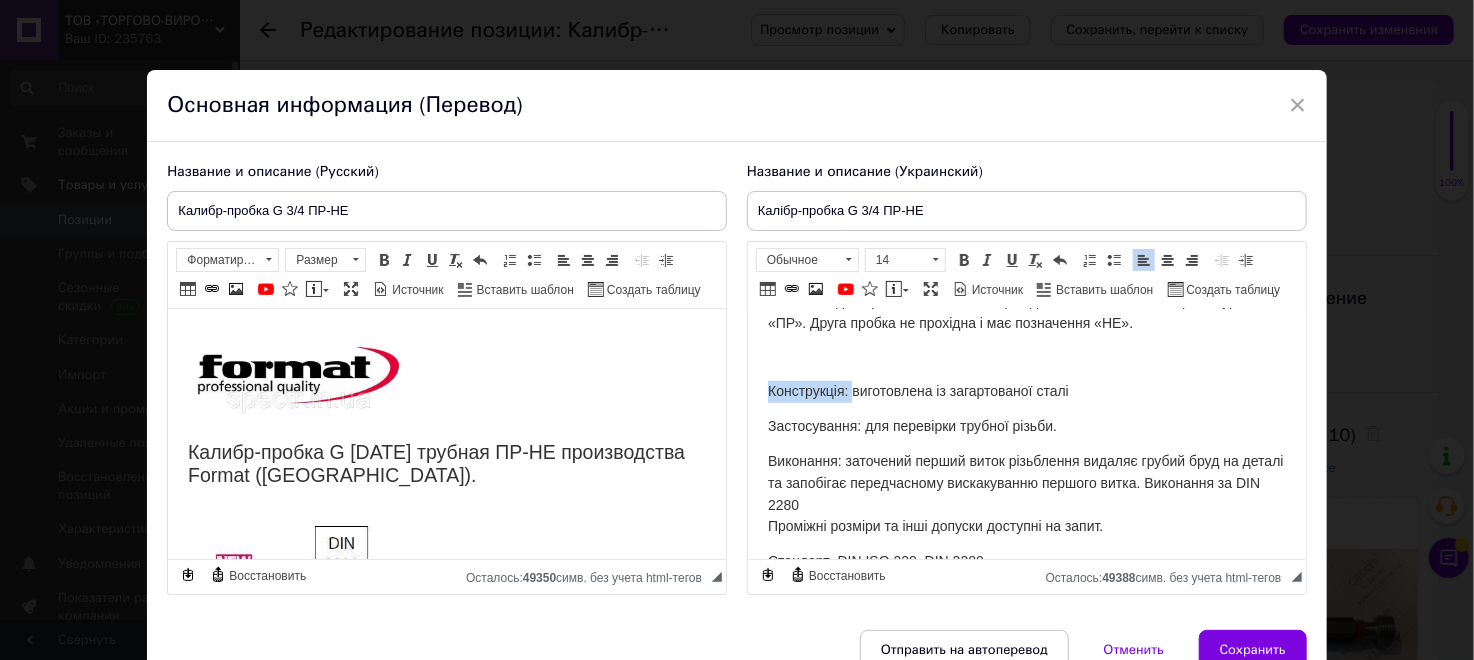 click on "Калібр-пробка G [DATE] трубна ПРОХІД -НЕПРОХІД виробництва Format ([GEOGRAPHIC_DATA]). Калібр-пробка різьбова G двостороння має на обох кінцях ручки відповідні вставки. Одна пробка називається прохідною і позначається абревіатурою «ПР». Друга пробка не прохідна і має позначення «НЕ». Конструкція: виготовлена ​​із загартованої сталі Застосування: для перевірки трубної різьби. Виконання: заточений перший виток різьблення видаляє грубий бруд на деталі та запобігає передчасному вискакуванню першого витка. Виконання за DIN 2280 Стандарт  DIN ISO 228, DIN 2280" at bounding box center (1026, 125) 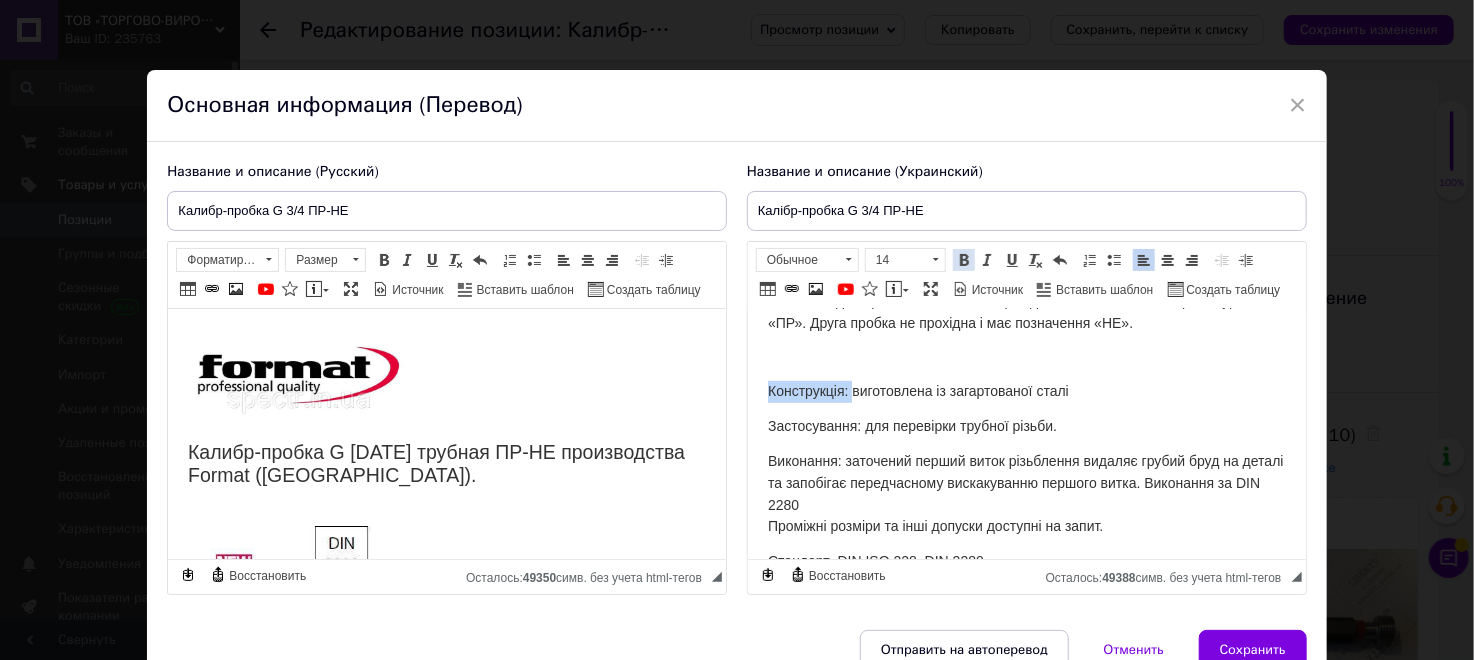 click at bounding box center [964, 260] 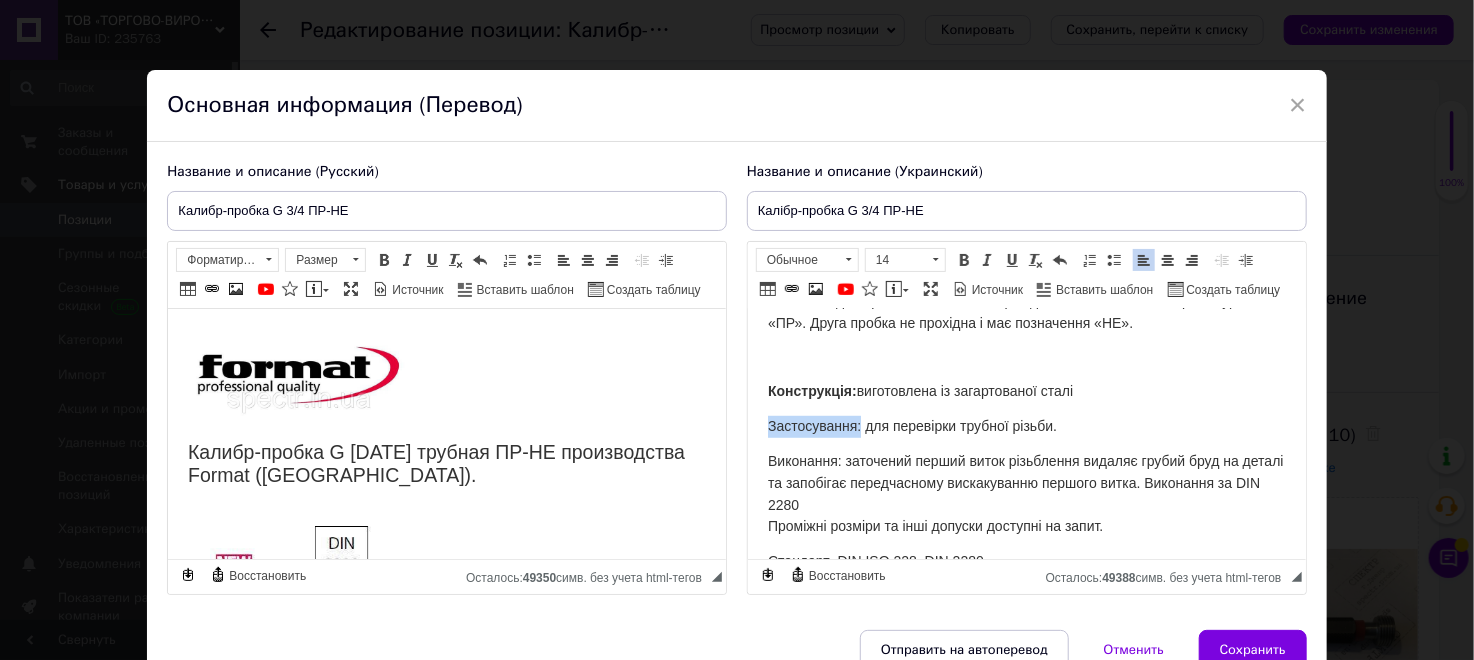 drag, startPoint x: 767, startPoint y: 417, endPoint x: 858, endPoint y: 412, distance: 91.13726 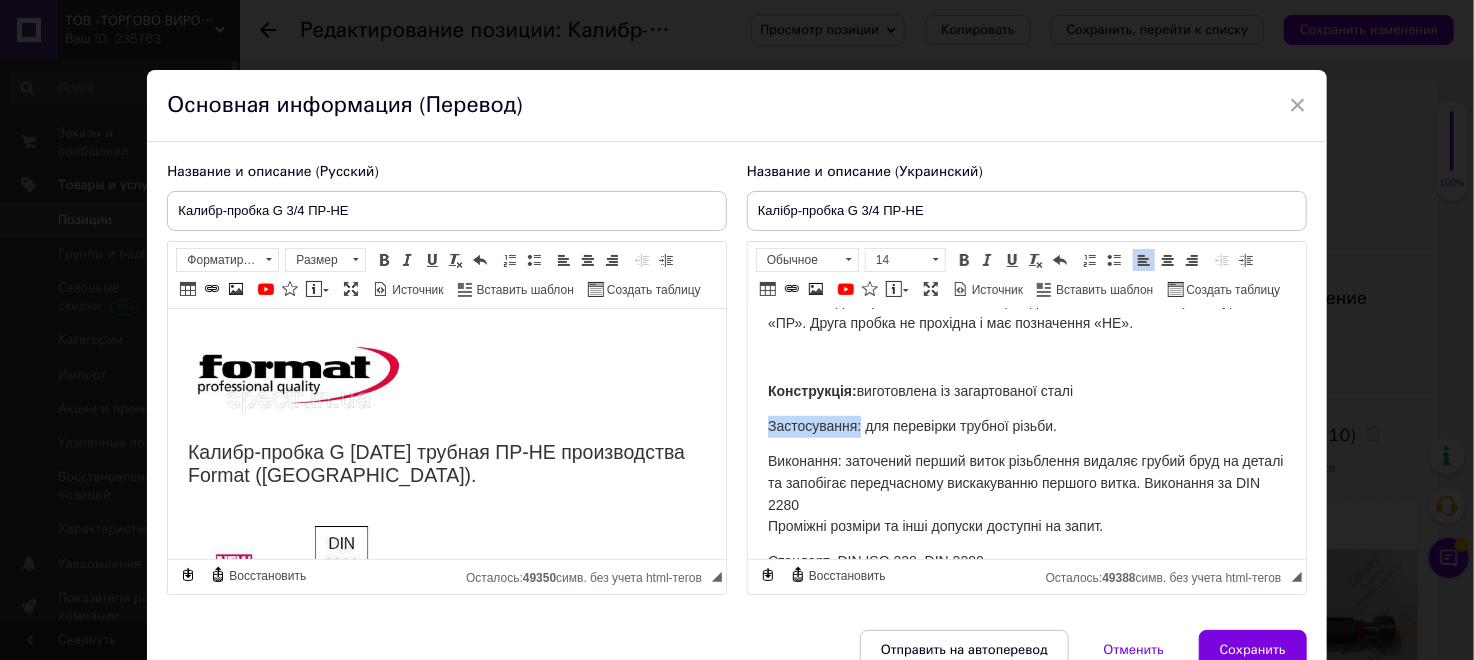 click on "Калібр-пробка G [DATE] трубна ПРОХІД -НЕПРОХІД виробництва Format ([GEOGRAPHIC_DATA]). Калібр-пробка різьбова G двостороння має на обох кінцях ручки відповідні вставки. Одна пробка називається прохідною і позначається абревіатурою «ПР». Друга пробка не прохідна і має позначення «НЕ». Конструкція:  виготовлена ​​із загартованої сталі Застосування: для перевірки трубної різьби. Виконання: заточений перший виток різьблення видаляє грубий бруд на деталі та запобігає передчасному вискакуванню першого витка. Виконання за DIN 2280 Стандарт  DIN ISO 228, DIN 2280" at bounding box center (1026, 125) 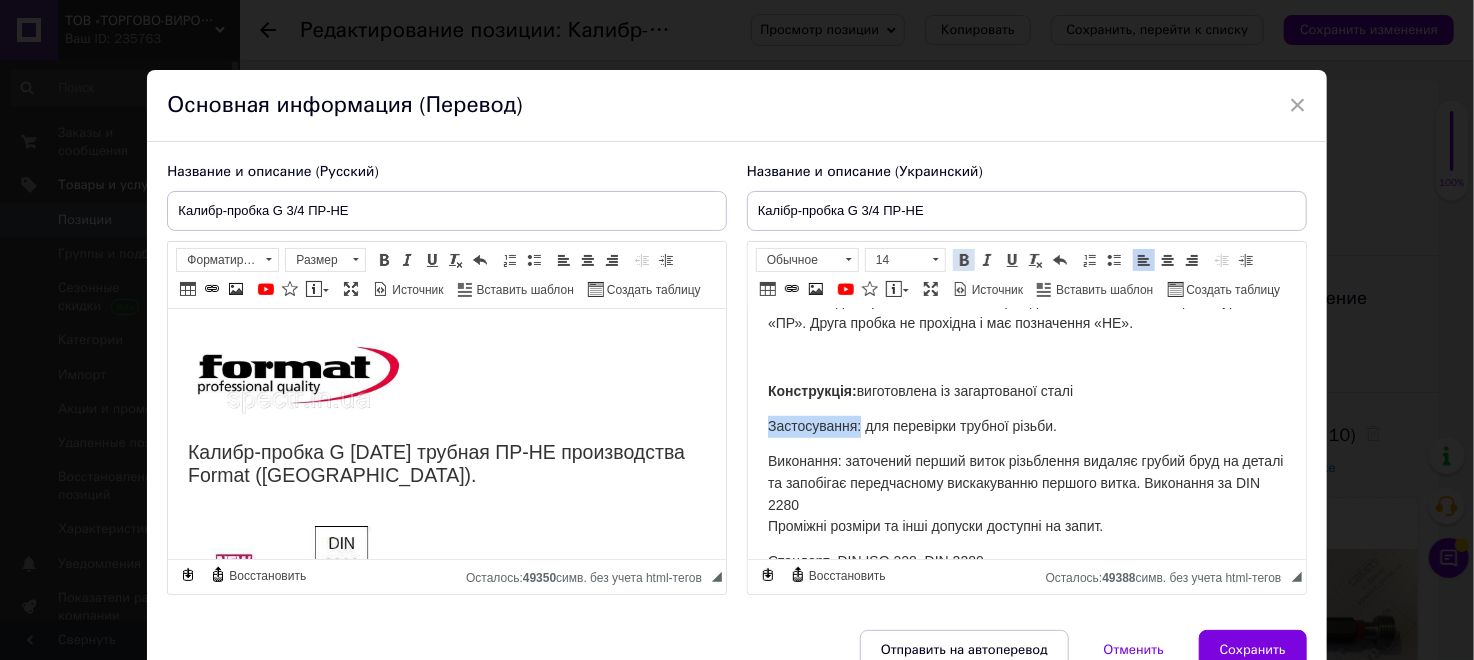 click at bounding box center [964, 260] 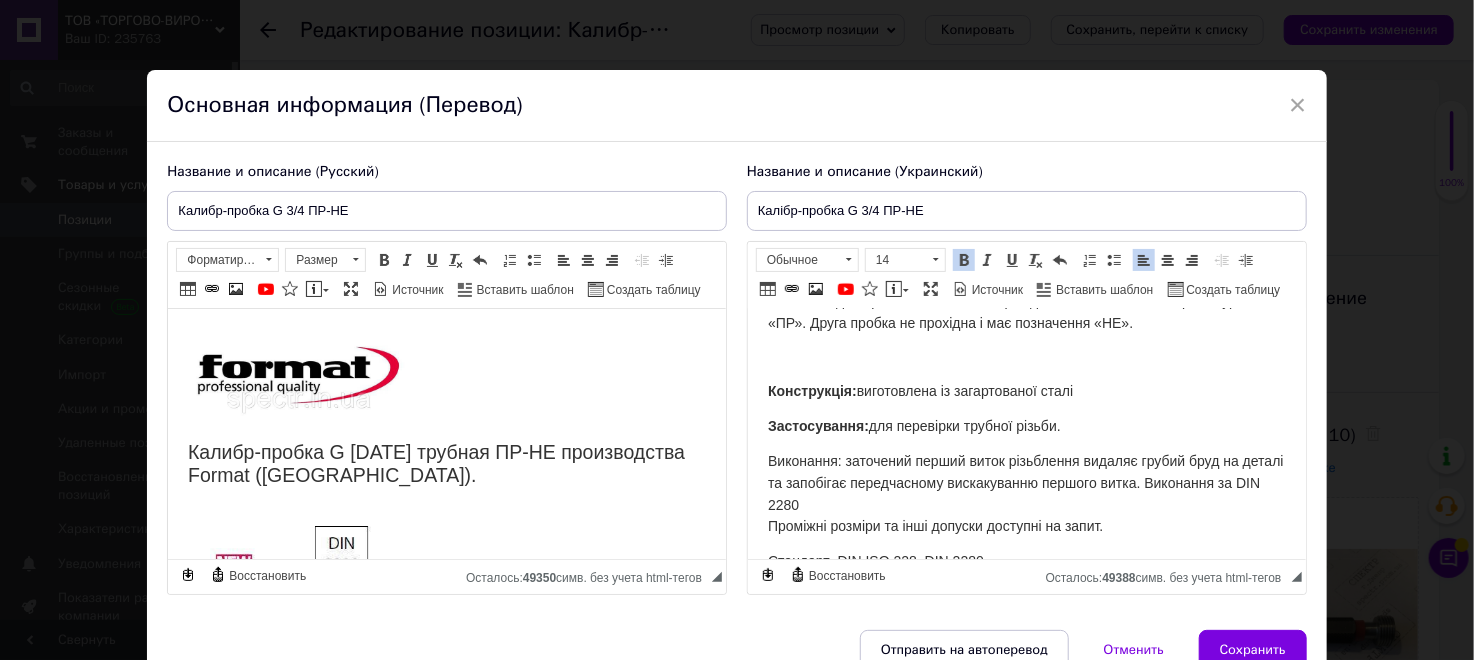 click on "Застосування:  для перевірки трубної різьби." at bounding box center (1026, 427) 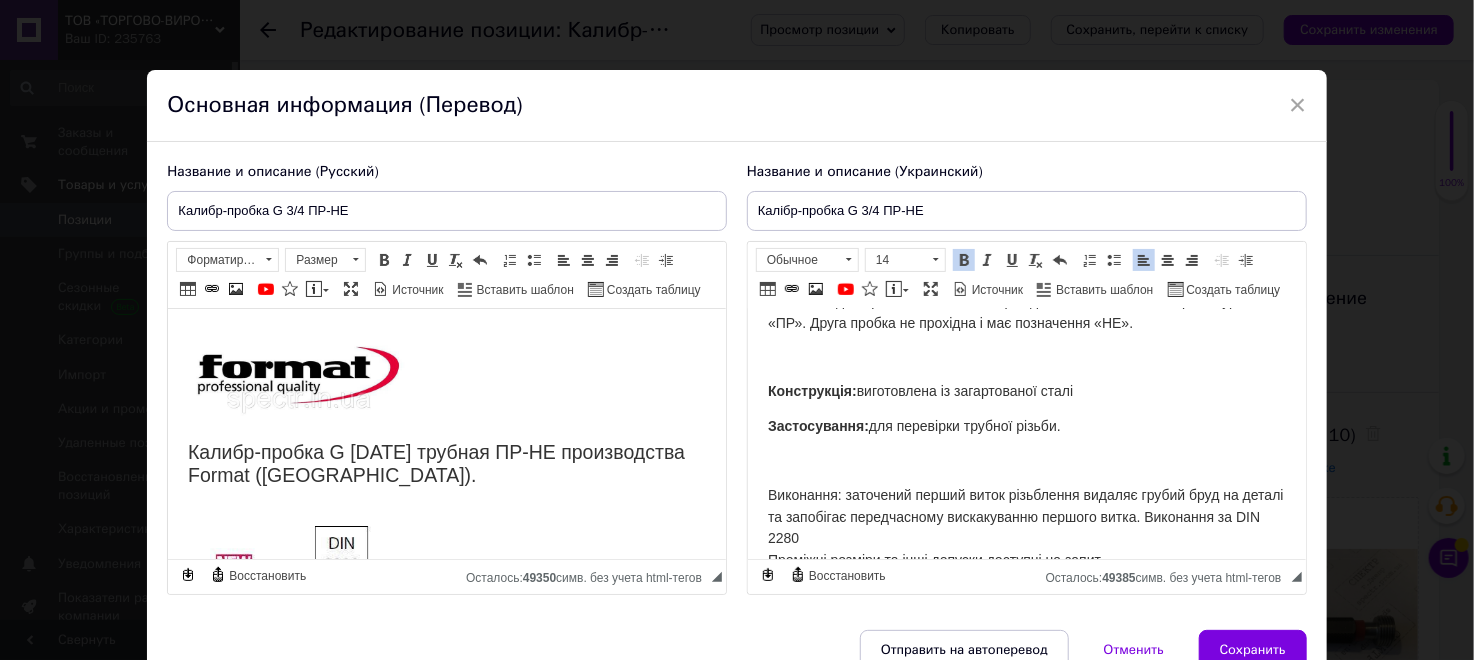 click on "Калібр-пробка G [DATE] трубна ПРОХІД -НЕПРОХІД виробництва Format ([GEOGRAPHIC_DATA]). Калібр-пробка різьбова G двостороння має на обох кінцях ручки відповідні вставки. Одна пробка називається прохідною і позначається абревіатурою «ПР». Друга пробка не прохідна і має позначення «НЕ». Конструкція:  виготовлена ​​із загартованої сталі Застосування:  для перевірки трубної різьби. Виконання: заточений перший виток різьблення видаляє грубий бруд на деталі та запобігає передчасному вискакуванню першого витка. Виконання за DIN 2280 Стандарт  DIN ISO 228, DIN 2280" at bounding box center [1026, 142] 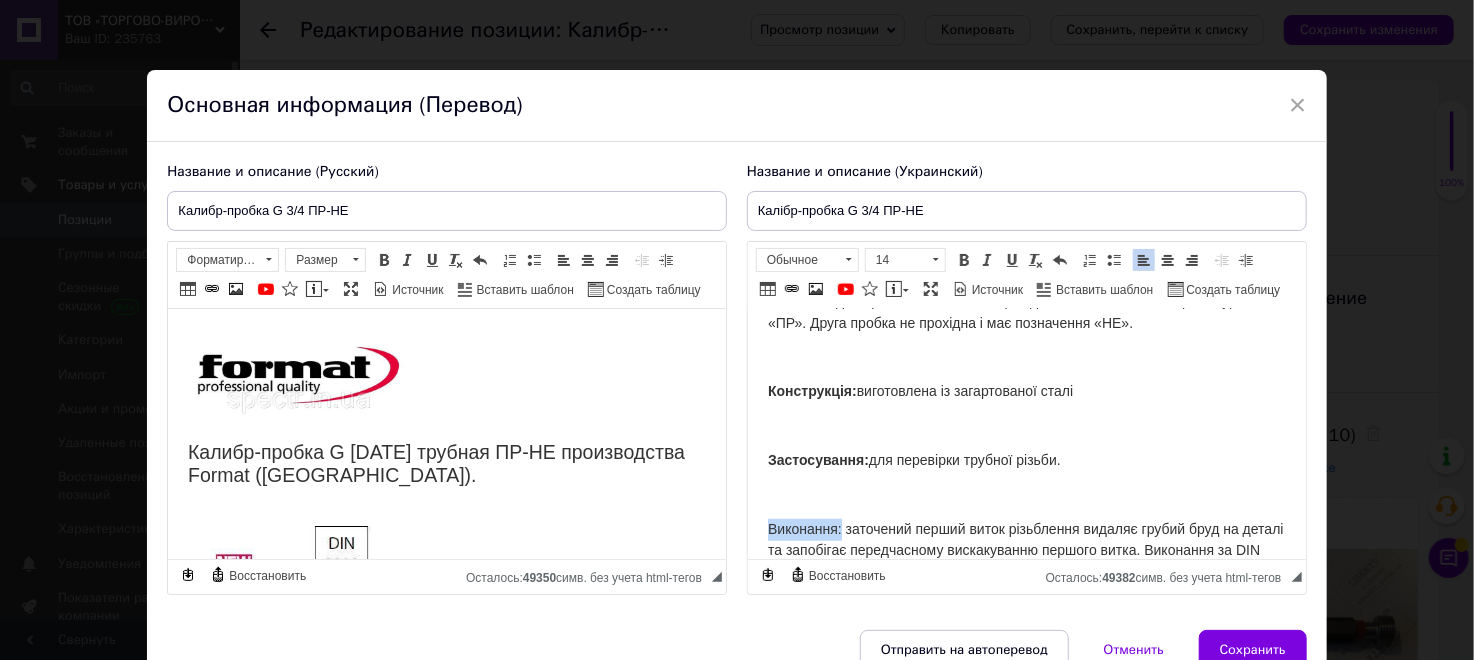 drag, startPoint x: 765, startPoint y: 518, endPoint x: 840, endPoint y: 513, distance: 75.16648 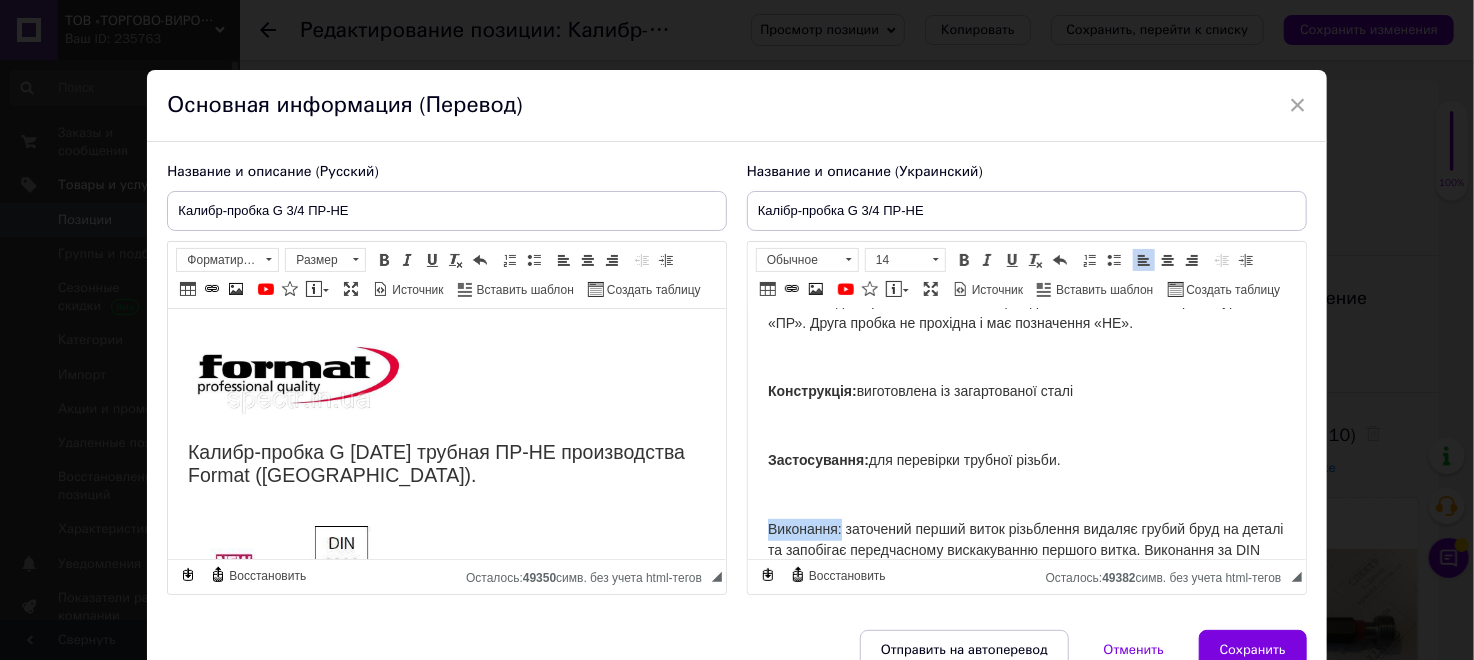 click on "Калібр-пробка G [DATE] трубна ПРОХІД -НЕПРОХІД виробництва Format ([GEOGRAPHIC_DATA]). Калібр-пробка різьбова G двостороння має на обох кінцях ручки відповідні вставки. Одна пробка називається прохідною і позначається абревіатурою «ПР». Друга пробка не прохідна і має позначення «НЕ». Конструкція:  виготовлена ​​із загартованої сталі Застосування:  для перевірки трубної різьби. Виконання: заточений перший виток різьблення видаляє грубий бруд на деталі та запобігає передчасному вискакуванню першого витка. Виконання за DIN 2280 Стандарт  DIN ISO 228, DIN 2280" at bounding box center [1026, 159] 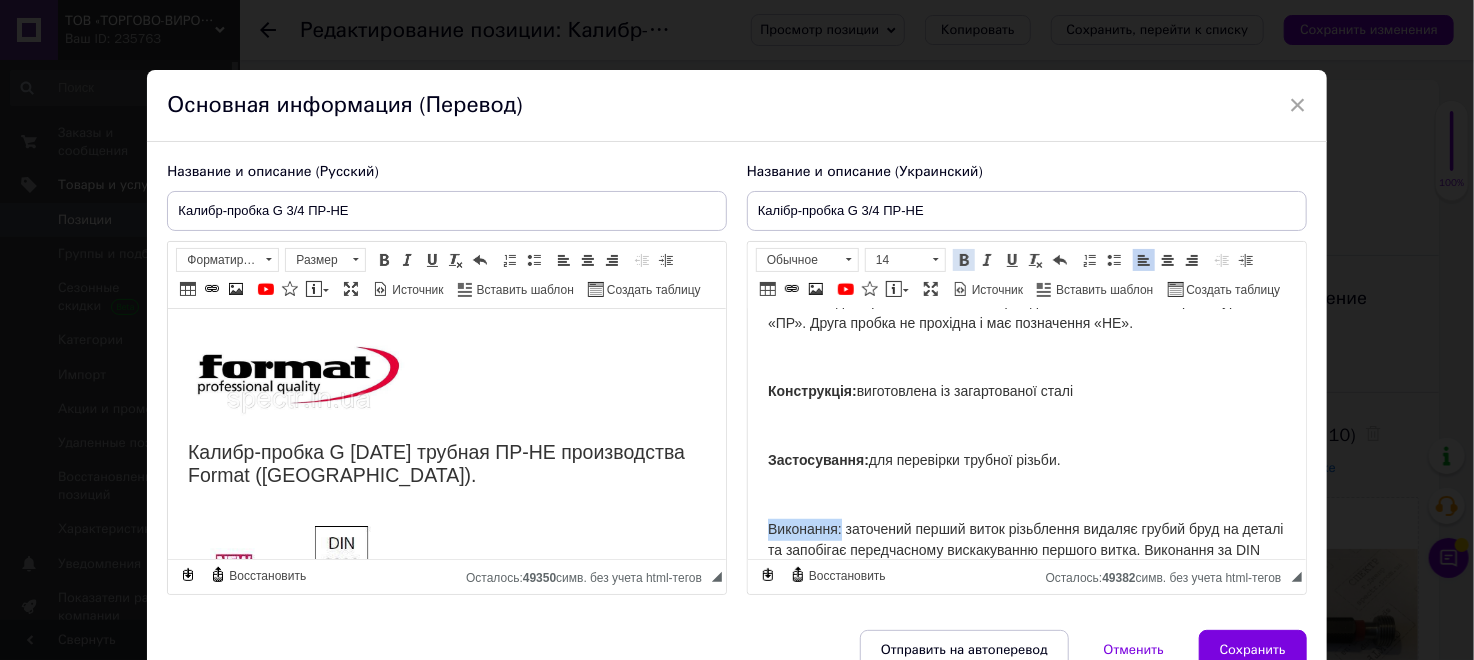 click at bounding box center (964, 260) 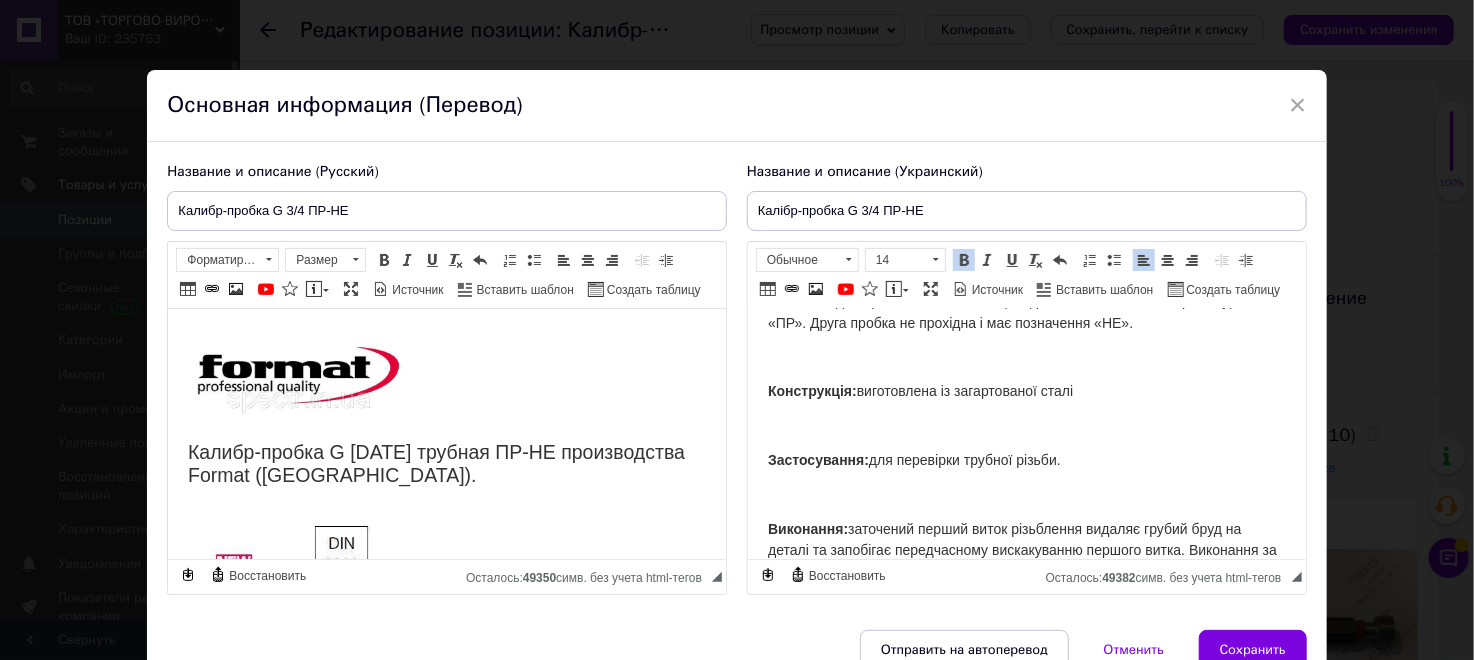 scroll, scrollTop: 740, scrollLeft: 0, axis: vertical 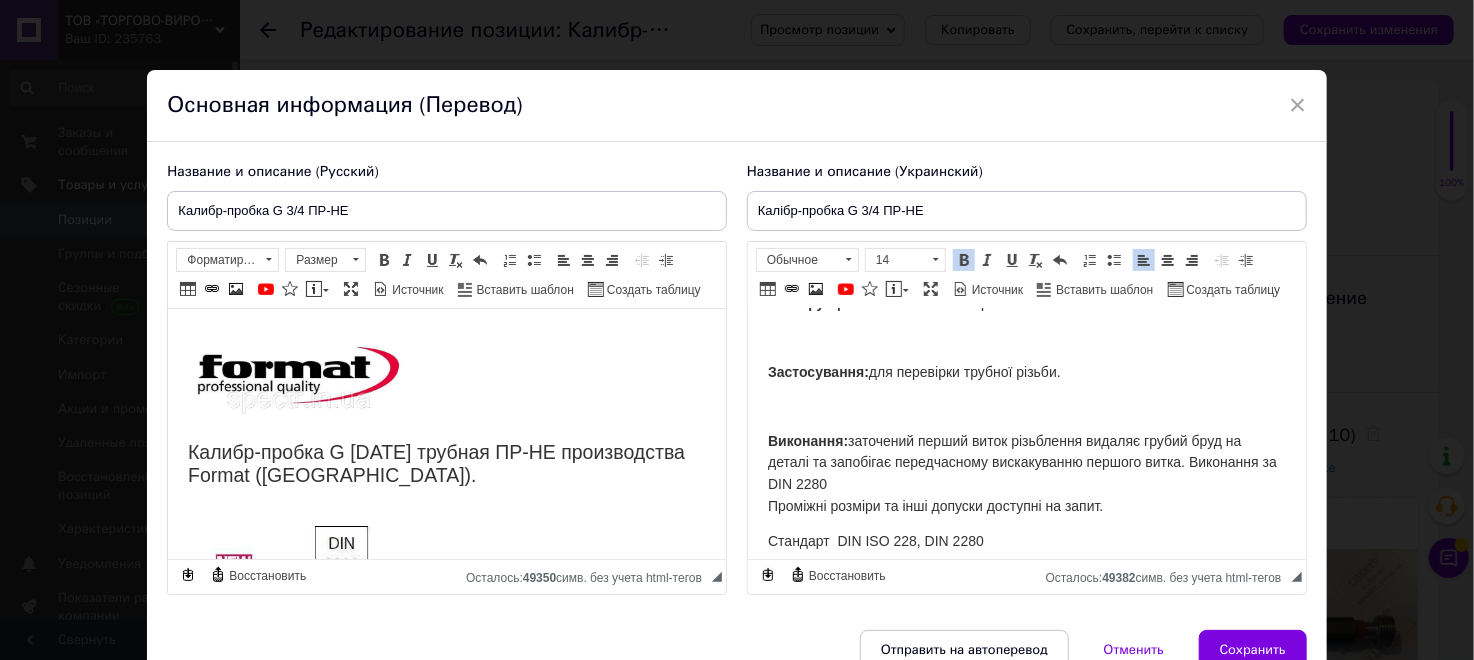 click on "Виконання:  заточений перший виток різьблення видаляє грубий бруд на деталі та запобігає передчасному вискакуванню першого витка. Виконання за DIN 2280 Проміжні розміри та інші допуски доступні на запит." at bounding box center [1021, 473] 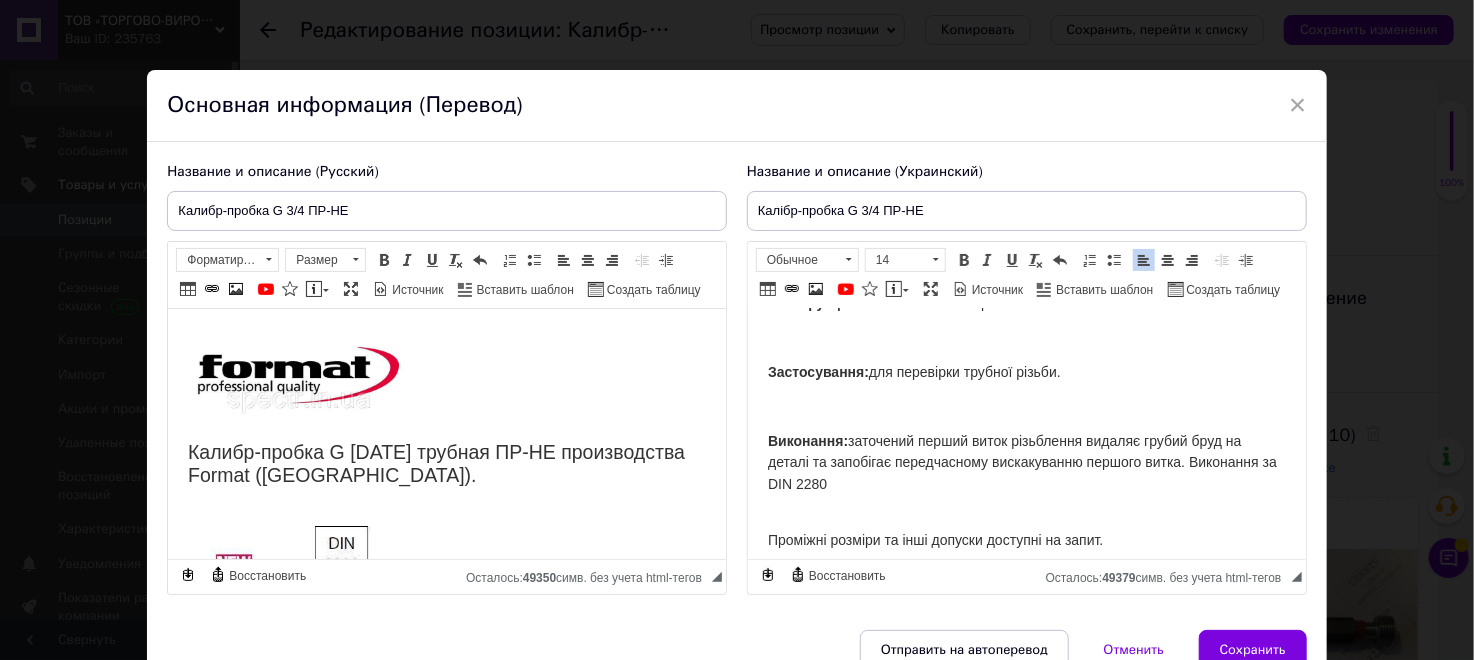 scroll, scrollTop: 774, scrollLeft: 0, axis: vertical 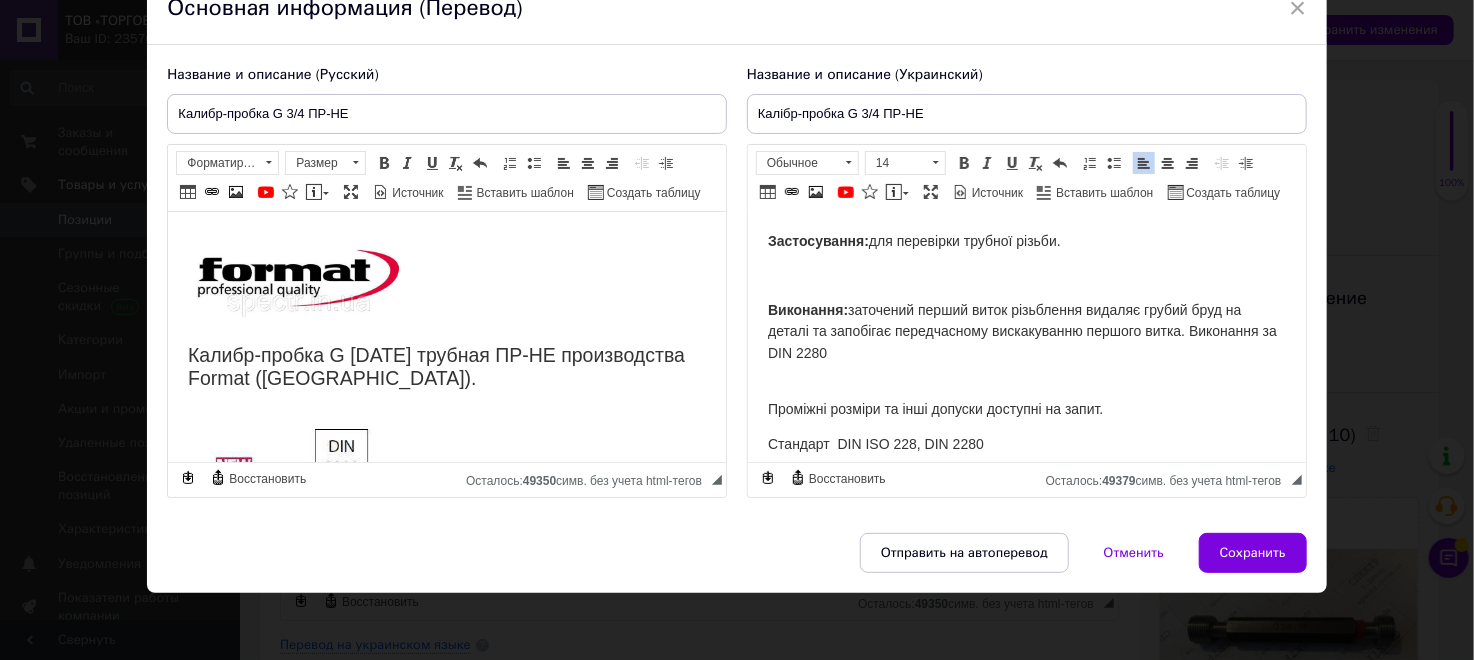 click on "Стандарт  DIN ISO 228, DIN 2280" at bounding box center (1026, 445) 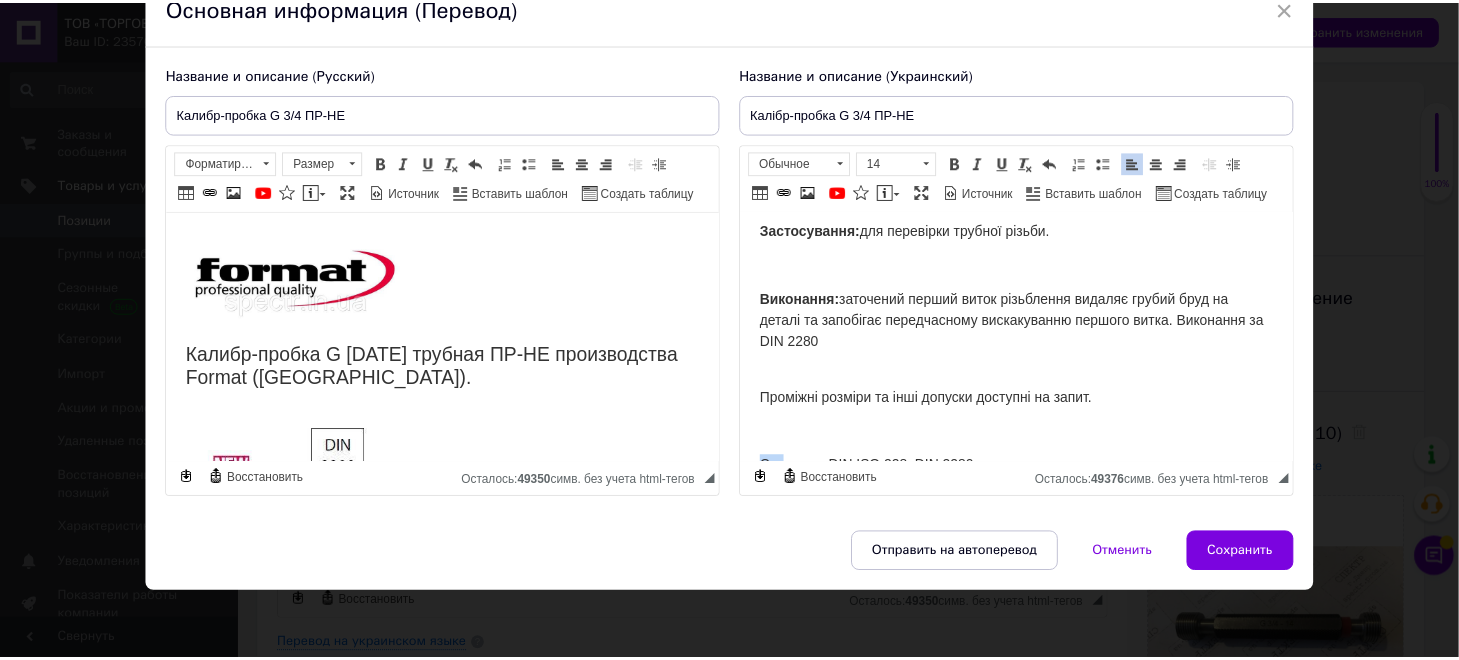 scroll, scrollTop: 808, scrollLeft: 0, axis: vertical 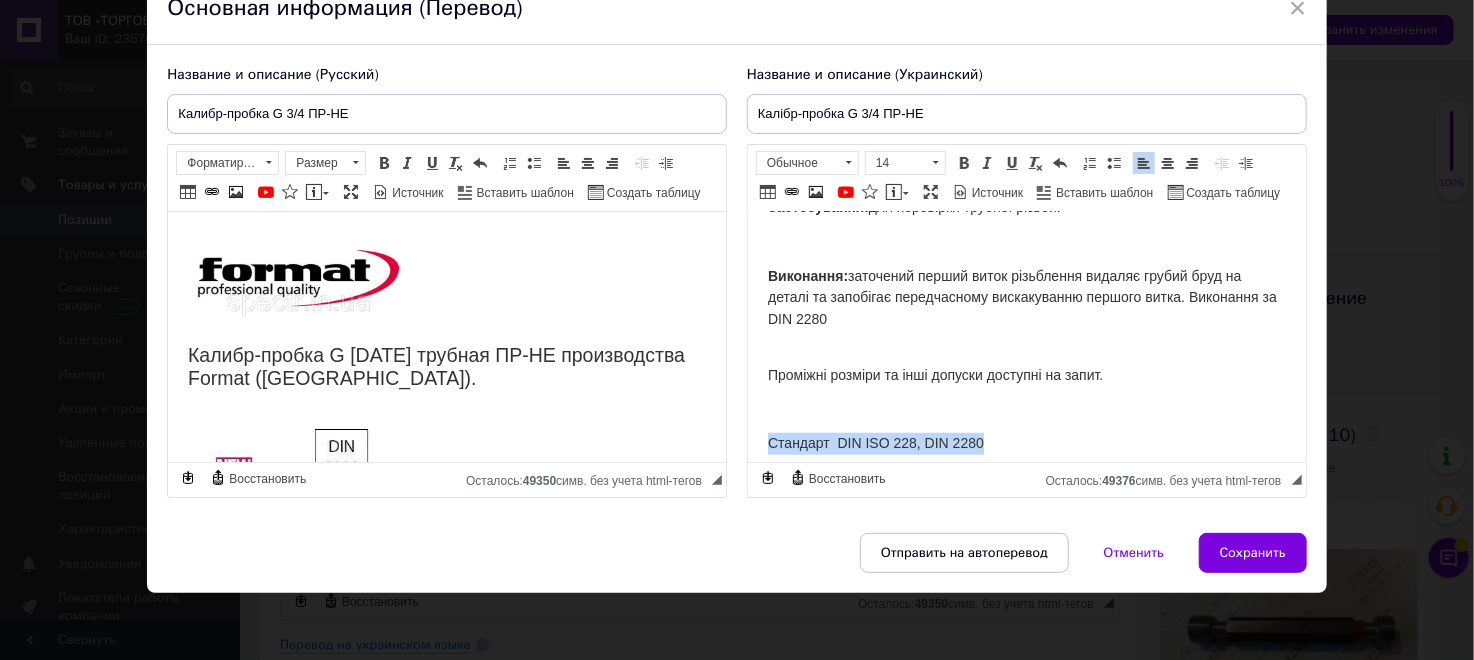 drag, startPoint x: 769, startPoint y: 453, endPoint x: 1004, endPoint y: 451, distance: 235.00851 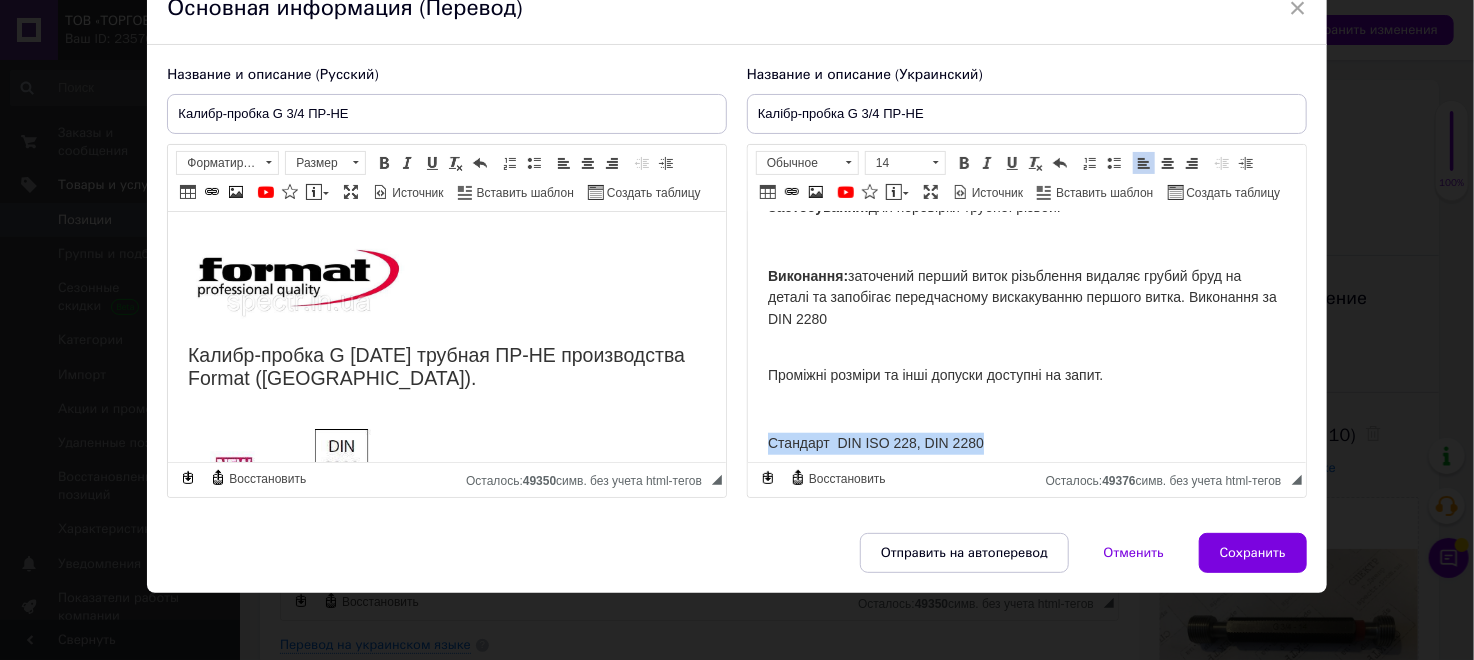 click on "Калібр-пробка G [DATE] трубна ПРОХІД -НЕПРОХІД виробництва Format ([GEOGRAPHIC_DATA]). Калібр-пробка різьбова G двостороння має на обох кінцях ручки відповідні вставки. Одна пробка називається прохідною і позначається абревіатурою «ПР». Друга пробка не прохідна і має позначення «НЕ». Конструкція:  виготовлена ​​із загартованої сталі Застосування:  для перевірки трубної різьби. Виконання:  заточений перший виток різьблення видаляє грубий бруд на деталі та запобігає передчасному вискакуванню першого витка. Виконання за DIN 2280 Стандарт  DIN ISO 228, DIN 2280" at bounding box center (1026, -61) 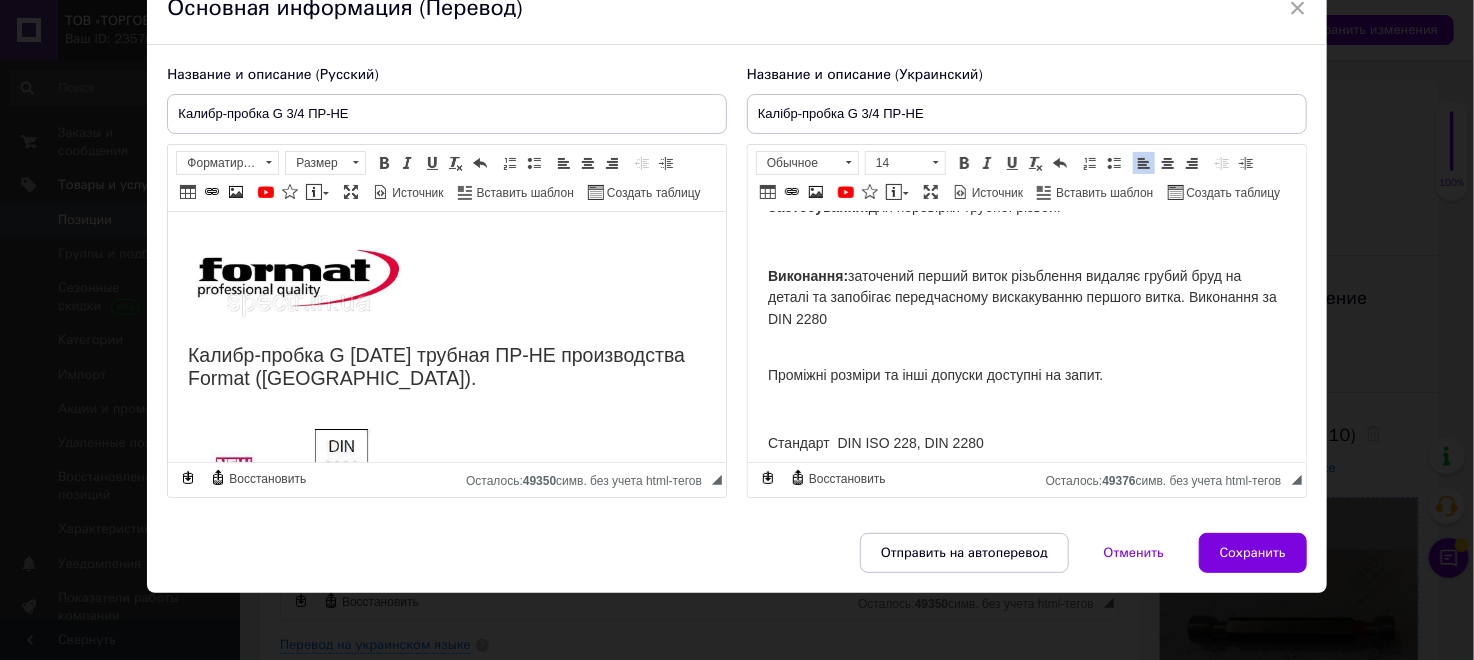 click on "Сохранить" at bounding box center [1253, 553] 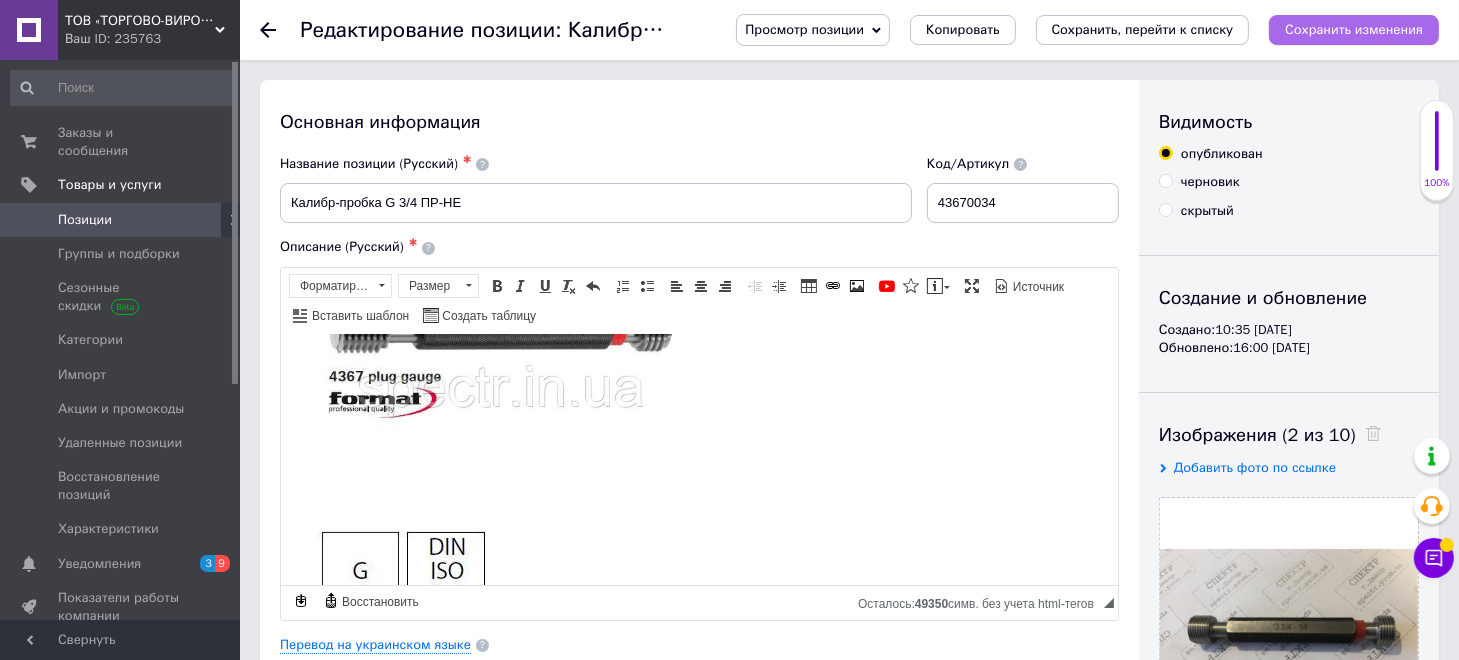 click on "Сохранить изменения" at bounding box center [1354, 29] 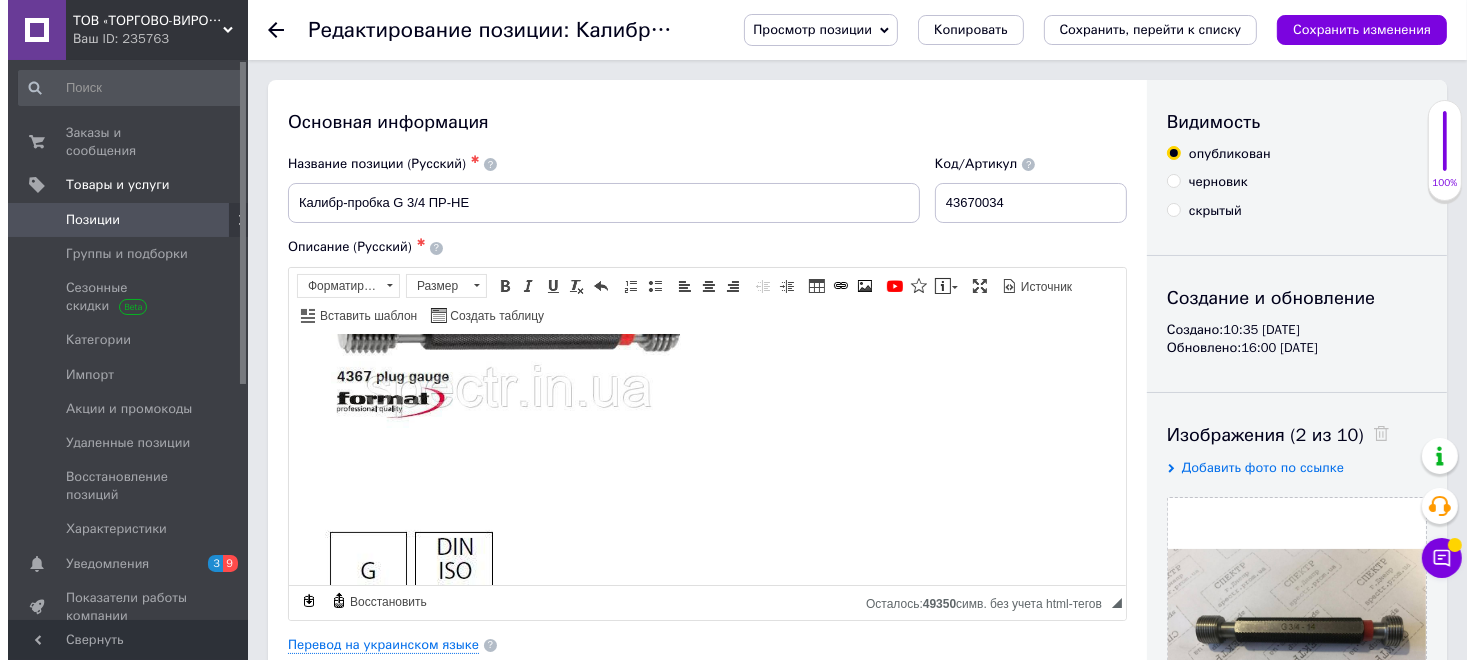 scroll, scrollTop: 500, scrollLeft: 0, axis: vertical 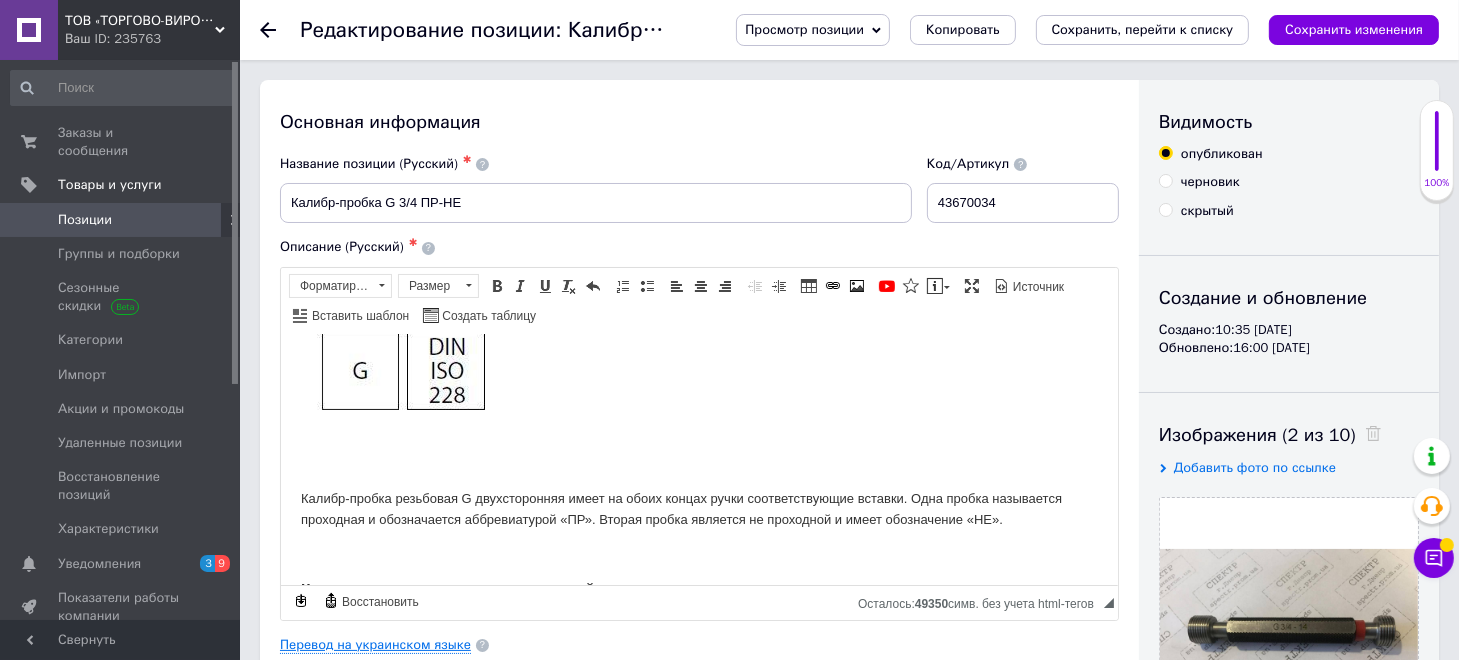 click on "Перевод на украинском языке" at bounding box center (375, 645) 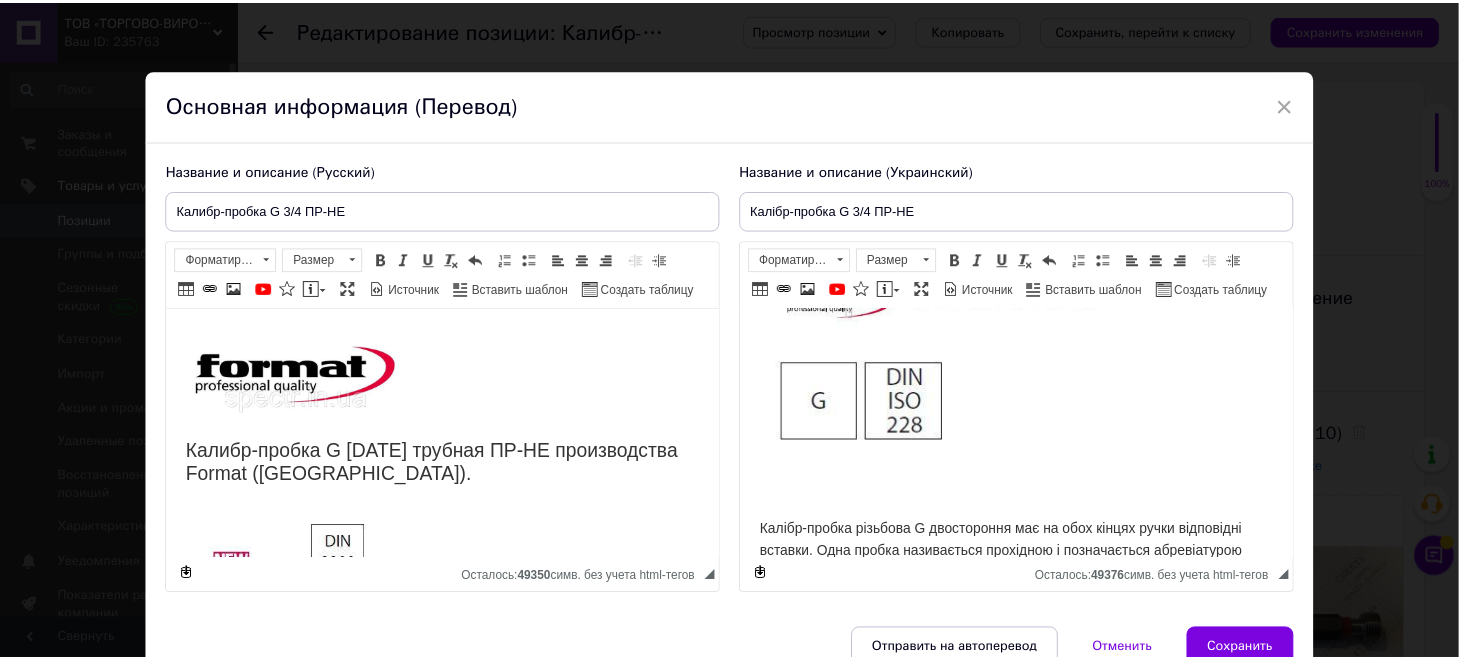 scroll, scrollTop: 500, scrollLeft: 0, axis: vertical 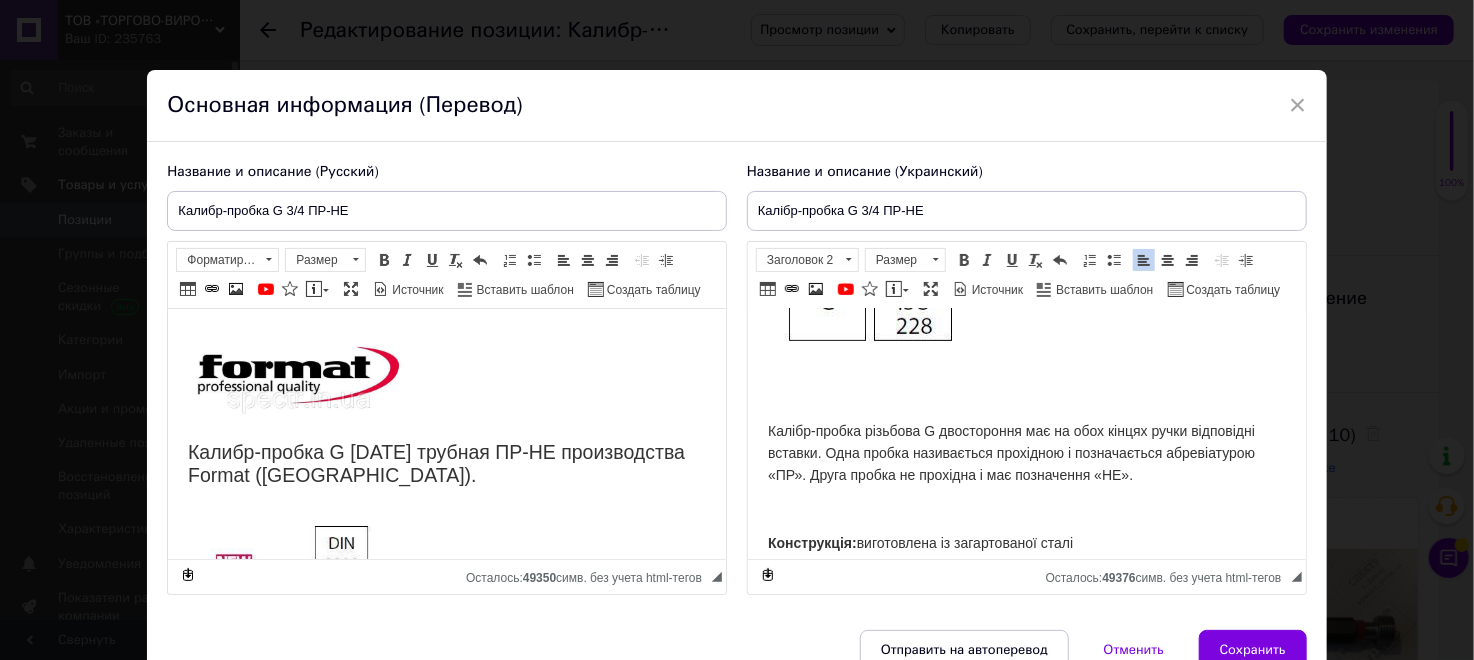 click on "Калібр-пробка різьбова G двостороння має на обох кінцях ручки відповідні вставки. Одна пробка називається прохідною і позначається абревіатурою «ПР». Друга пробка не прохідна і має позначення «НЕ»." at bounding box center (1010, 453) 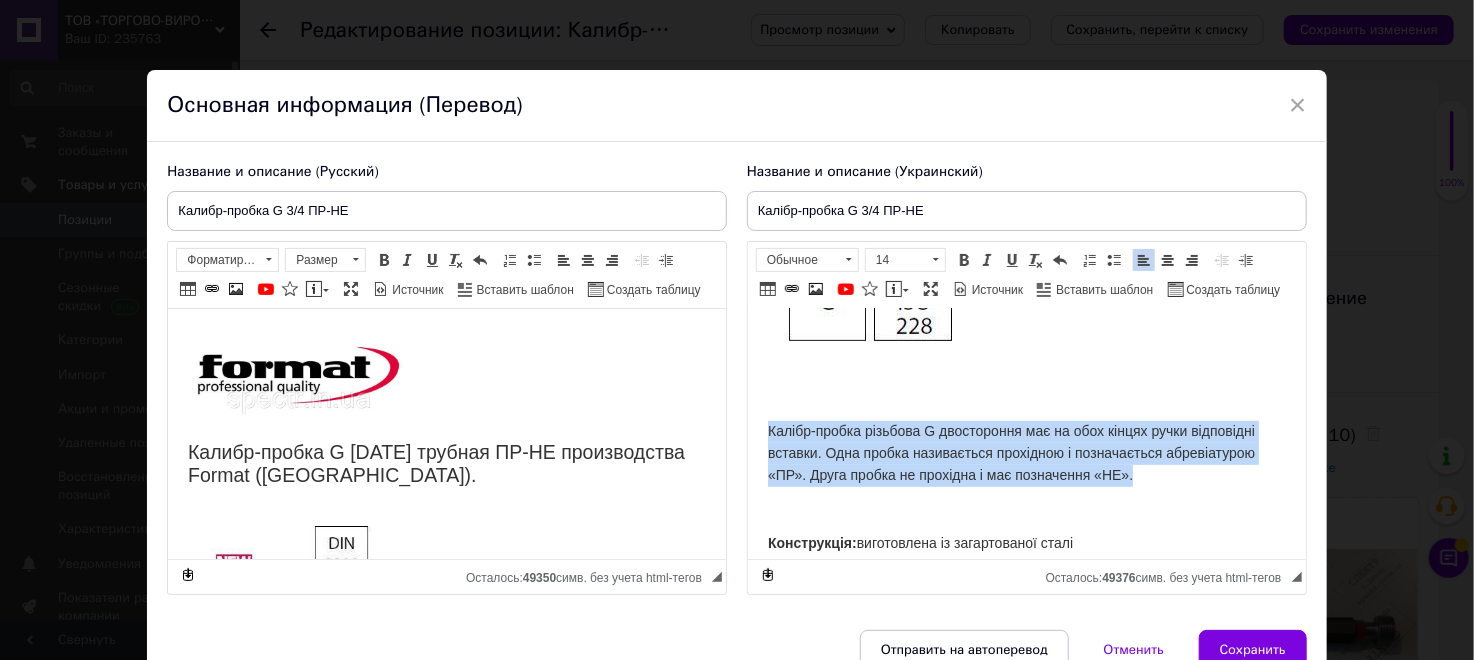 drag, startPoint x: 769, startPoint y: 427, endPoint x: 1166, endPoint y: 478, distance: 400.26242 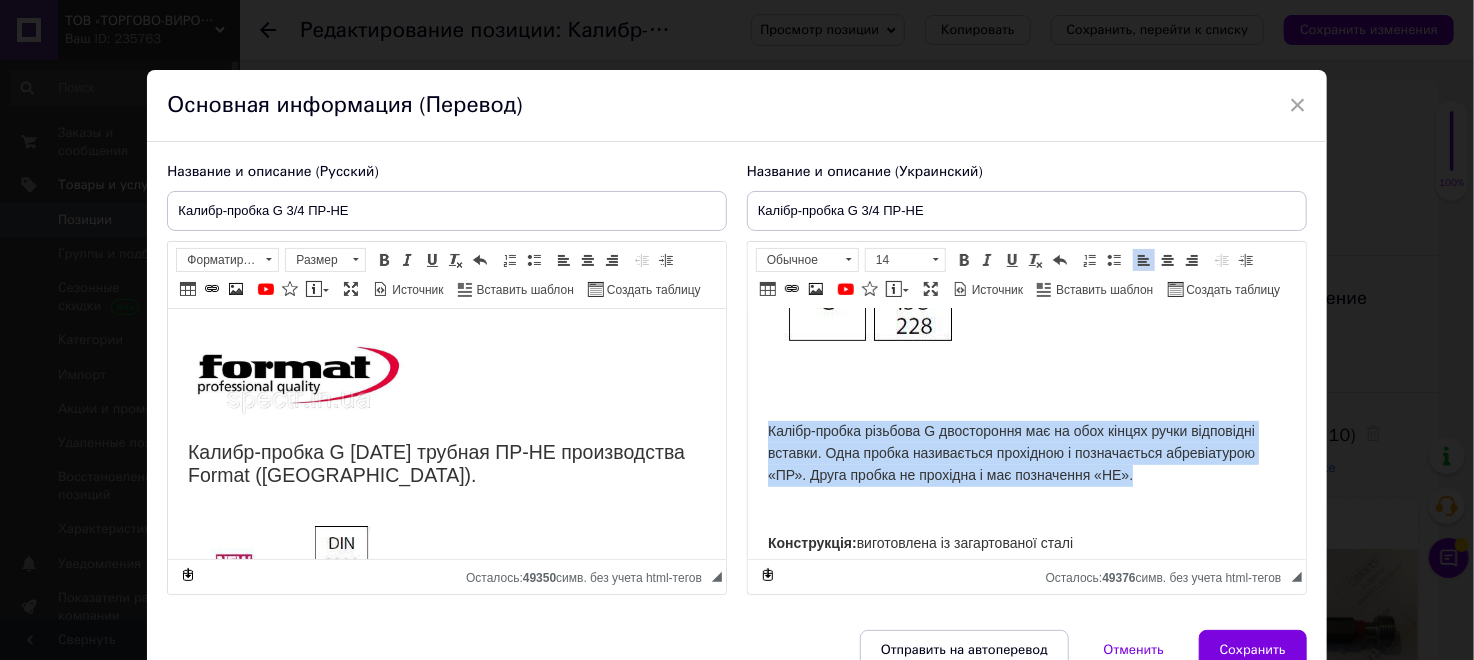 click on "Калібр-пробка різьбова G двостороння має на обох кінцях ручки відповідні вставки. Одна пробка називається прохідною і позначається абревіатурою «ПР». Друга пробка не прохідна і має позначення «НЕ»." at bounding box center (1026, 453) 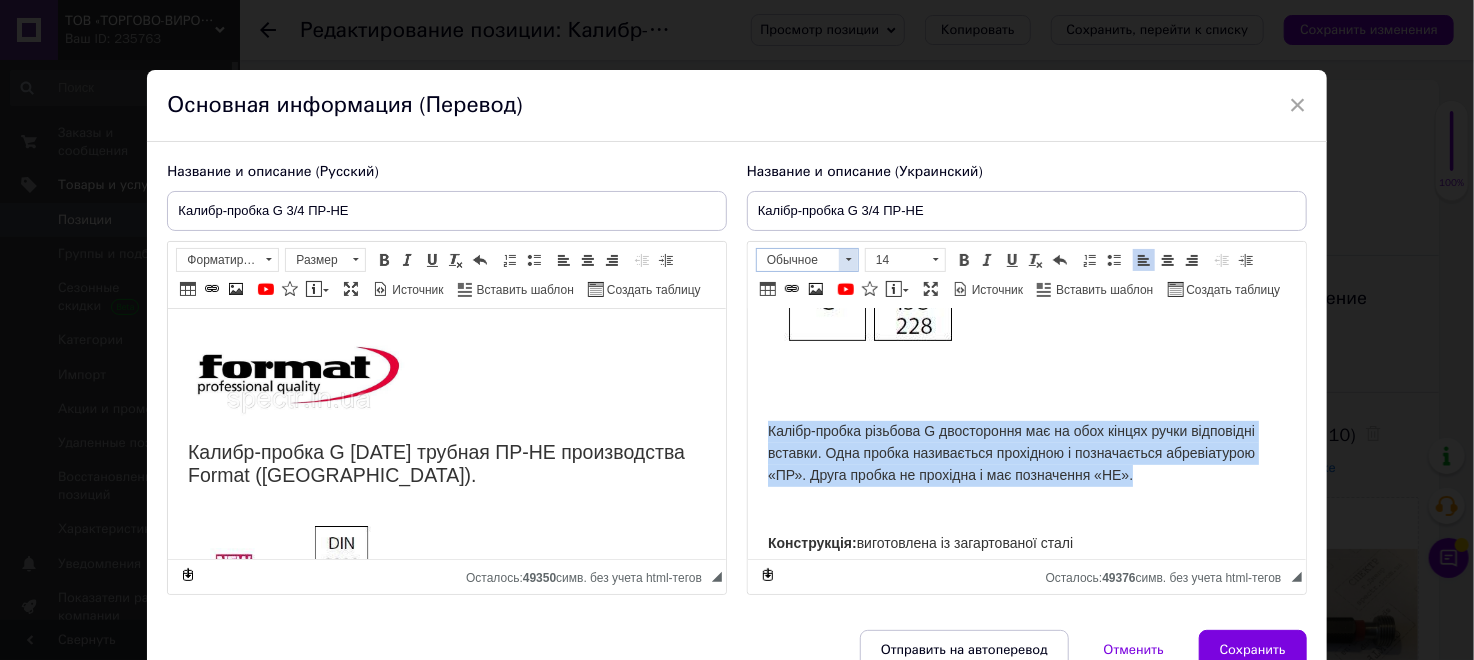 click at bounding box center (848, 260) 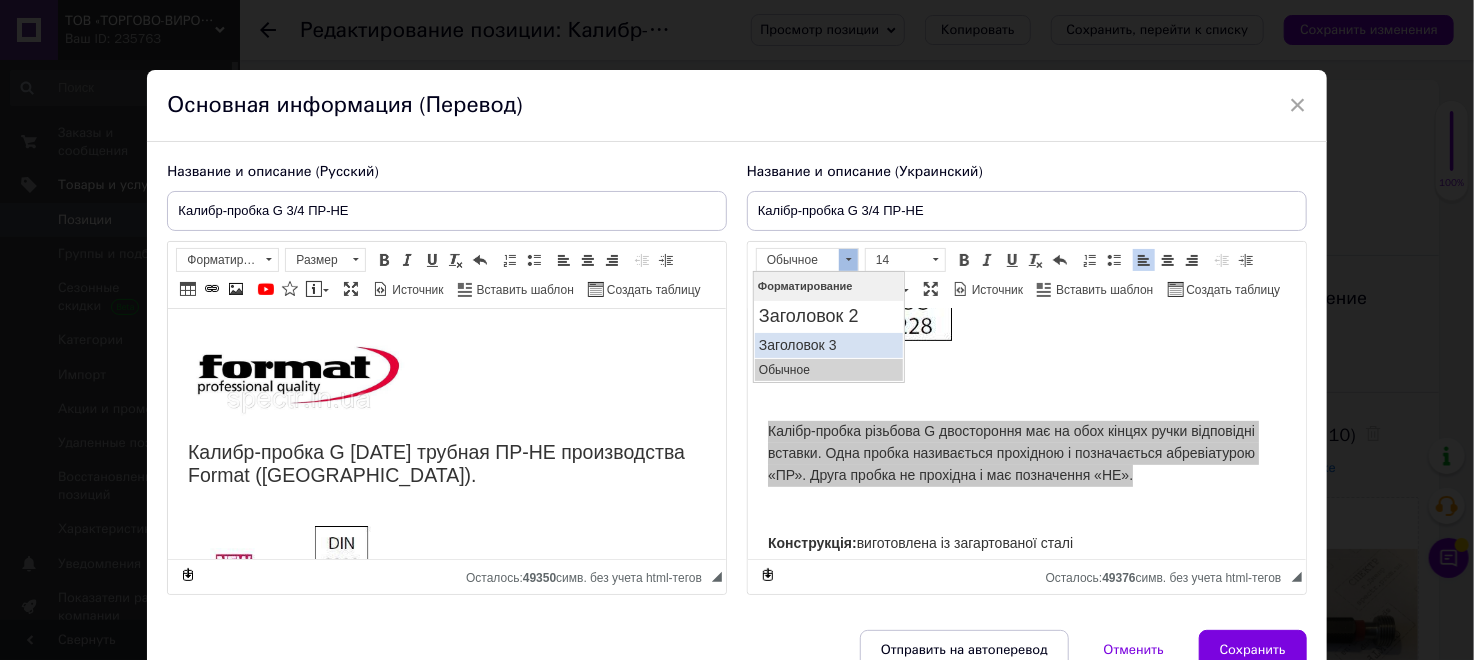 click on "Заголовок 3" at bounding box center (828, 344) 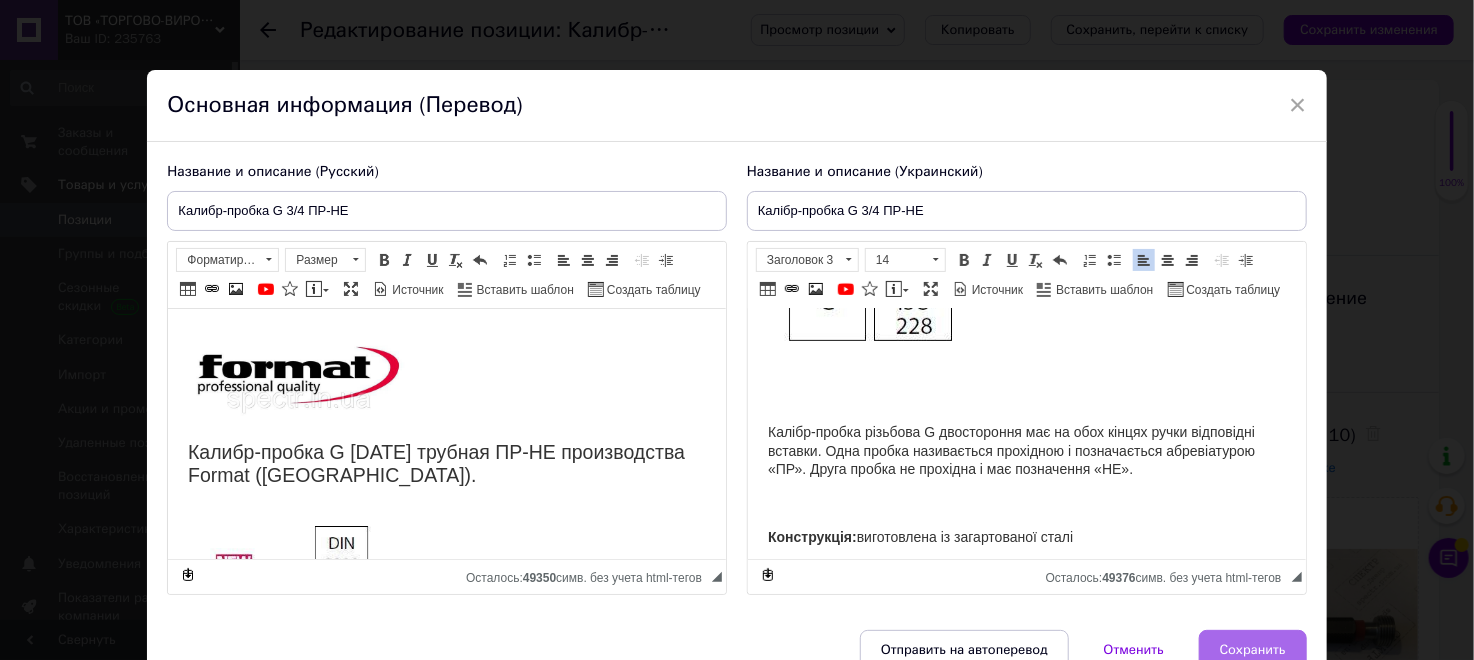 click on "Сохранить" at bounding box center (1253, 650) 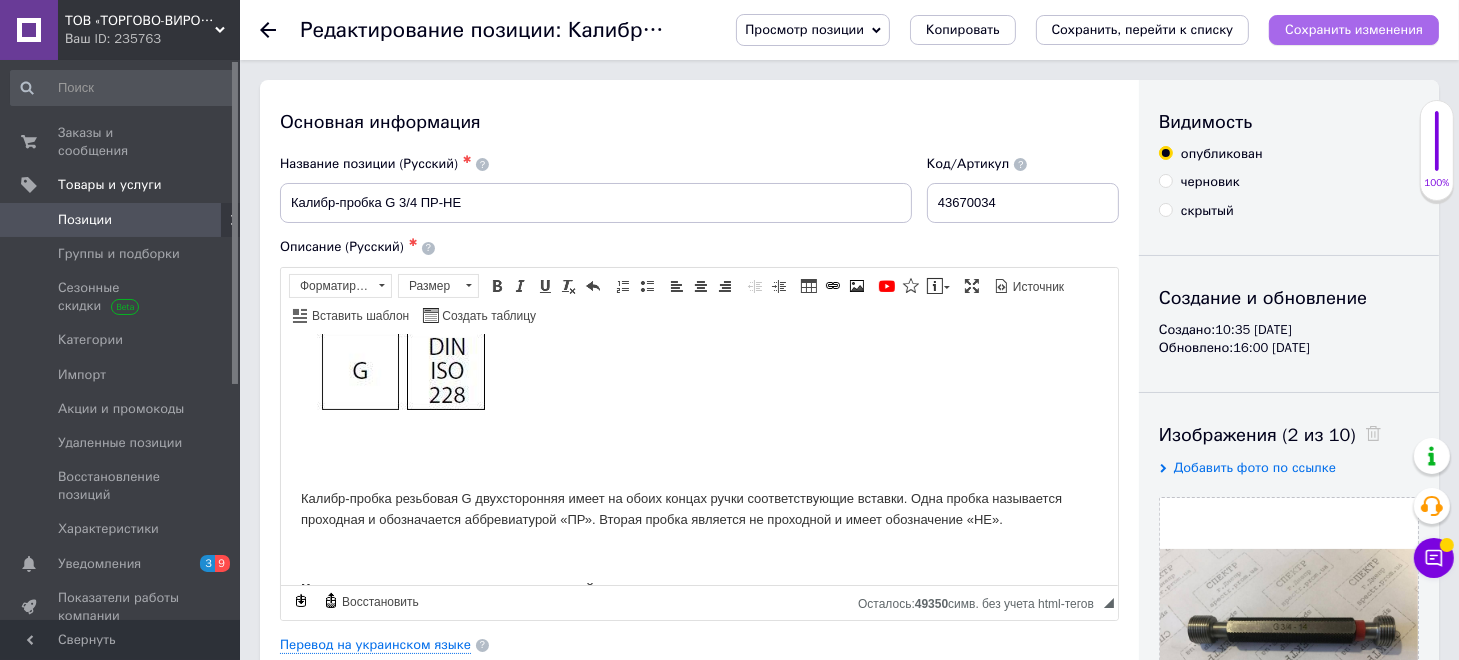 click on "Сохранить изменения" at bounding box center (1354, 29) 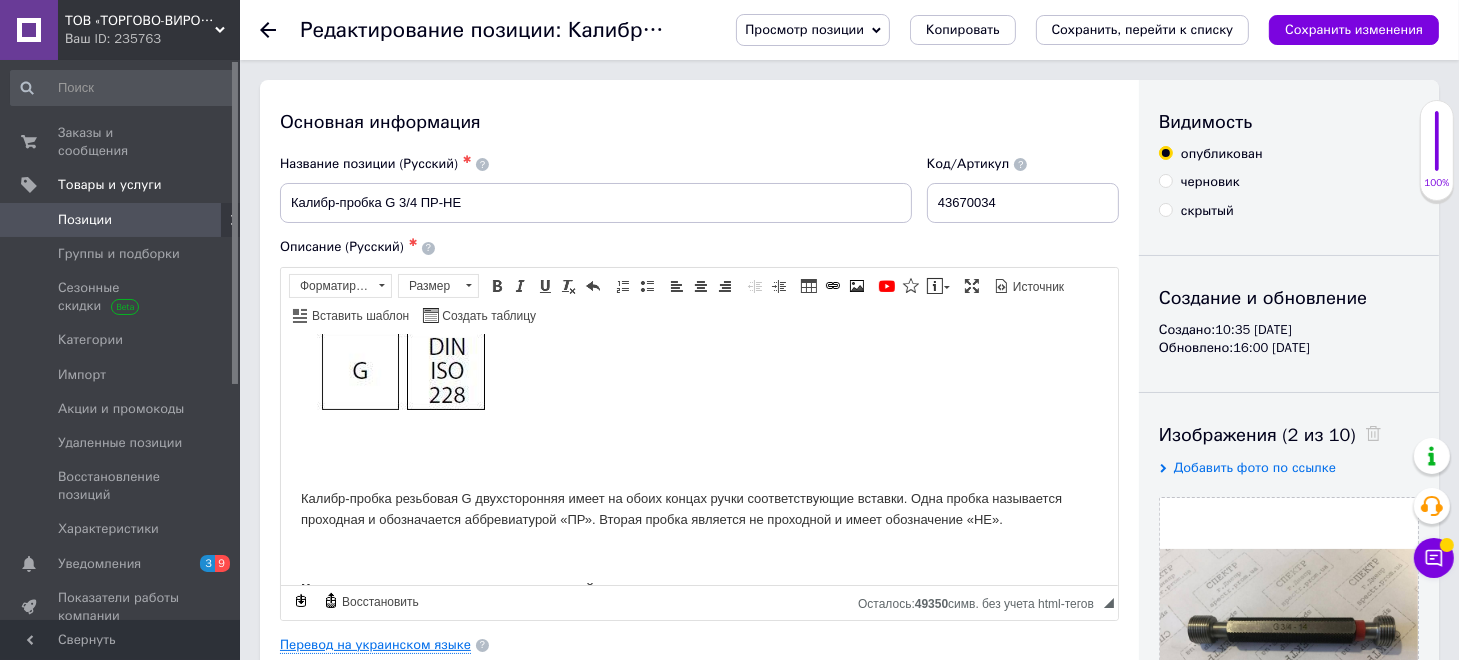 click on "Перевод на украинском языке" at bounding box center [375, 645] 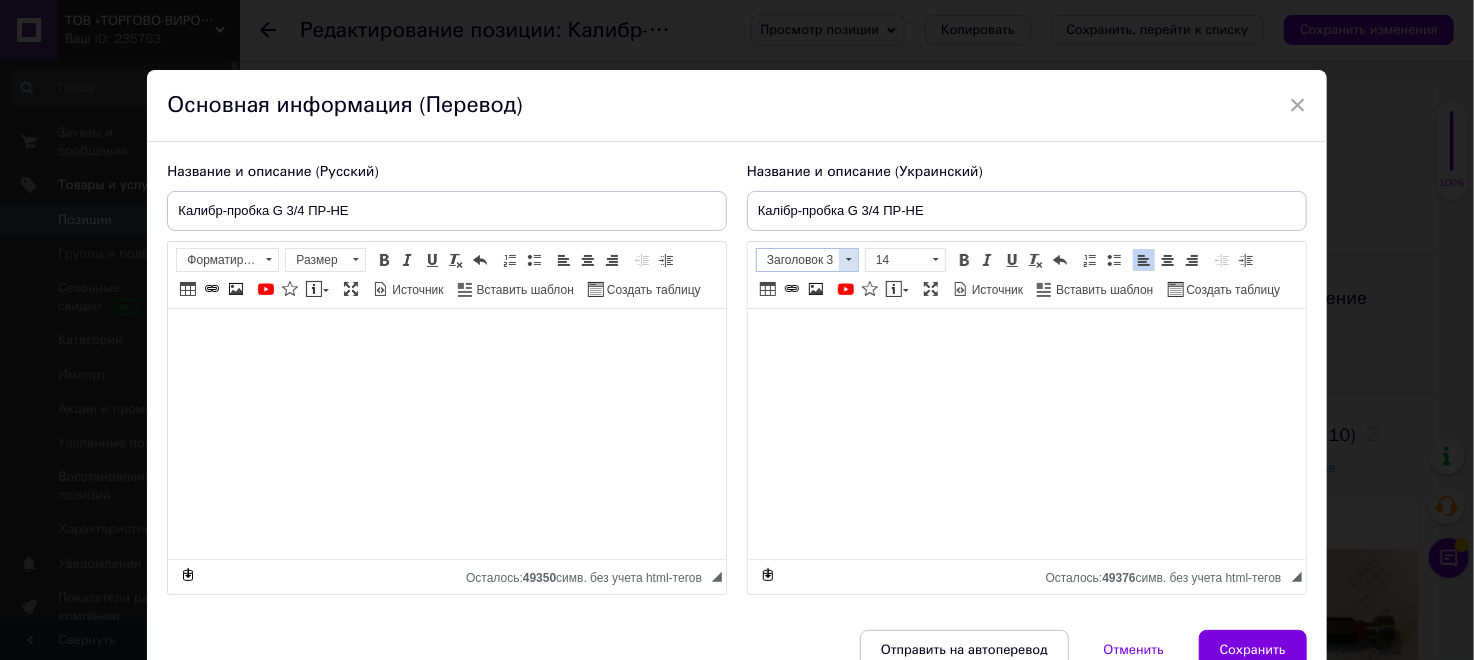 click at bounding box center [849, 259] 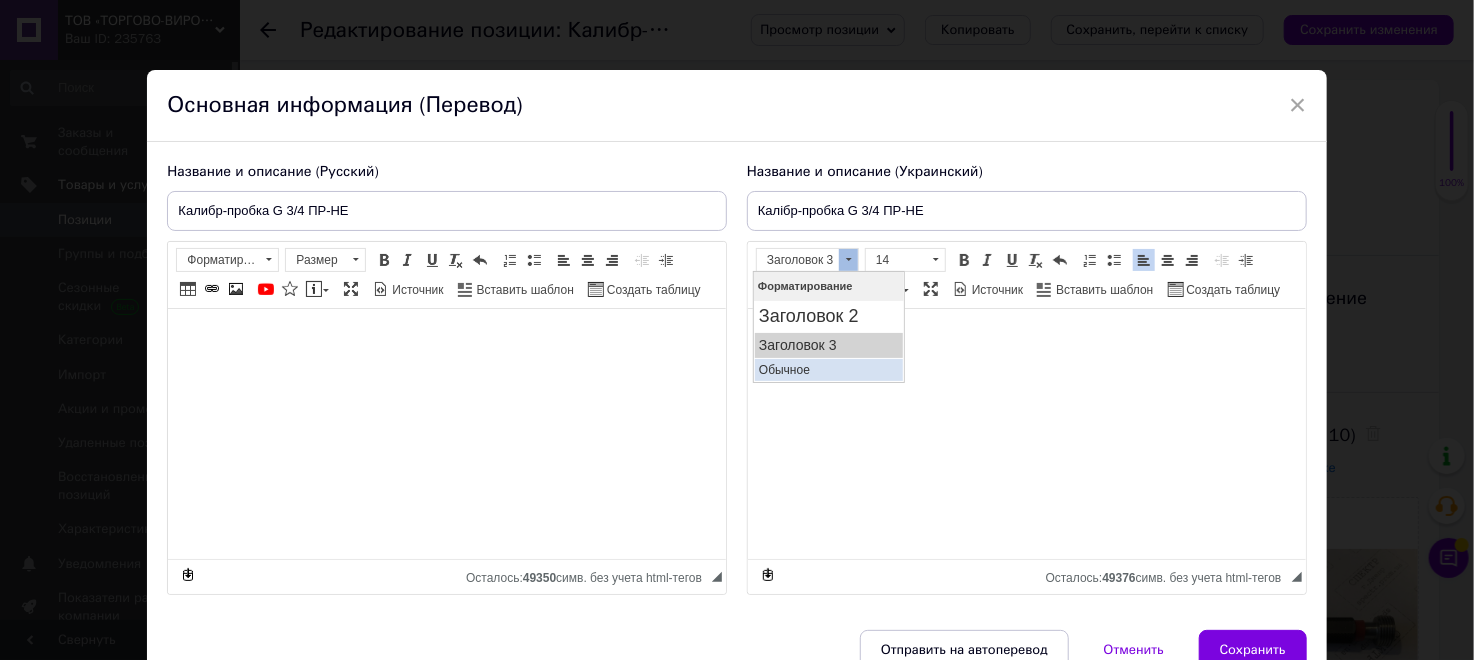 click on "Обычное" at bounding box center (828, 369) 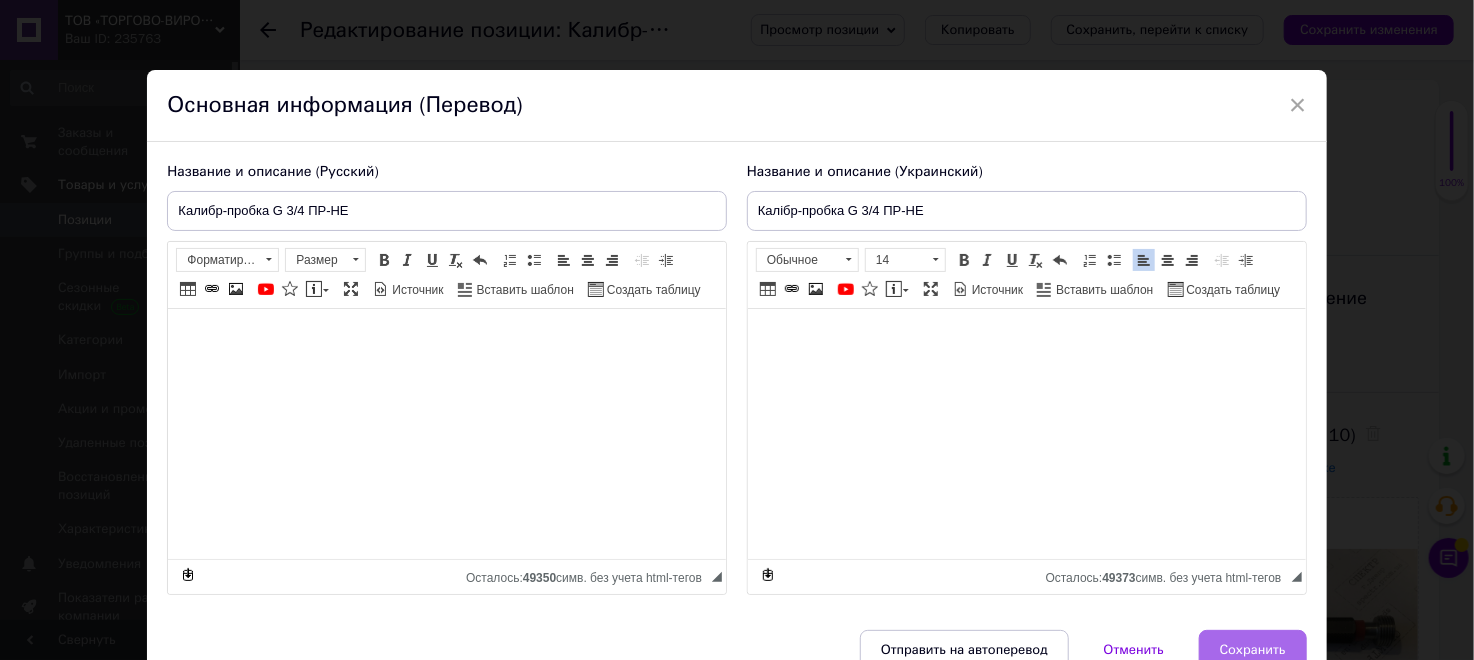 click on "Сохранить" at bounding box center [1253, 650] 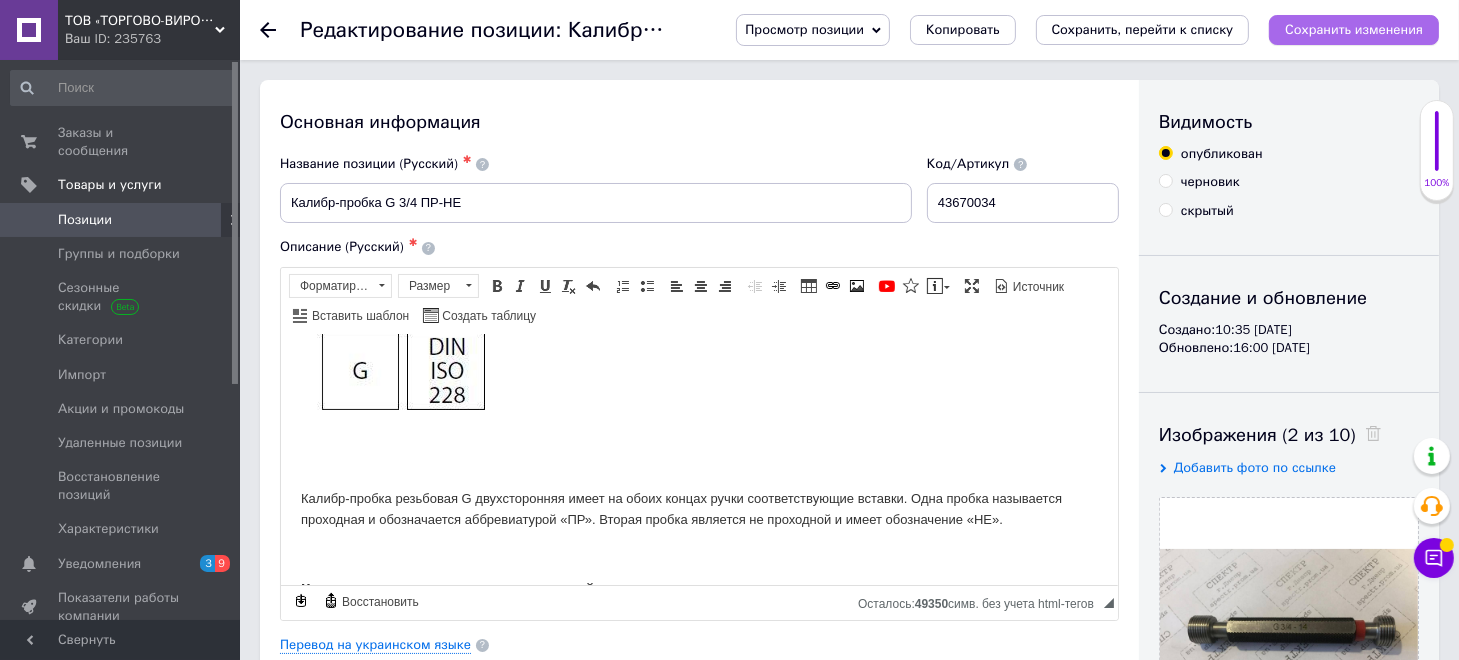 click on "Сохранить изменения" at bounding box center (1354, 29) 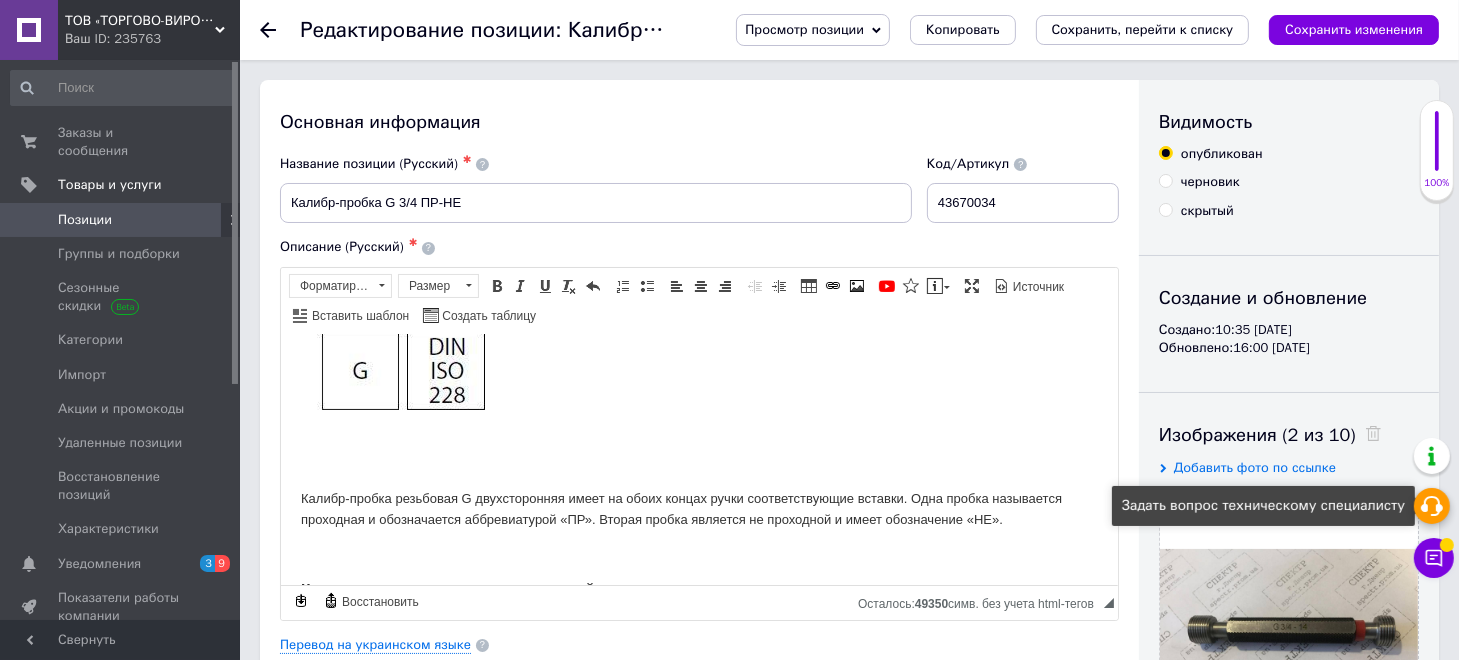 click 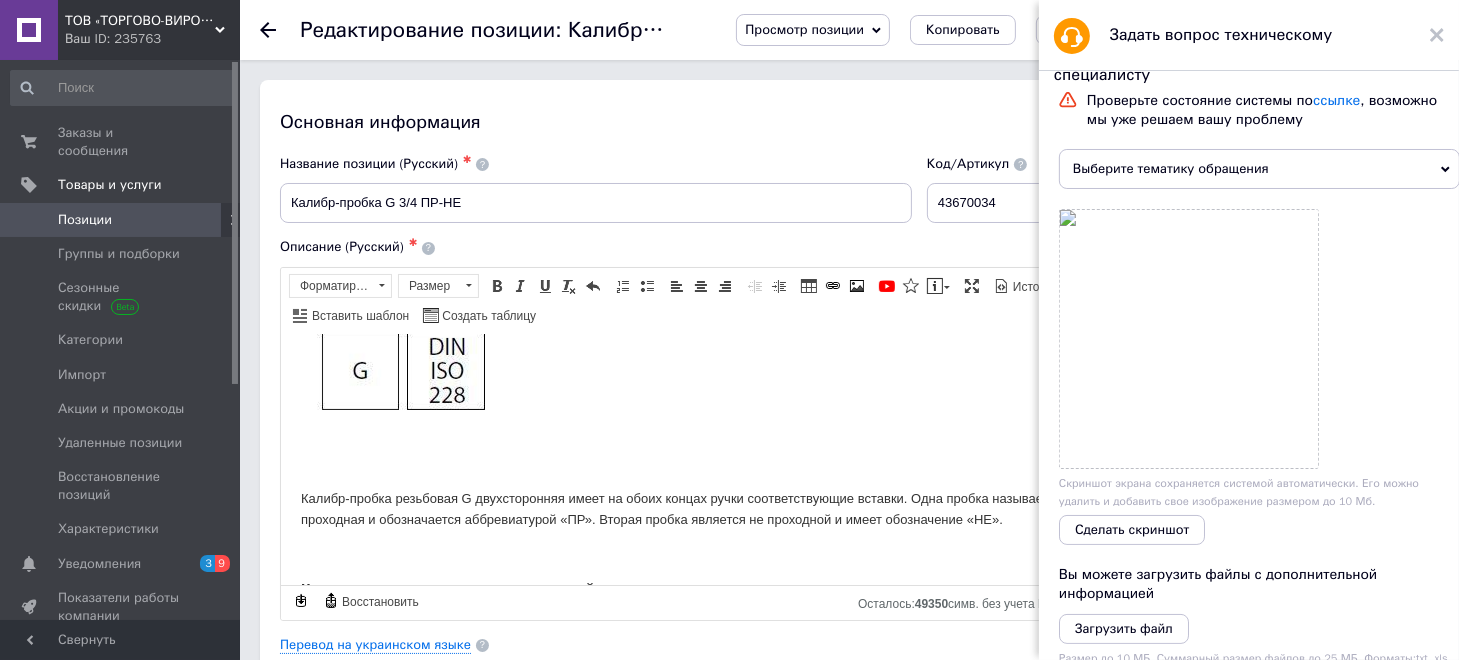 click on "Выберите тематику обращения" at bounding box center [1259, 169] 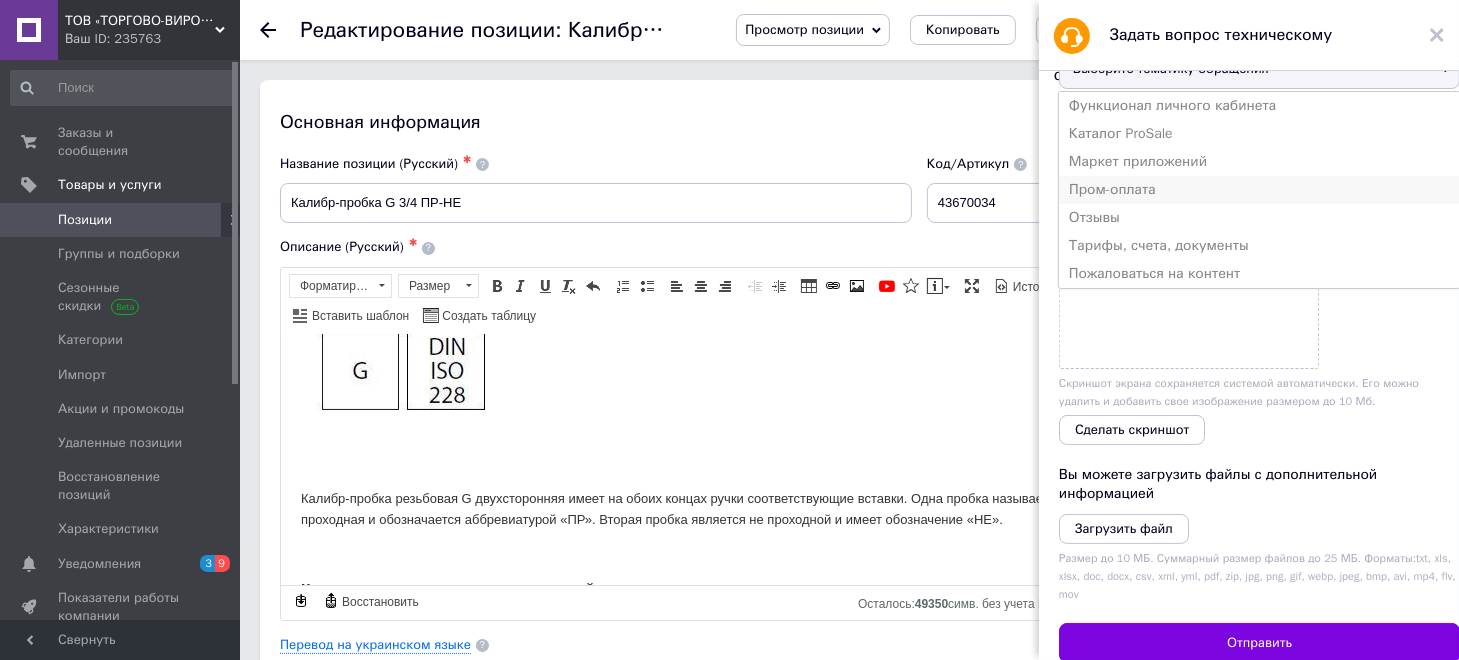 scroll, scrollTop: 0, scrollLeft: 0, axis: both 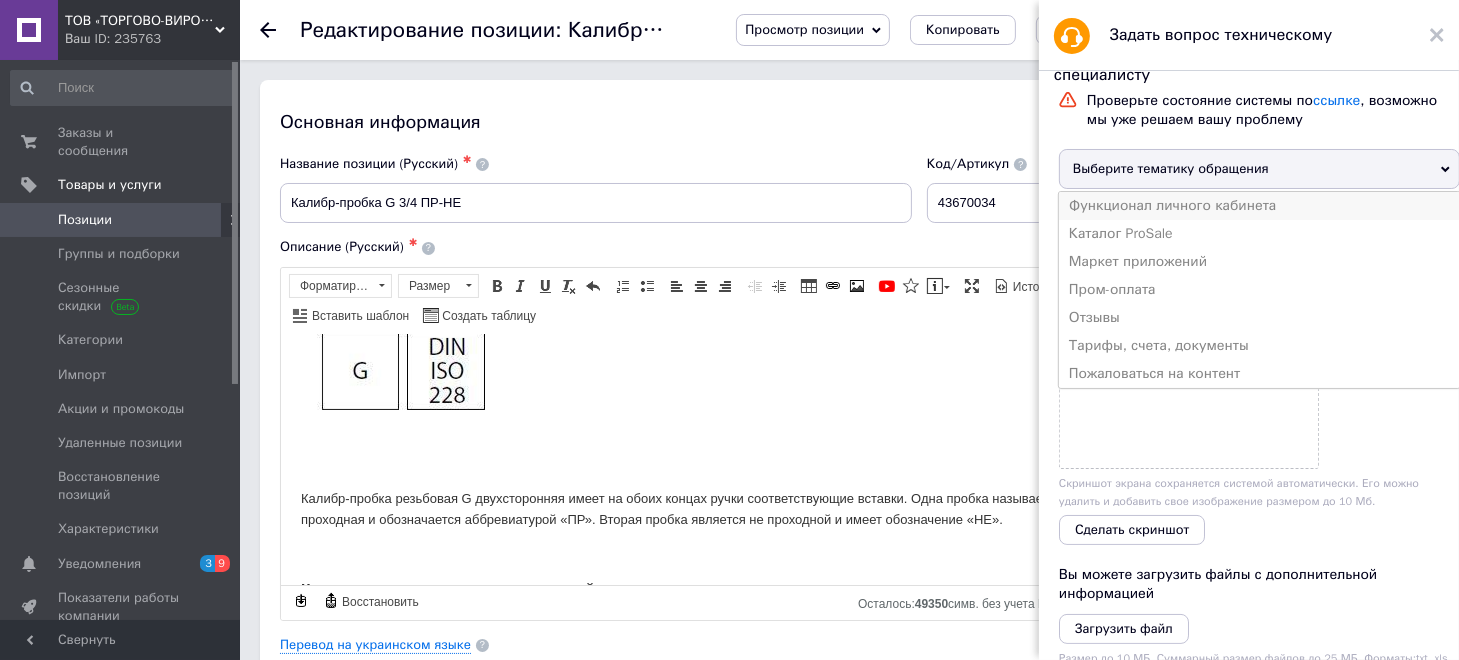 click on "Функционал личного кабинета" at bounding box center [1259, 206] 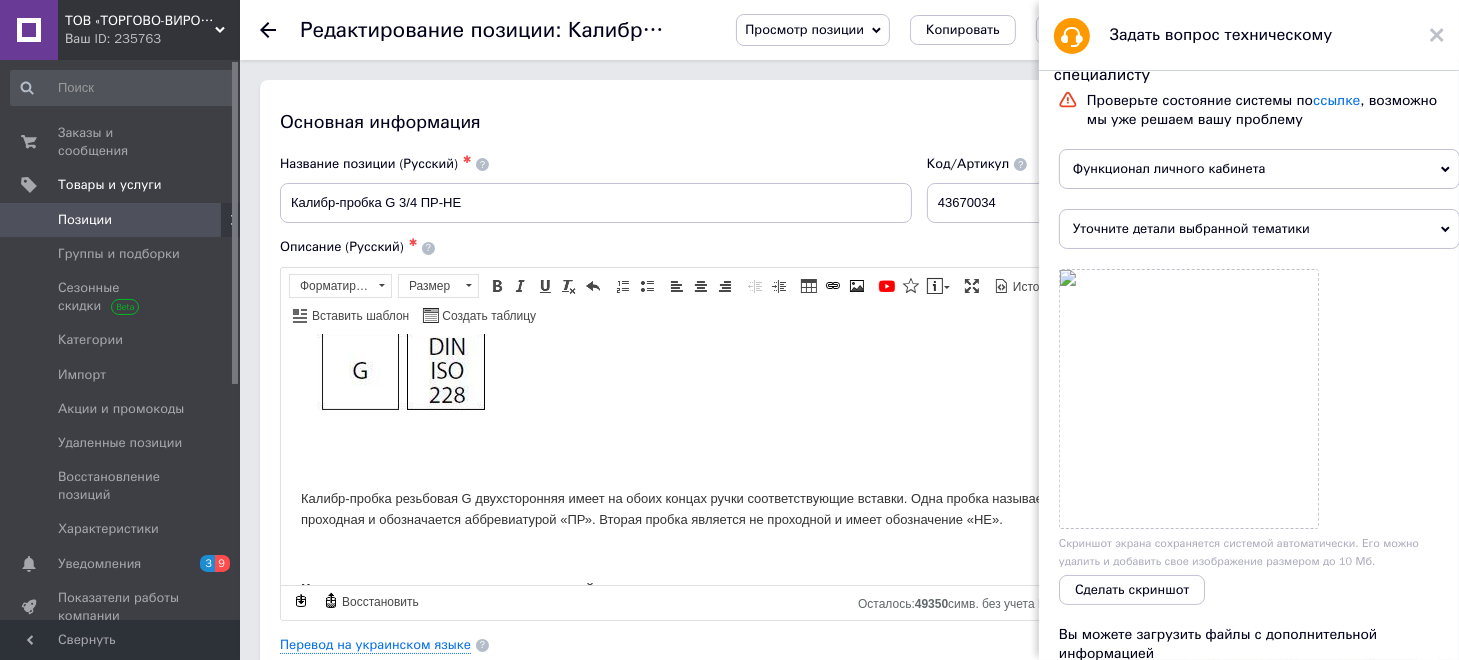 click on "Уточните детали выбранной тематики" at bounding box center [1259, 229] 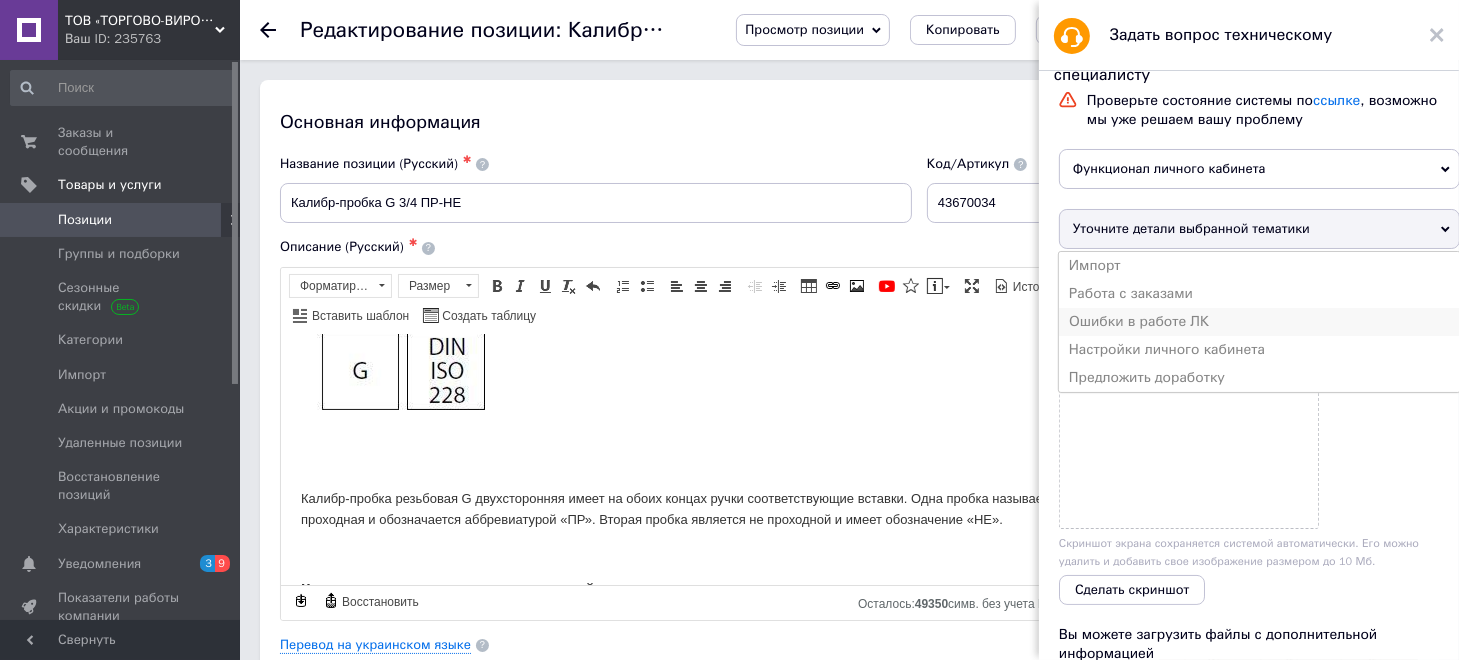 click on "Ошибки в работе ЛК" at bounding box center [1259, 322] 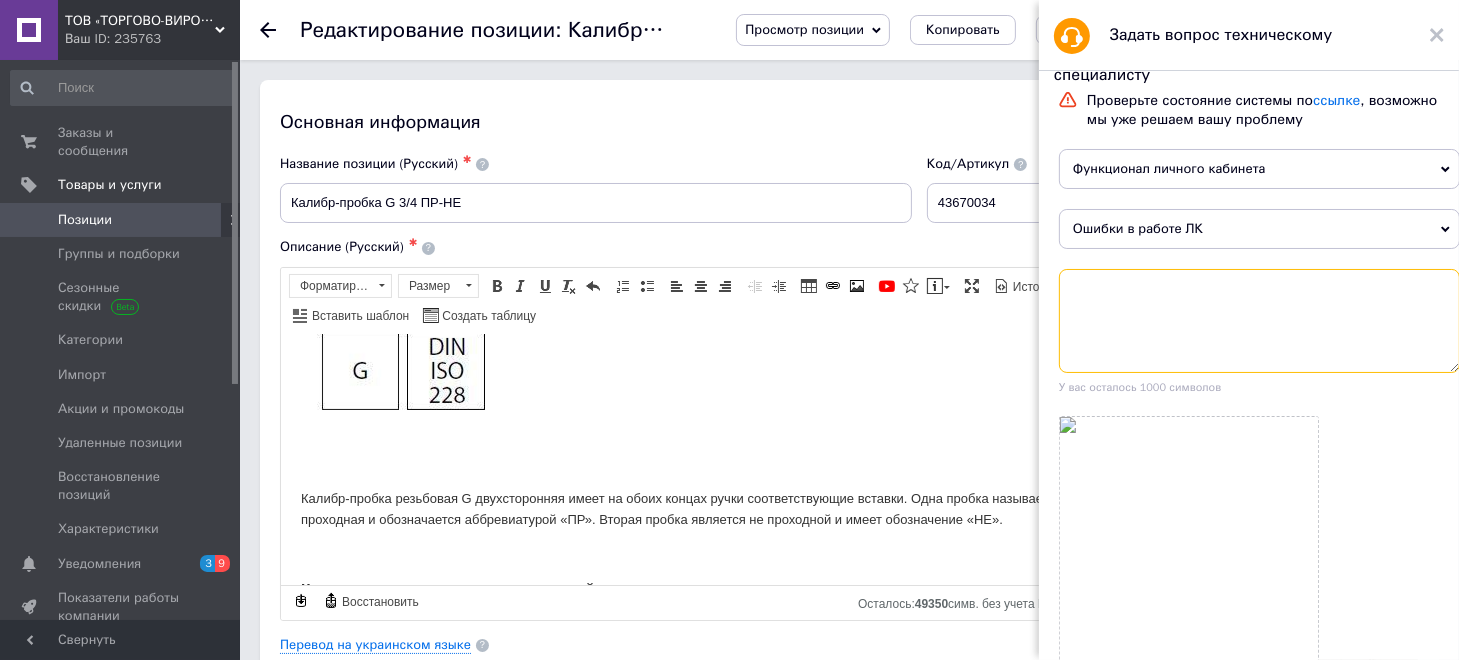 click at bounding box center (1259, 321) 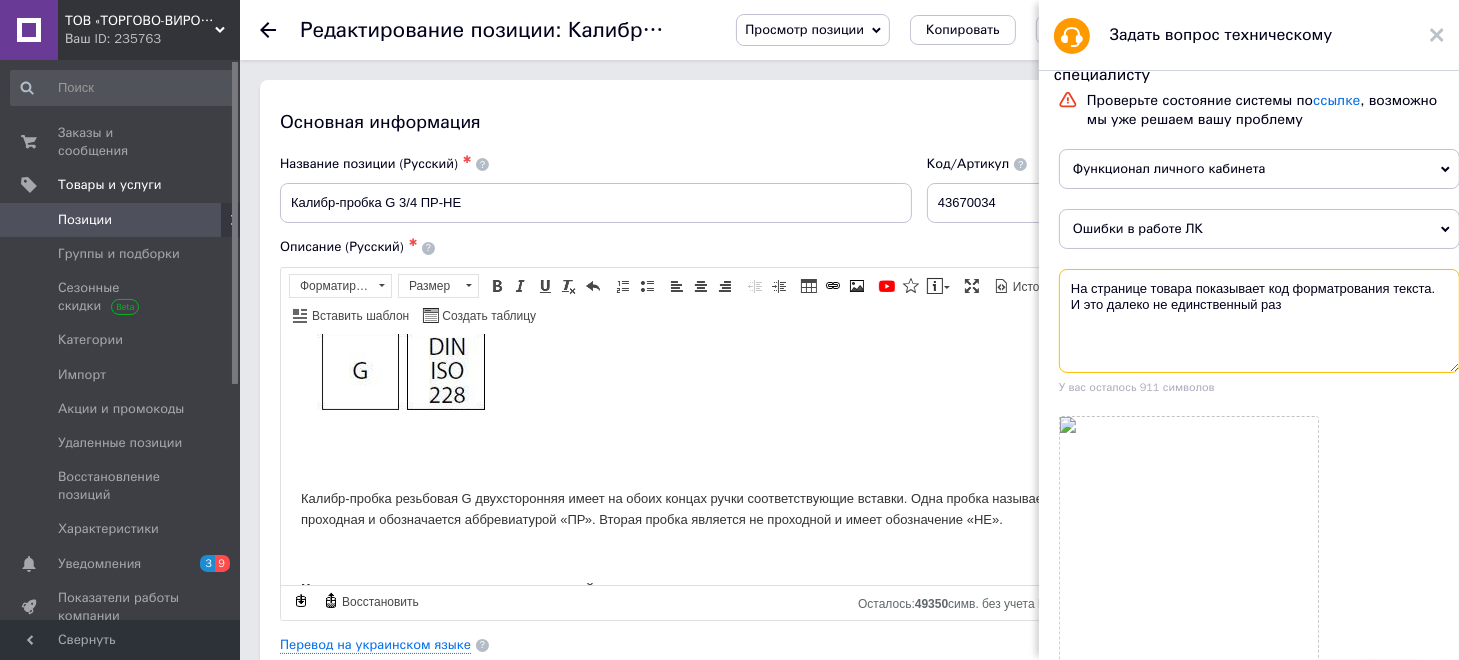 paste on "[URL][DOMAIN_NAME]" 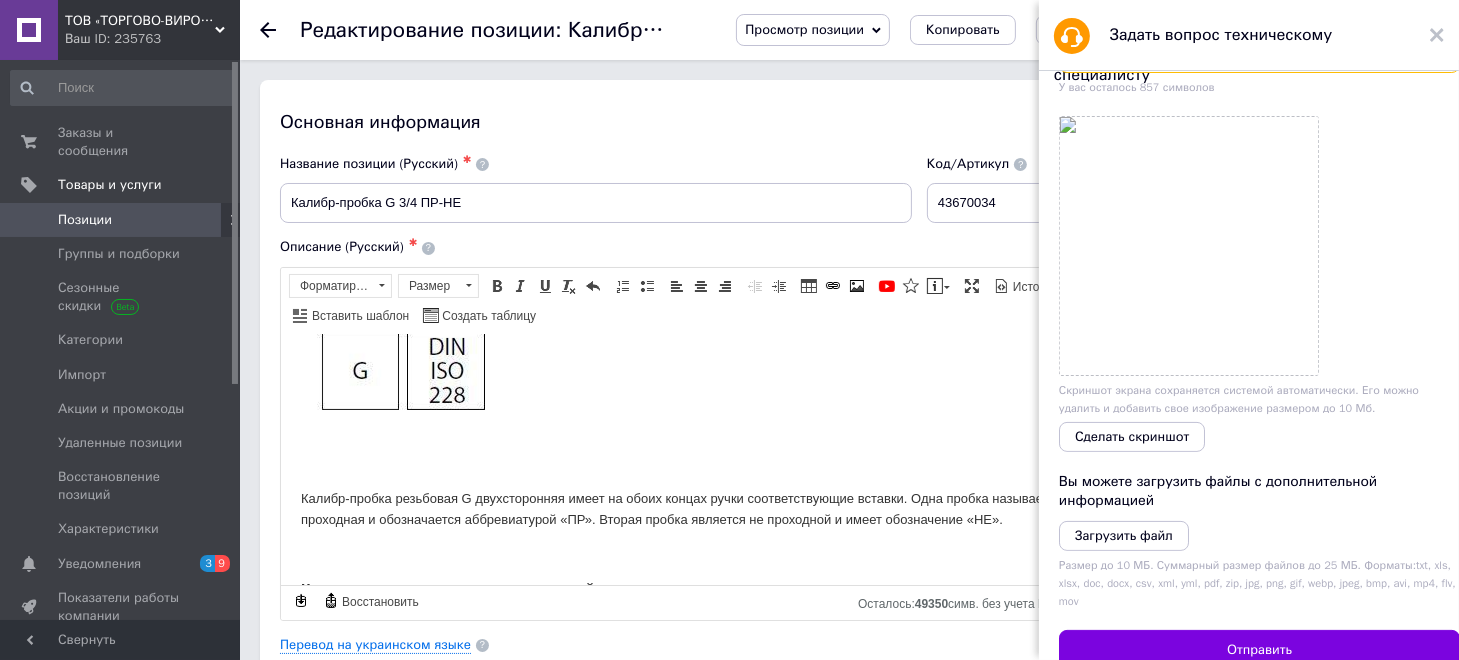 scroll, scrollTop: 400, scrollLeft: 0, axis: vertical 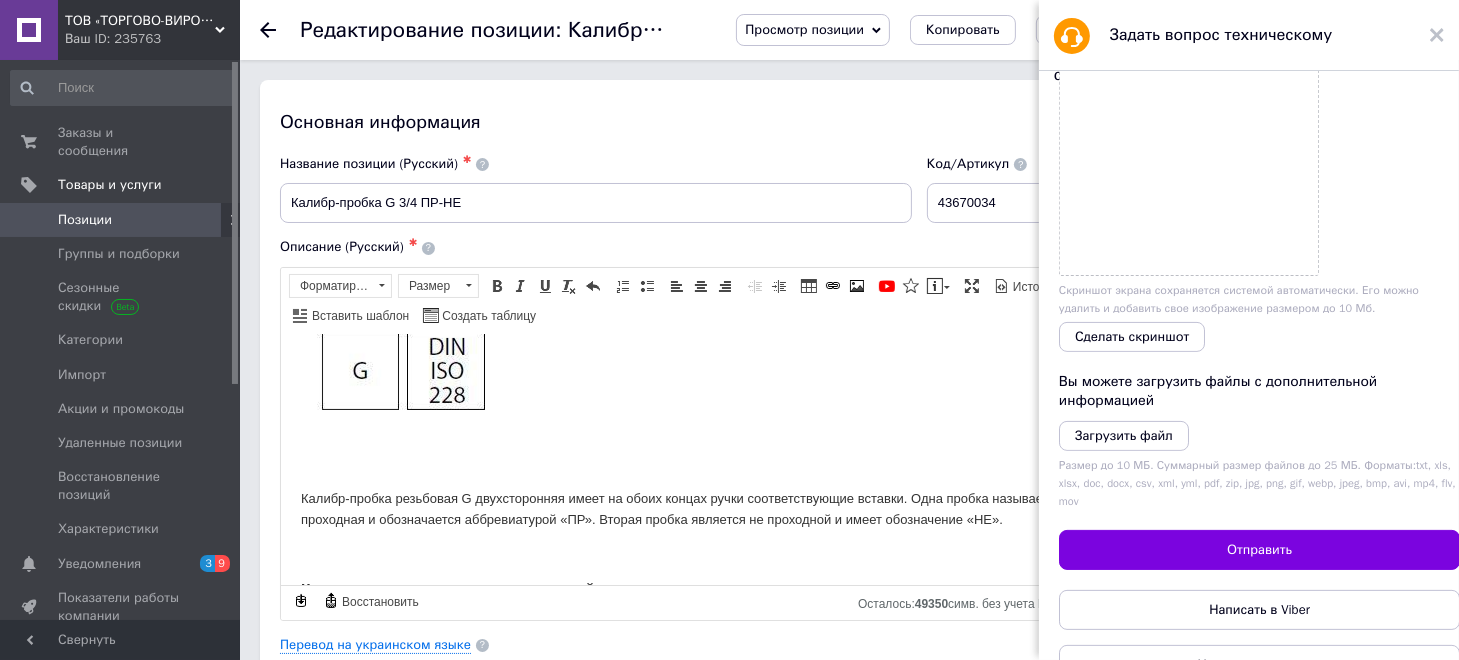 type on "На странице товара показывает код форматрования текста. И это далеко не единственный раз
[URL][DOMAIN_NAME]" 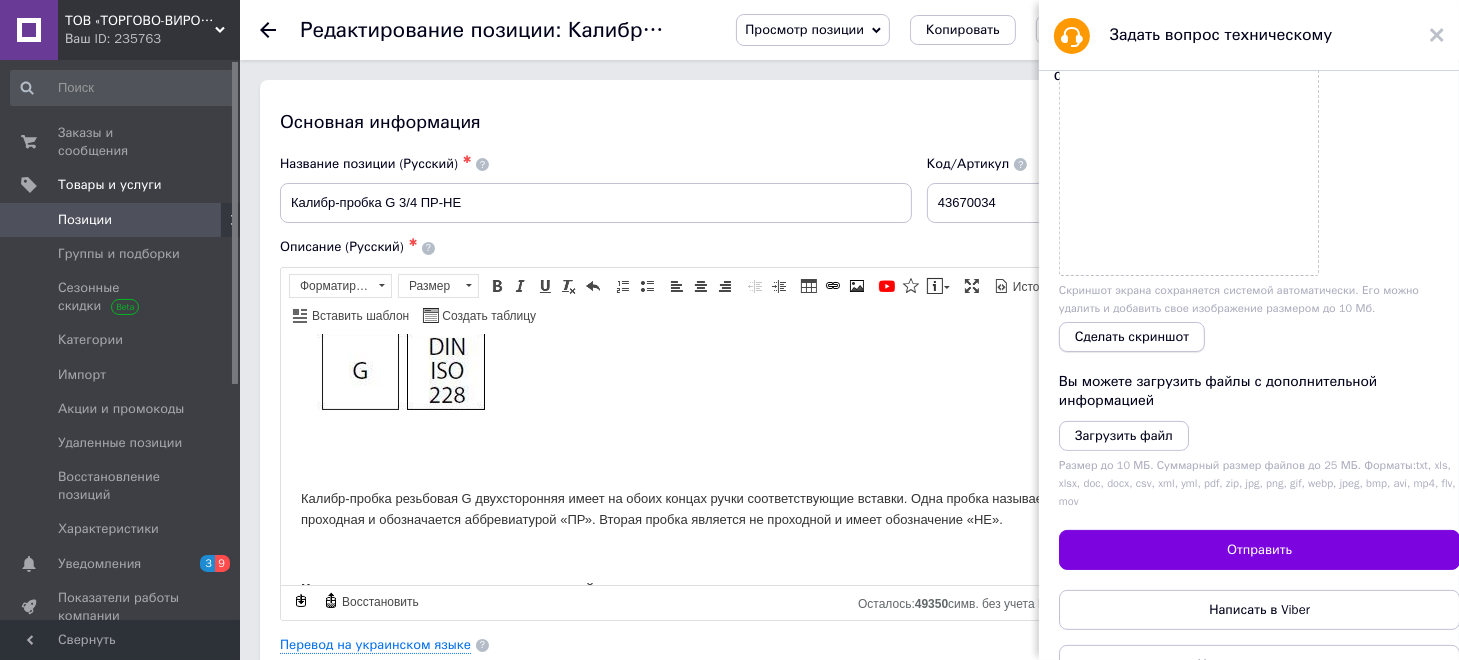 click on "Сделать скриншот" at bounding box center (1132, 337) 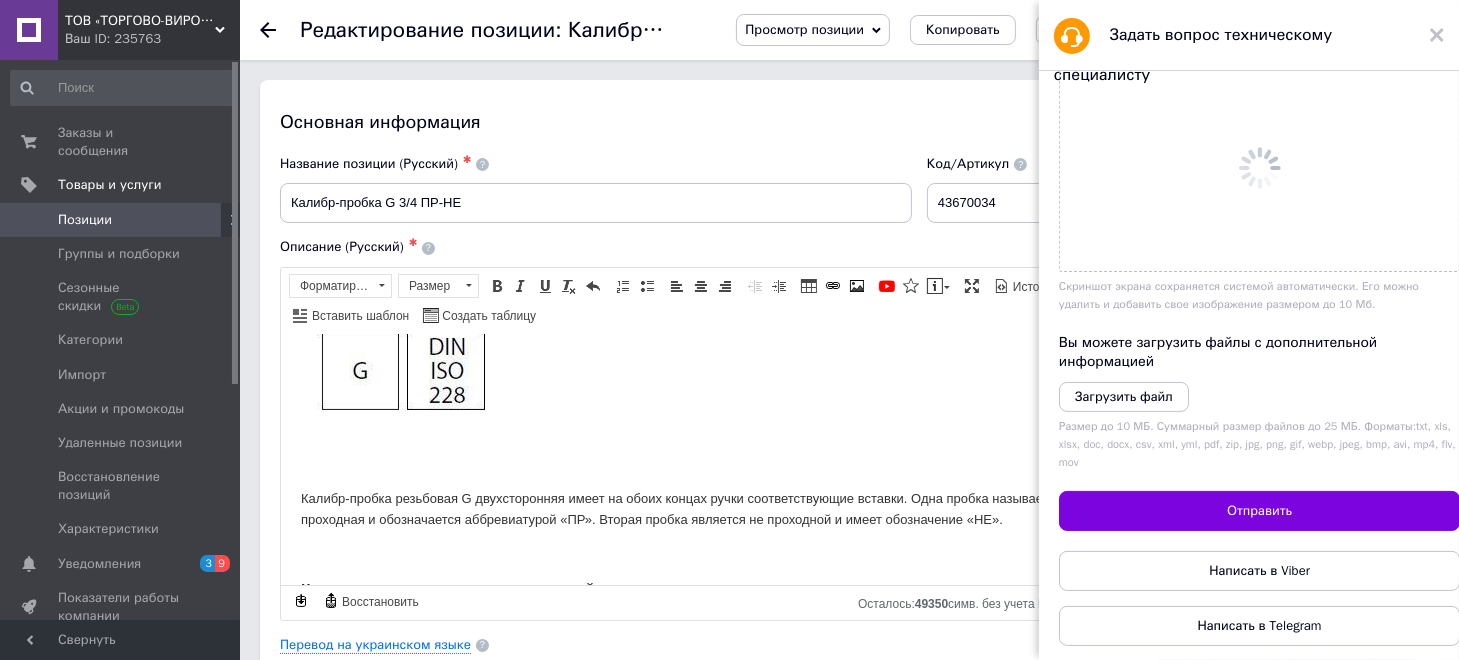 scroll, scrollTop: 140, scrollLeft: 0, axis: vertical 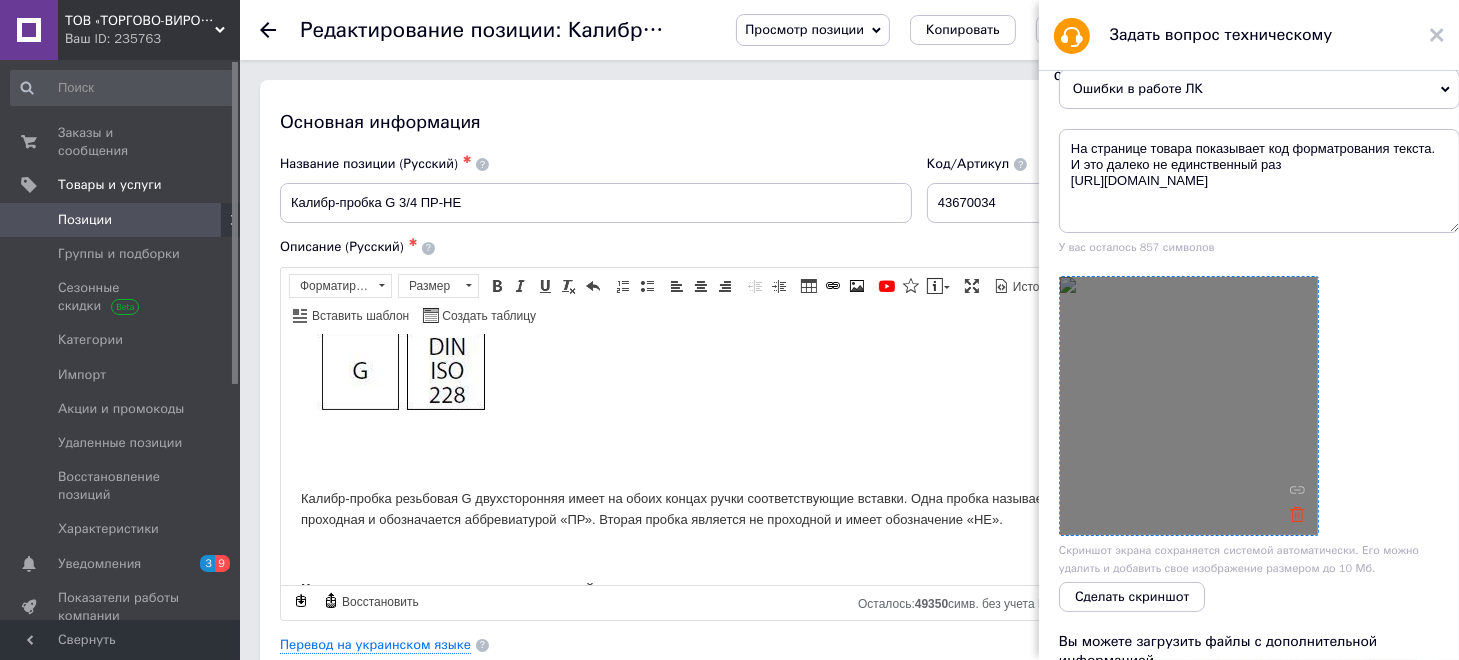 click 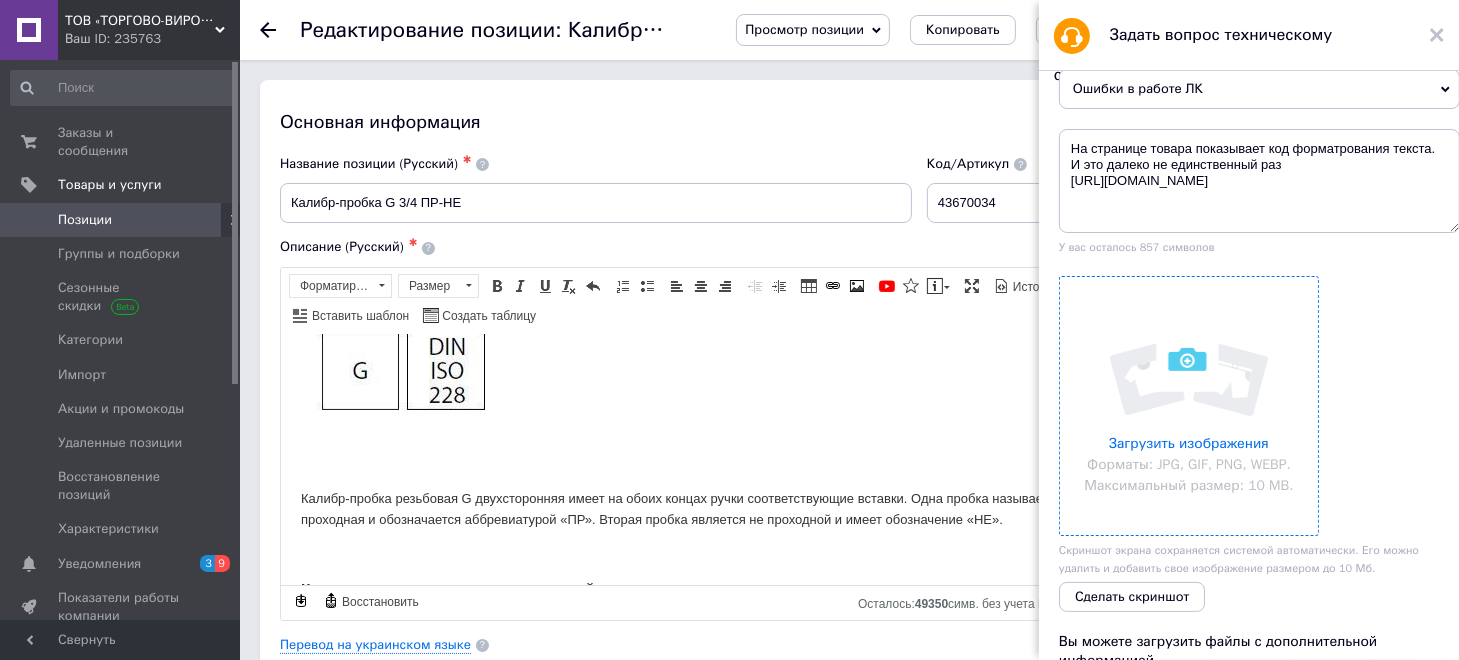 click at bounding box center [1189, 406] 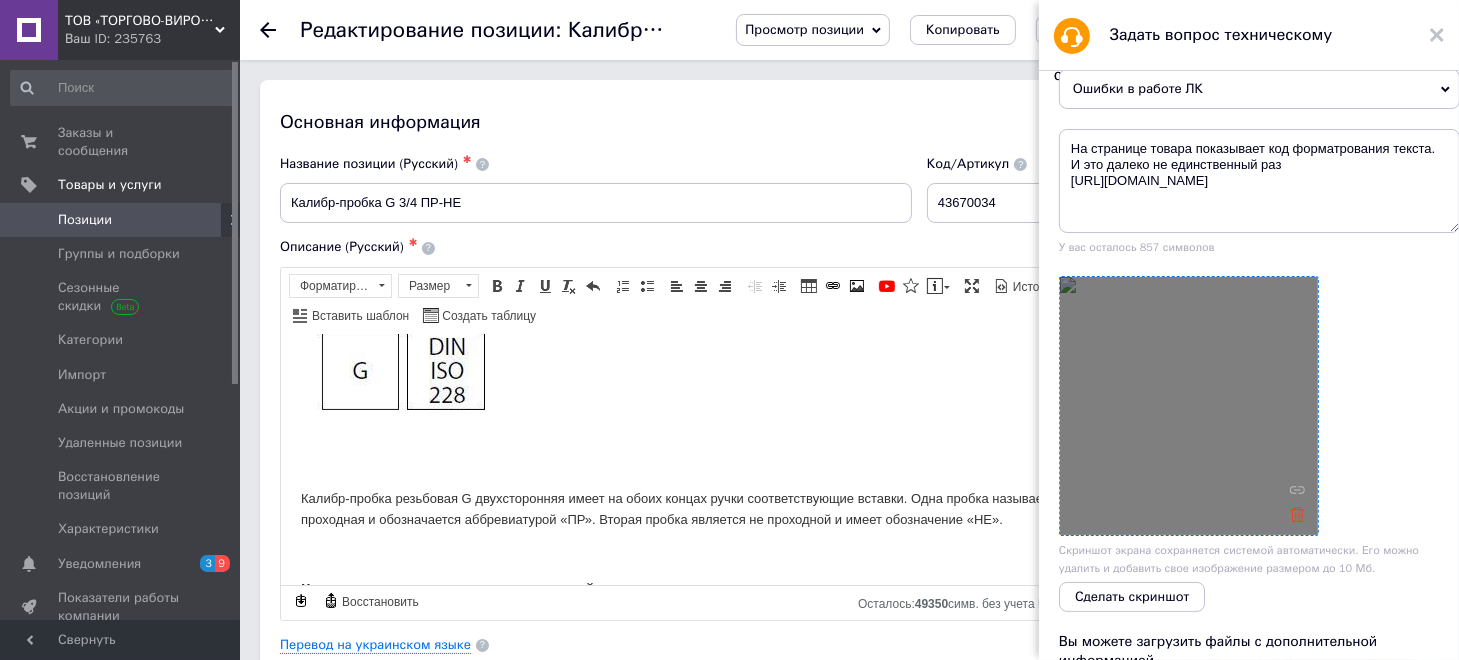 click 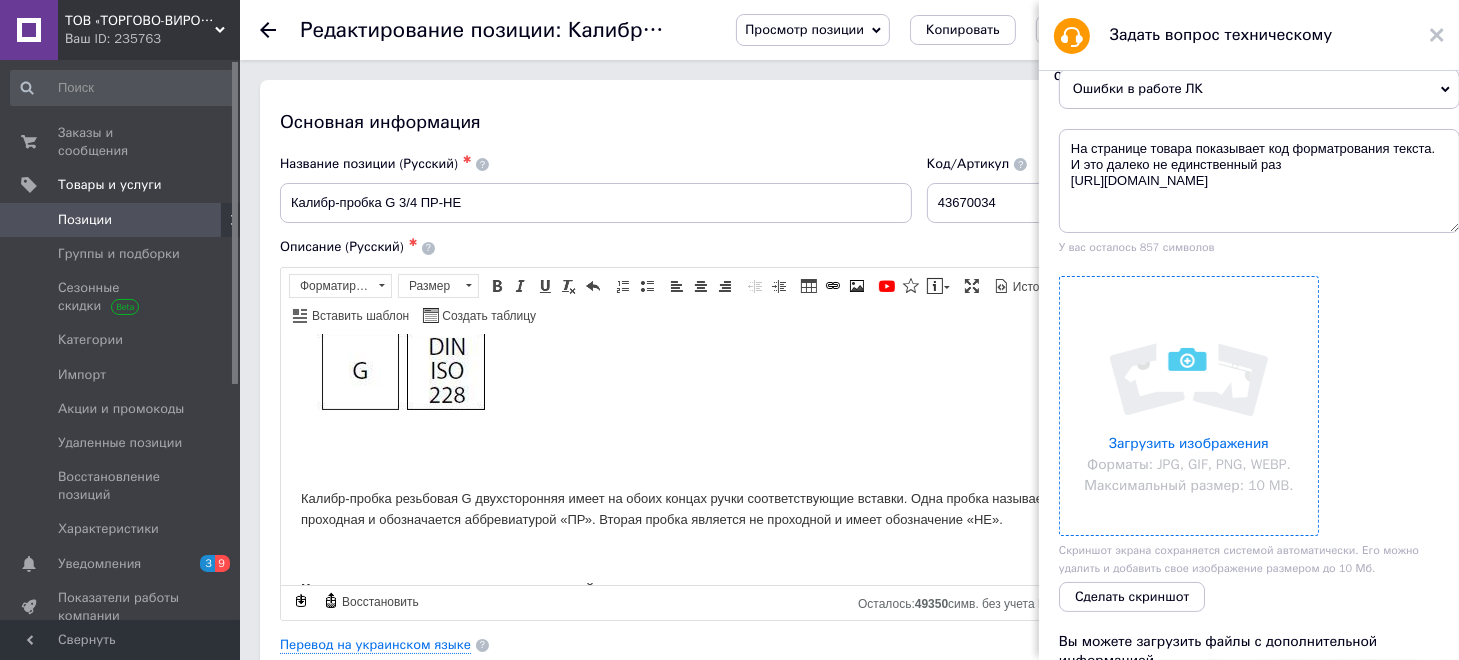 click at bounding box center (1189, 406) 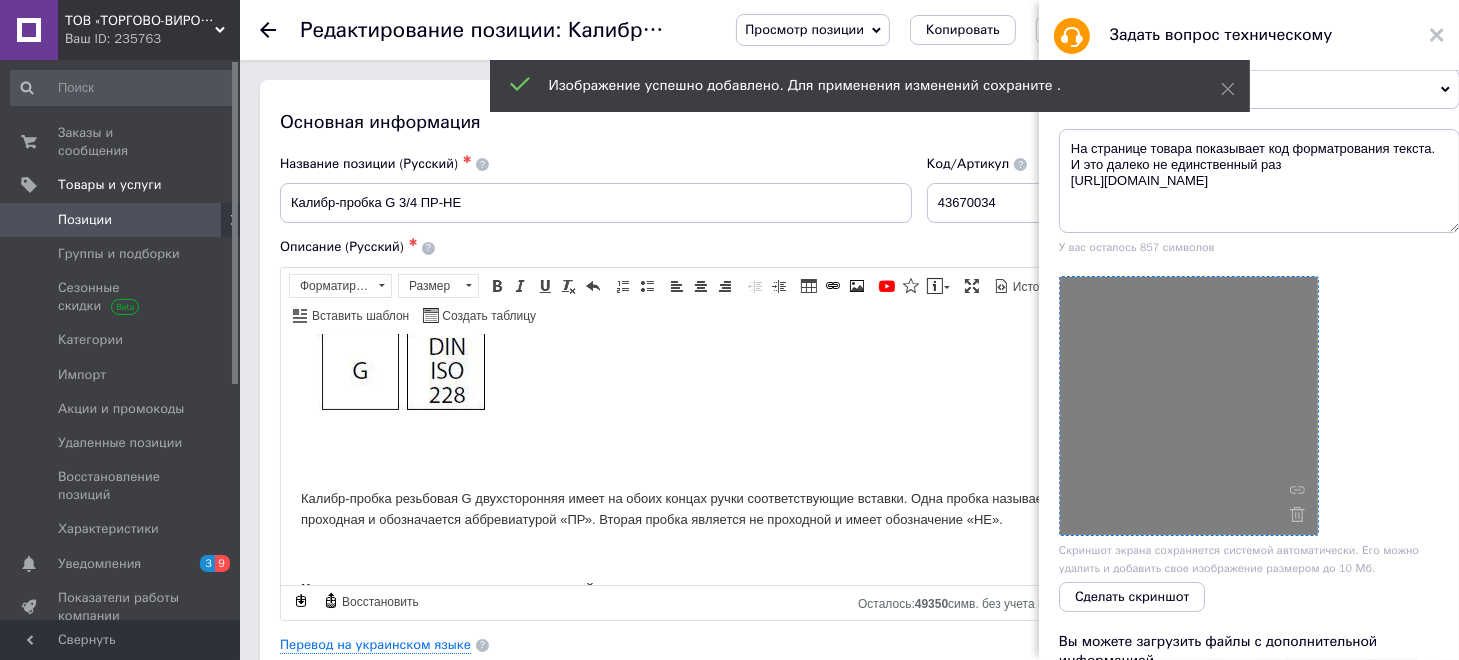 scroll, scrollTop: 340, scrollLeft: 0, axis: vertical 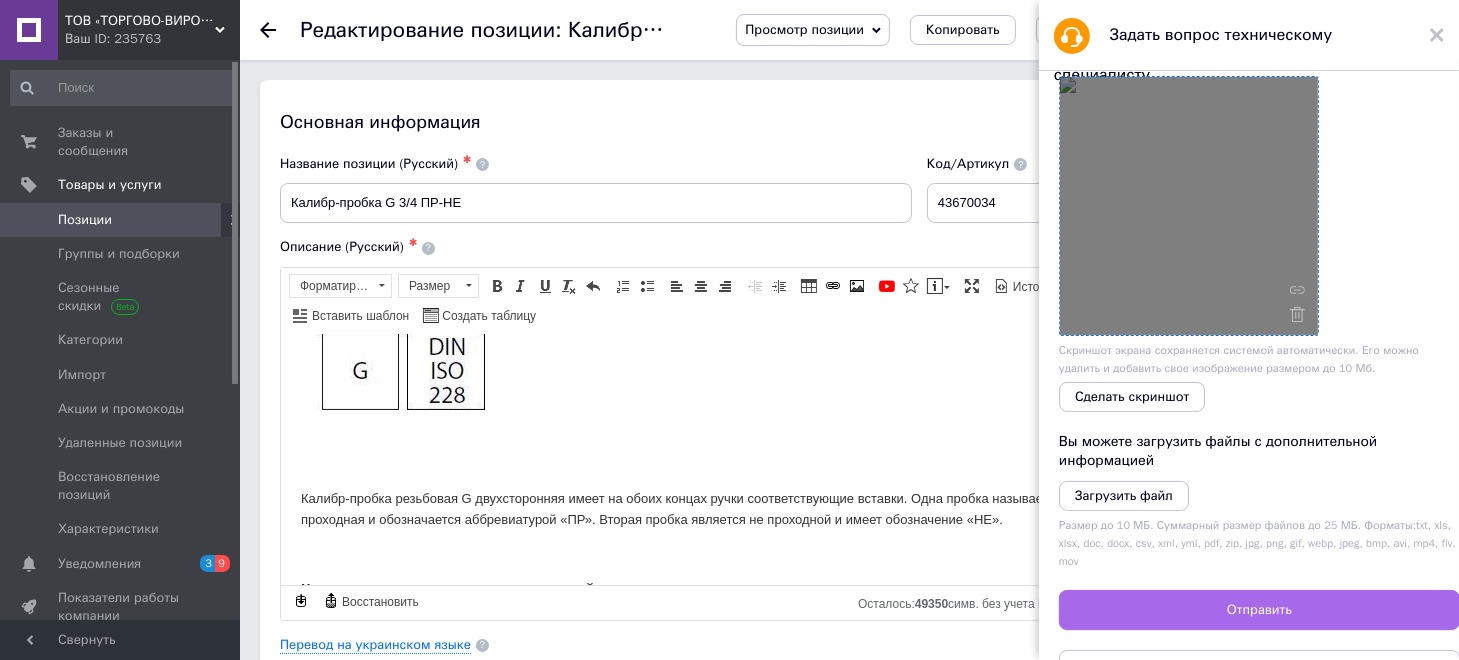 click on "Отправить" at bounding box center [1259, 610] 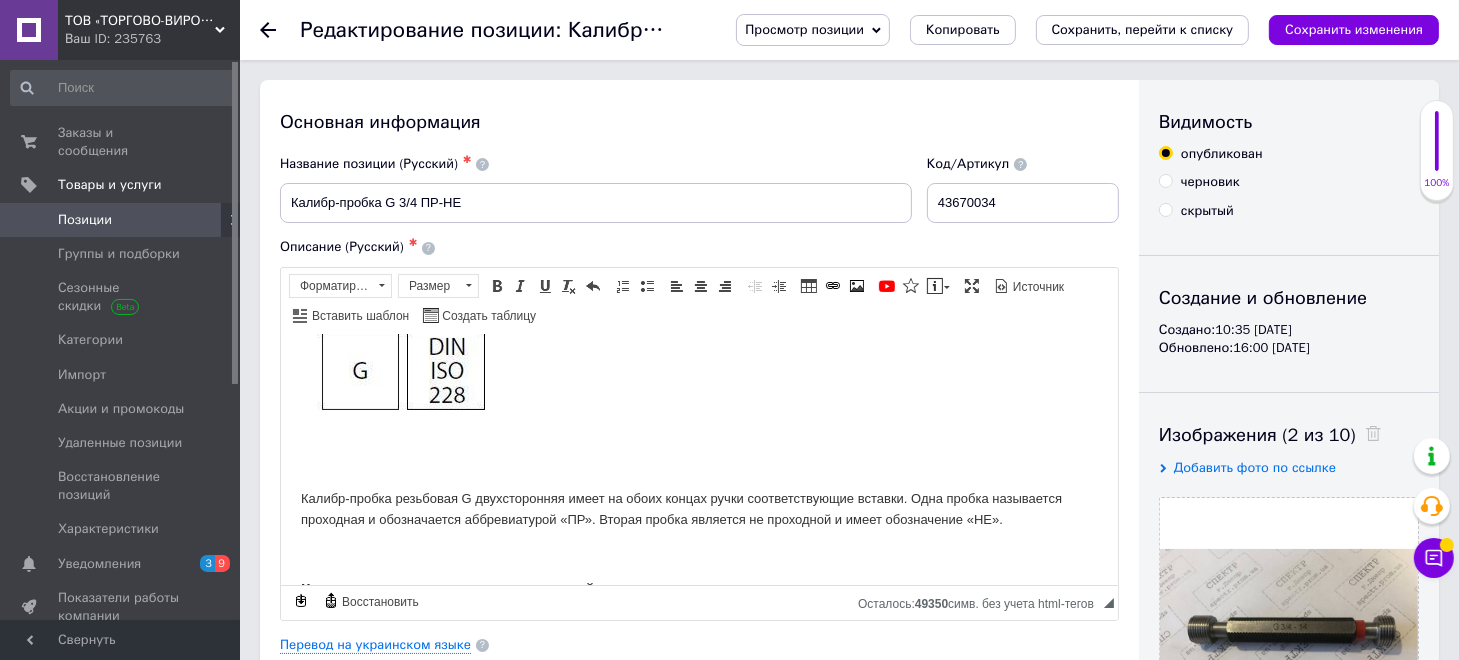 click on "Калибр-пробка G [DATE] трубная ПР-НЕ производства Format ([GEOGRAPHIC_DATA]). Калибр-пробка резьбовая G двухсторонняя имеет на обоих концах ручки соответствующие вставки. Одна пробка называется проходная и обозначается аббревиатурой «ПР». Вторая пробка является не проходной и имеет обозначение «НЕ». Конструкция:  изготовлена из закаленной стали Применение:  для проверки трубной резьбы. Исполнение:  заточенный первый виток резьбы удаляет грубую грязь на детали и предотвращает преждевременное выскакивание первого витка. Исполнение по  DIN 2280 Стандарт   DIN ISO 228, DIN 2280" at bounding box center (698, 382) 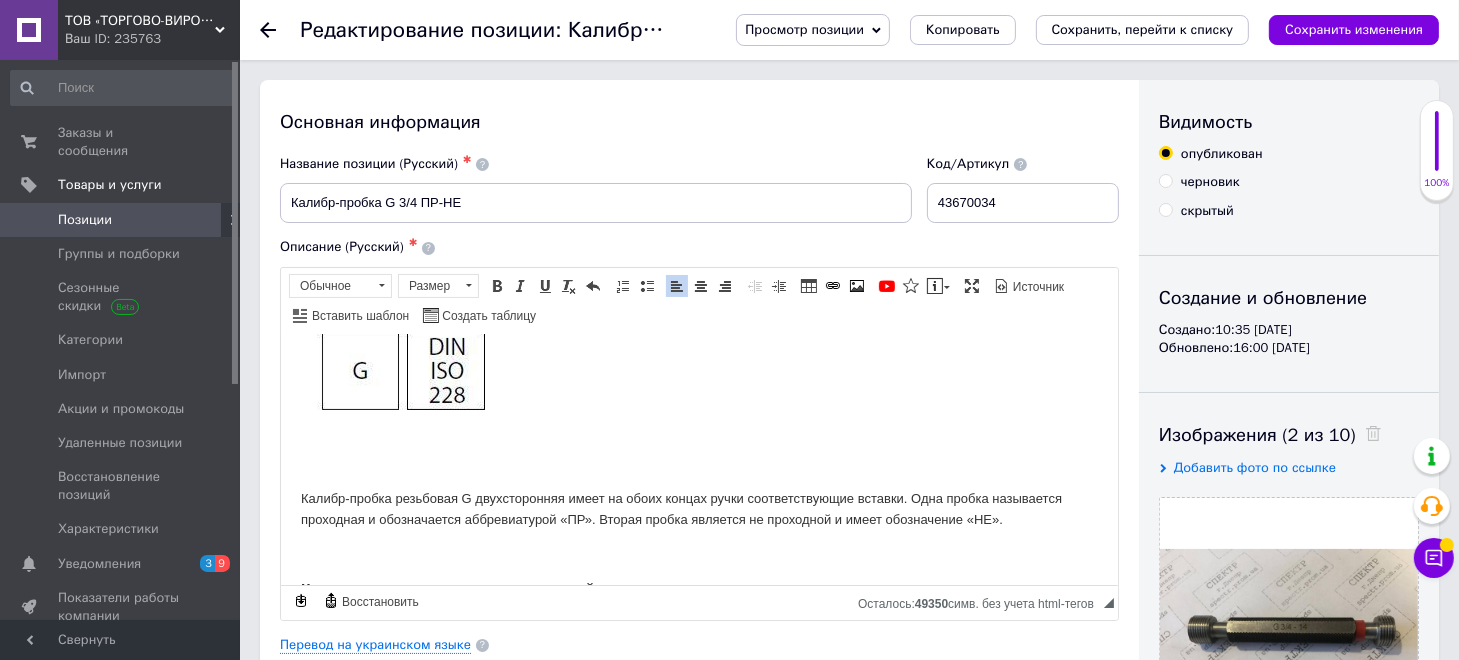 drag, startPoint x: 1355, startPoint y: 23, endPoint x: 1325, endPoint y: 39, distance: 34 